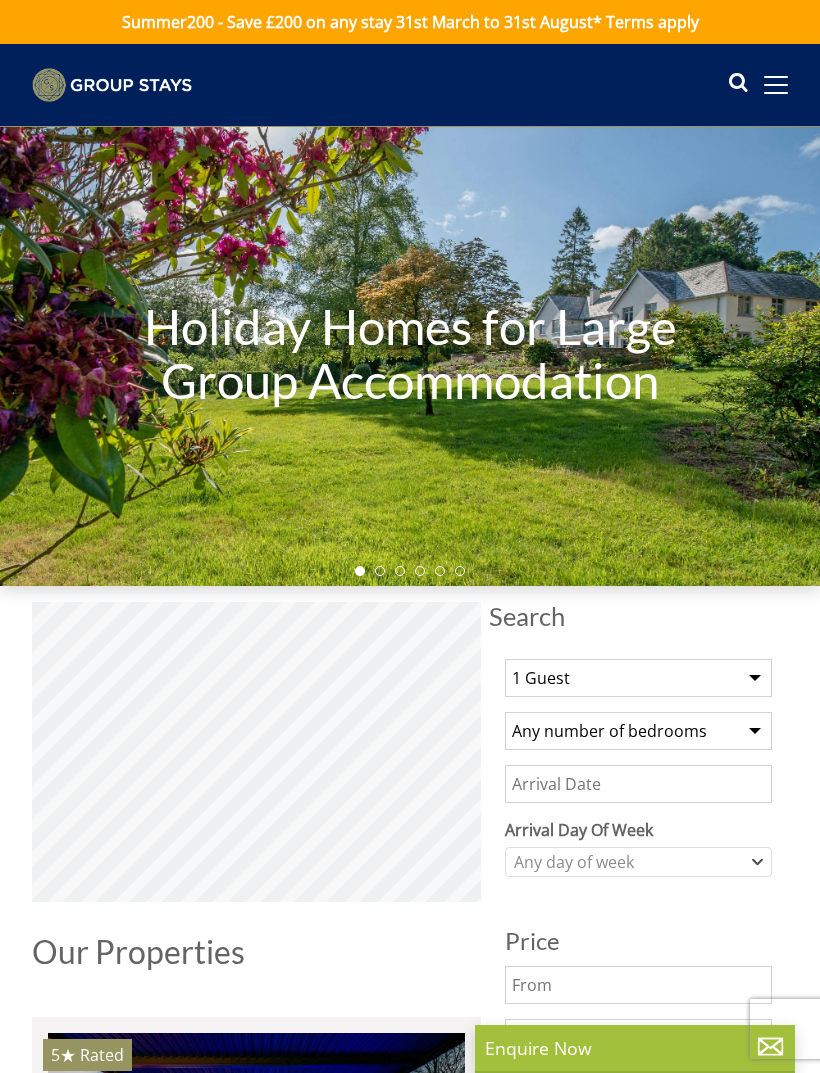 scroll, scrollTop: 0, scrollLeft: 0, axis: both 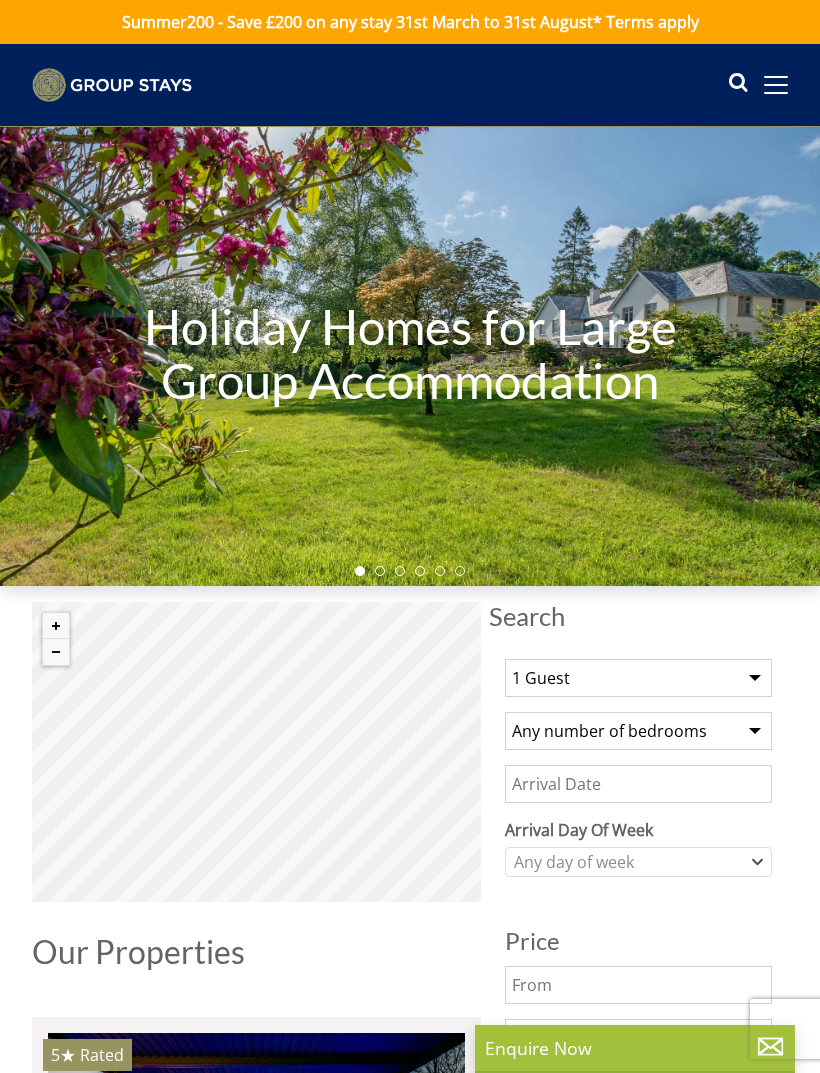 click on "Any number of bedrooms
3 Bedrooms
4 Bedrooms
5 Bedrooms
6 Bedrooms
7 Bedrooms
8 Bedrooms
9 Bedrooms
10 Bedrooms
11 Bedrooms
12 Bedrooms
13 Bedrooms
14 Bedrooms
15 Bedrooms
16 Bedrooms" at bounding box center [638, 731] 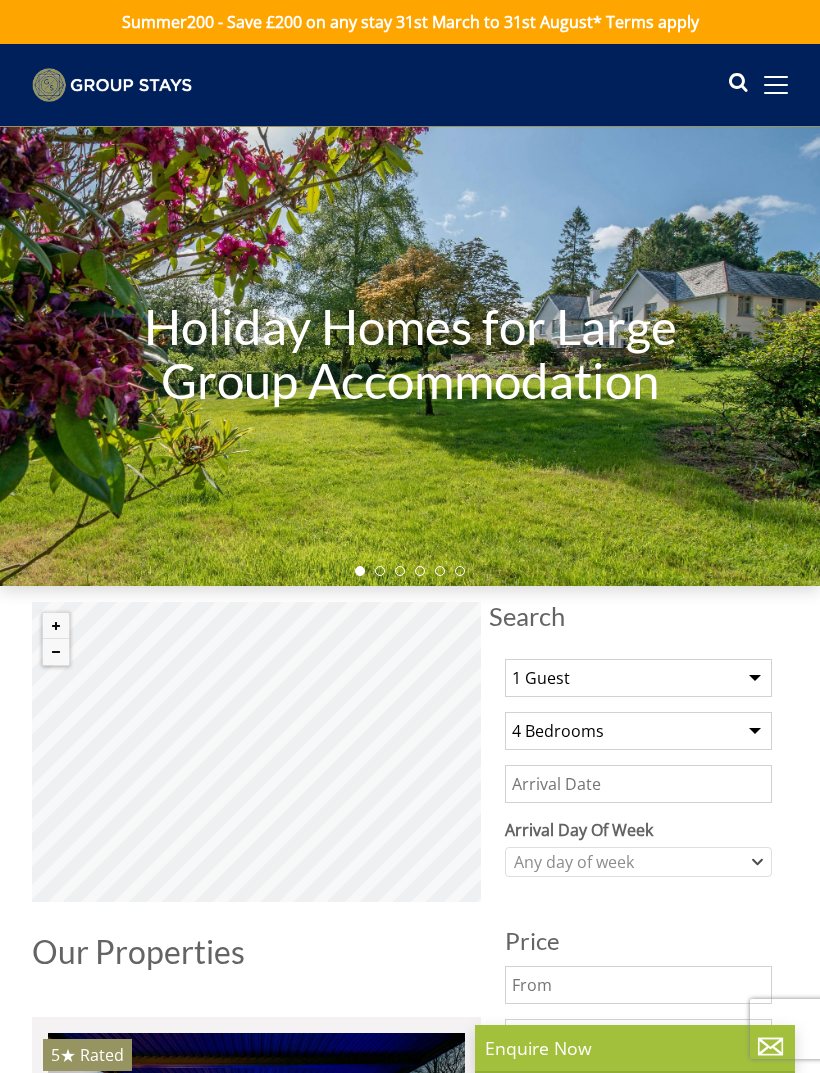 click on "1 Guest
2 Guests
3 Guests
4 Guests
5 Guests
6 Guests
7 Guests
8 Guests
9 Guests
10 Guests
11 Guests
12 Guests
13 Guests
14 Guests
15 Guests
16 Guests
17 Guests
18 Guests
19 Guests
20 Guests
21 Guests
22 Guests
23 Guests
24 Guests
25 Guests
26 Guests
27 Guests
28 Guests
29 Guests
30 Guests
31 Guests
32 Guests
33 Guests
34 Guests
35 Guests
36 Guests
37 Guests
38 Guests
39 Guests
40 Guests
41 Guests
42 Guests
43 Guests
44 Guests
45 Guests
46 Guests
47 Guests
48 Guests
49 Guests
50 Guests" at bounding box center [638, 678] 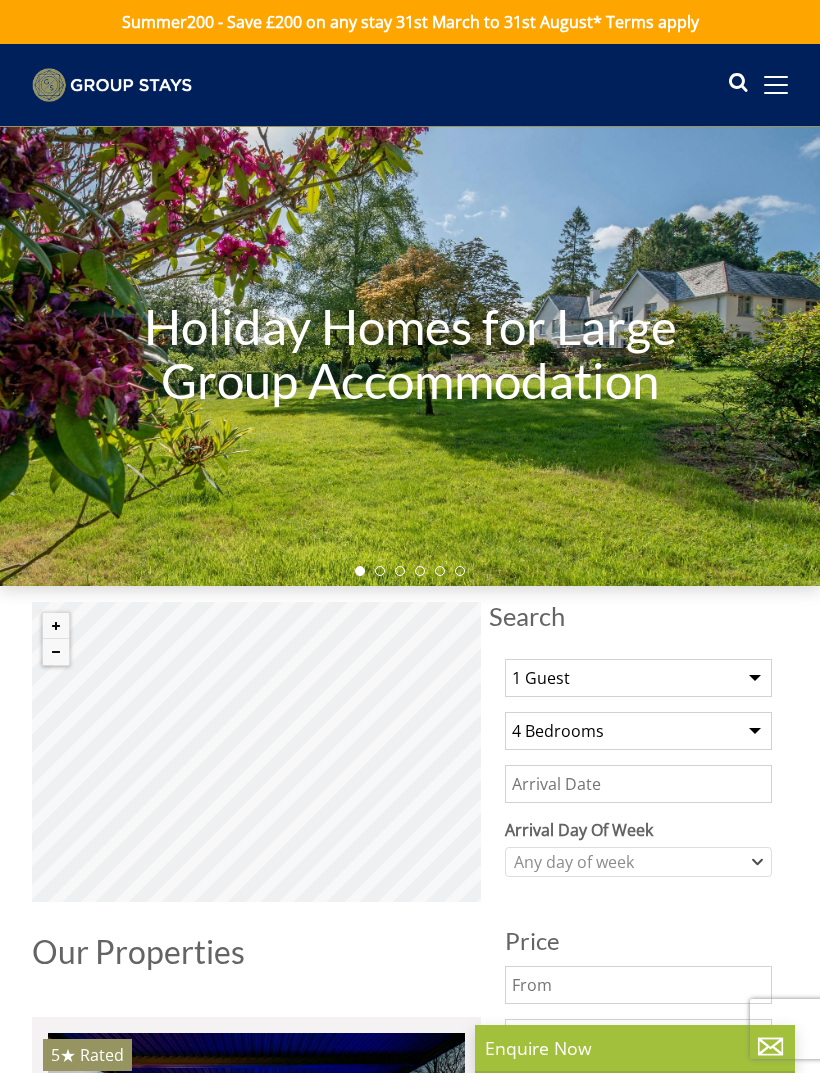 select on "6" 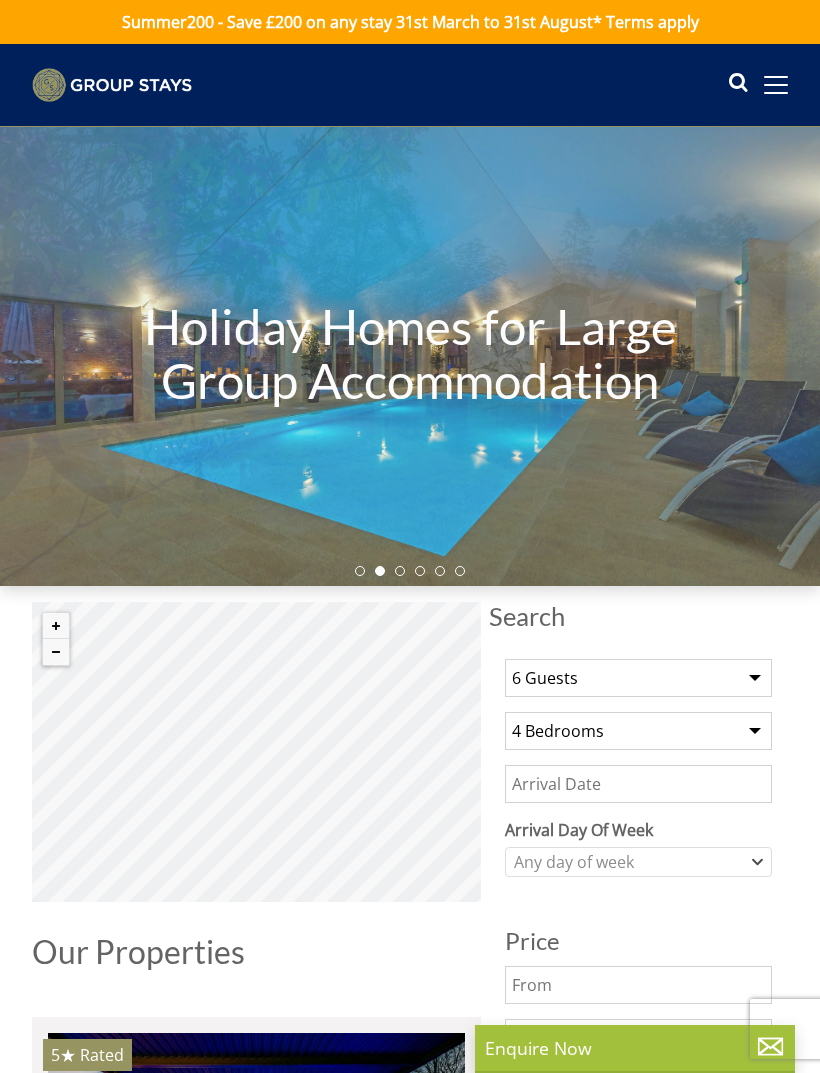 click on "Date" at bounding box center (638, 784) 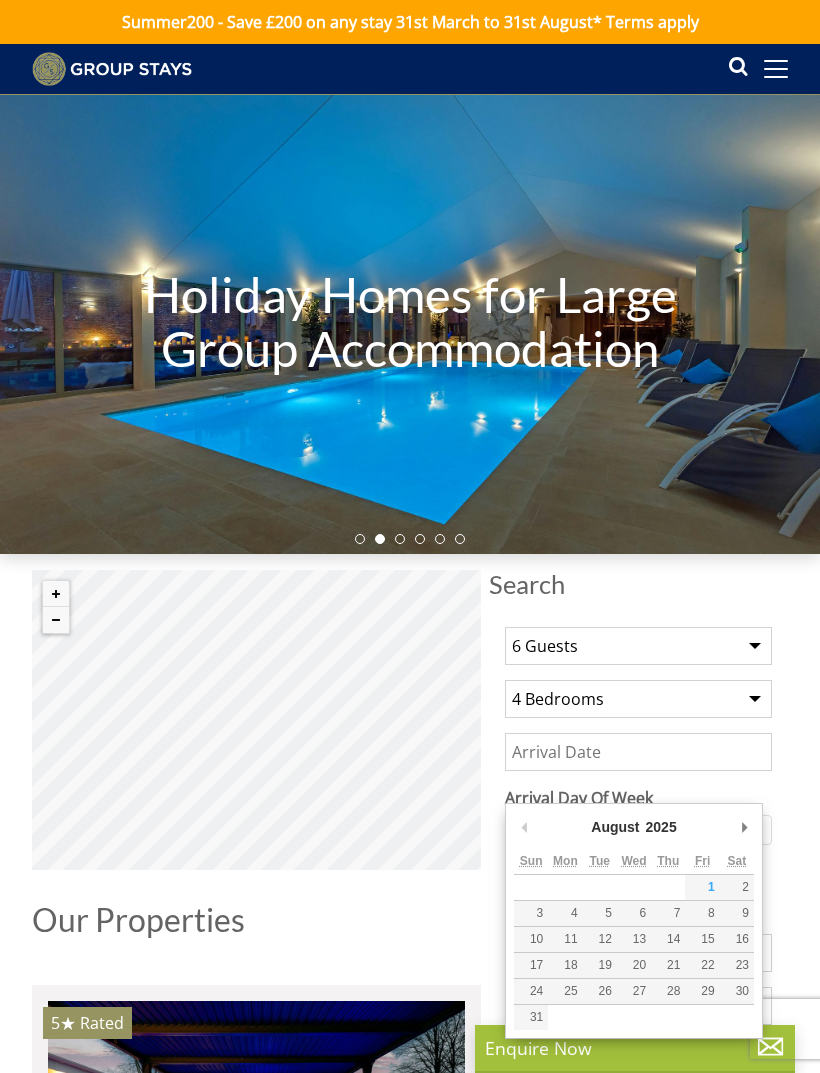 scroll, scrollTop: 78, scrollLeft: 0, axis: vertical 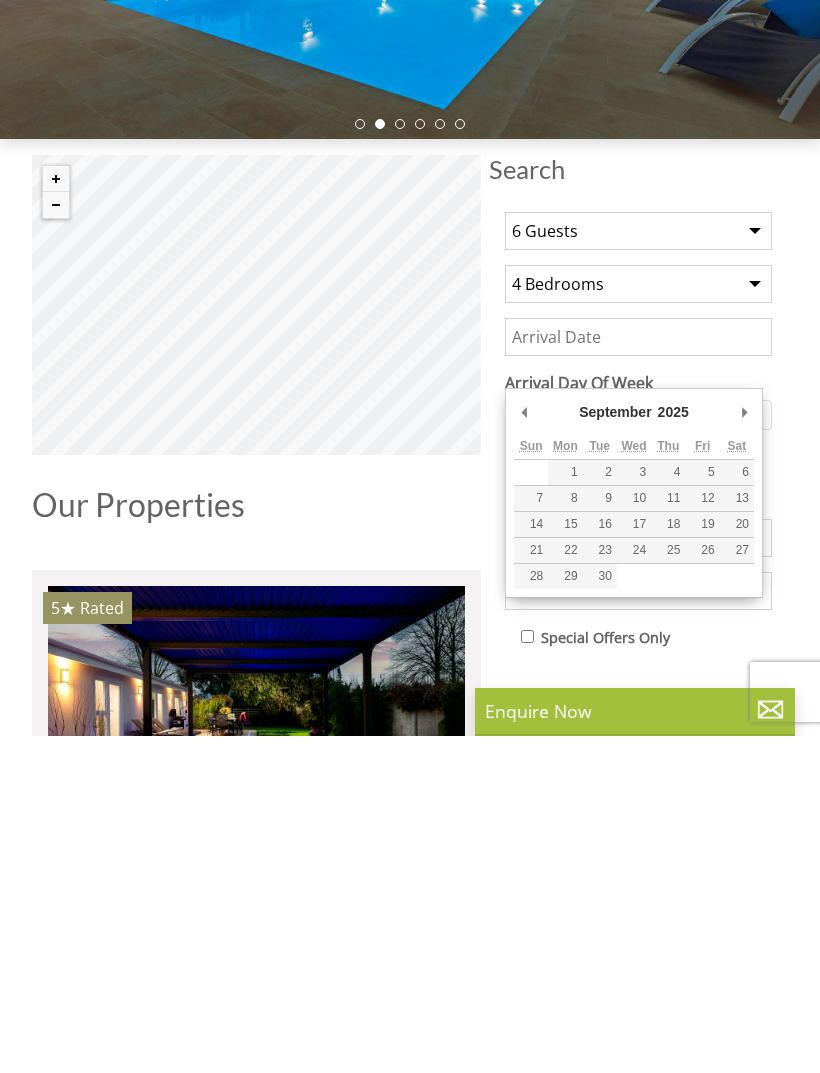 type on "19/09/2025" 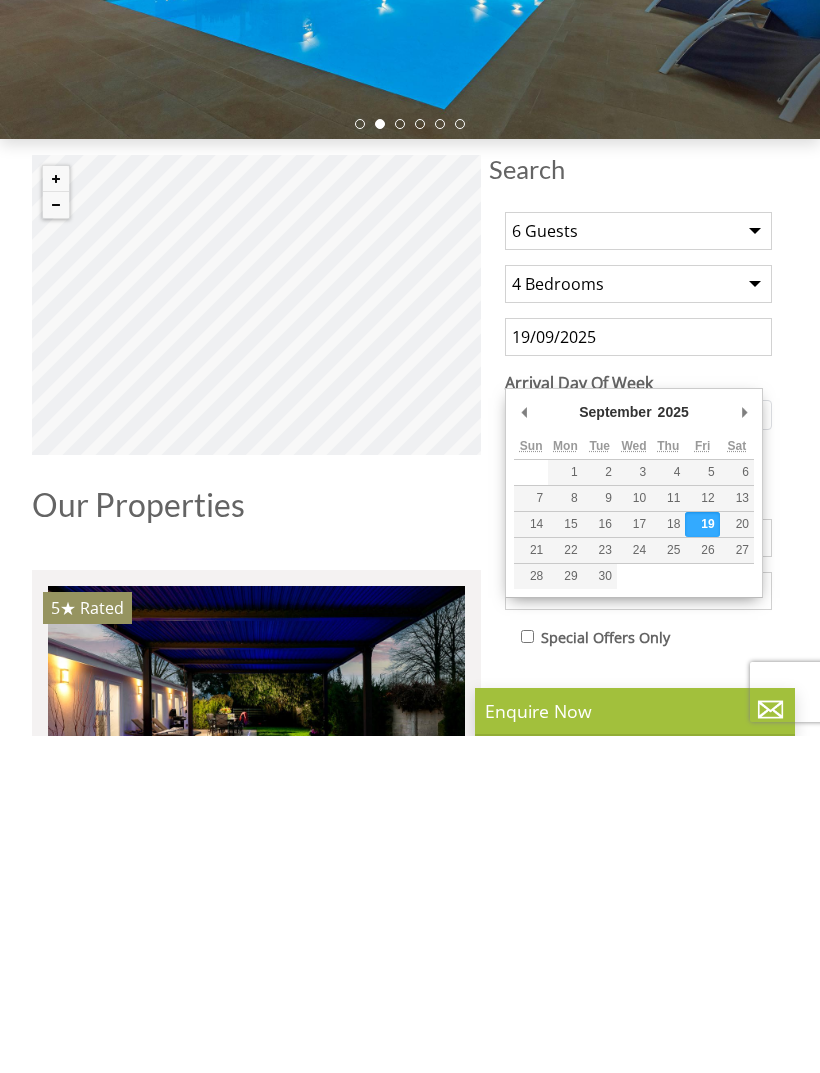 scroll, scrollTop: 416, scrollLeft: 0, axis: vertical 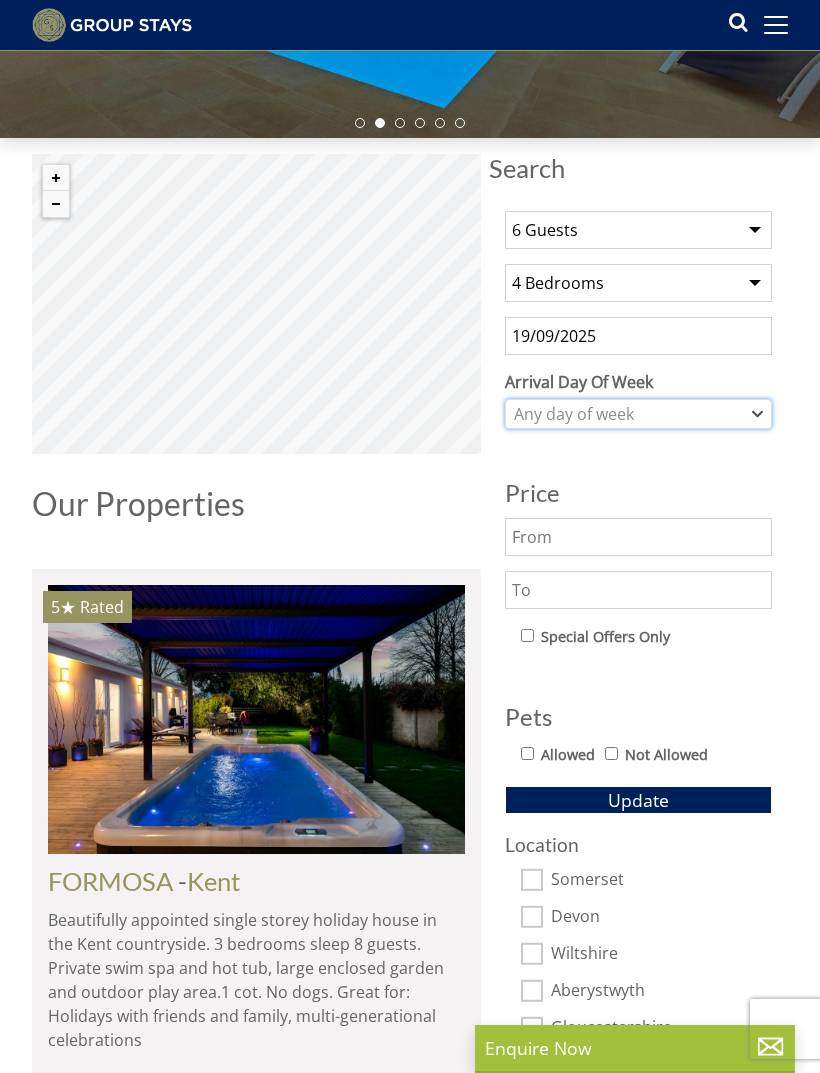 click 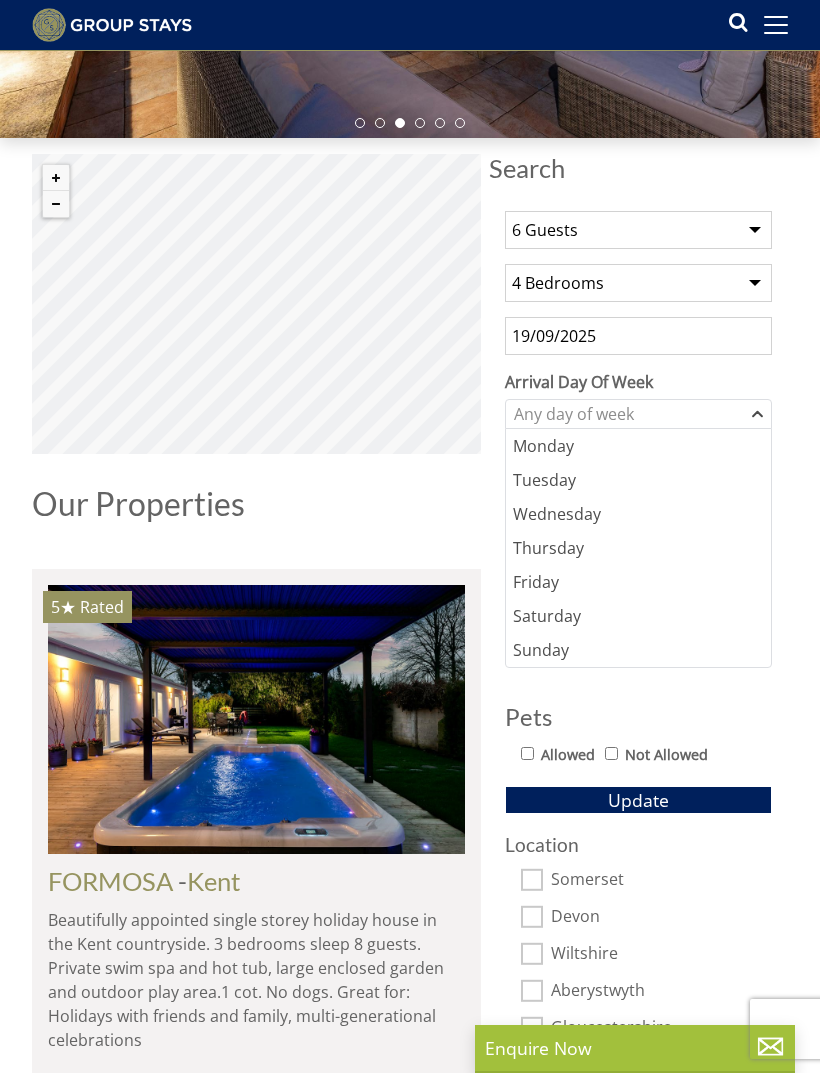 click on "Friday" at bounding box center (638, 582) 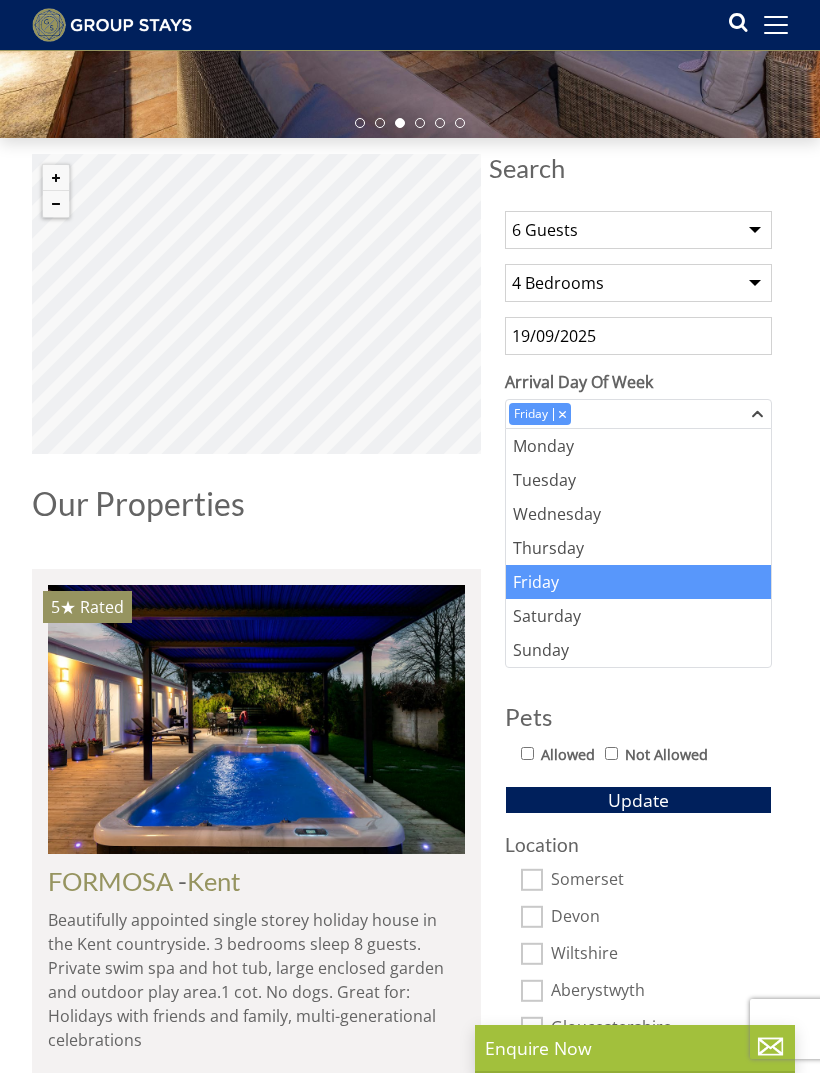 click on "Search
Search
1 Guest
2 Guests
3 Guests
4 Guests
5 Guests
6 Guests
7 Guests
8 Guests
9 Guests
10 Guests
11 Guests
12 Guests
13 Guests
14 Guests
15 Guests
16 Guests
17 Guests
18 Guests
19 Guests
20 Guests
21 Guests
22 Guests
23 Guests
24 Guests
25 Guests
26 Guests
27 Guests
28 Guests
29 Guests
30 Guests
31 Guests
32 Guests
33 Guests
34 Guests
35 Guests
36 Guests
37 Guests
38 Guests
39 Guests
40 Guests
41 Guests
42 Guests
43 Guests
44 Guests
45 Guests
46 Guests
47 Guests
48 Guests
49 Guests
50 Guests
Any number of bedrooms
3 Bedrooms
4 Bedrooms
5 Bedrooms
6 Bedrooms
7 Bedrooms
8 Bedrooms
9 Bedrooms
10 Bedrooms
11 Bedrooms
12 Bedrooms
13 Bedrooms
14 Bedrooms" at bounding box center (410, 6864) 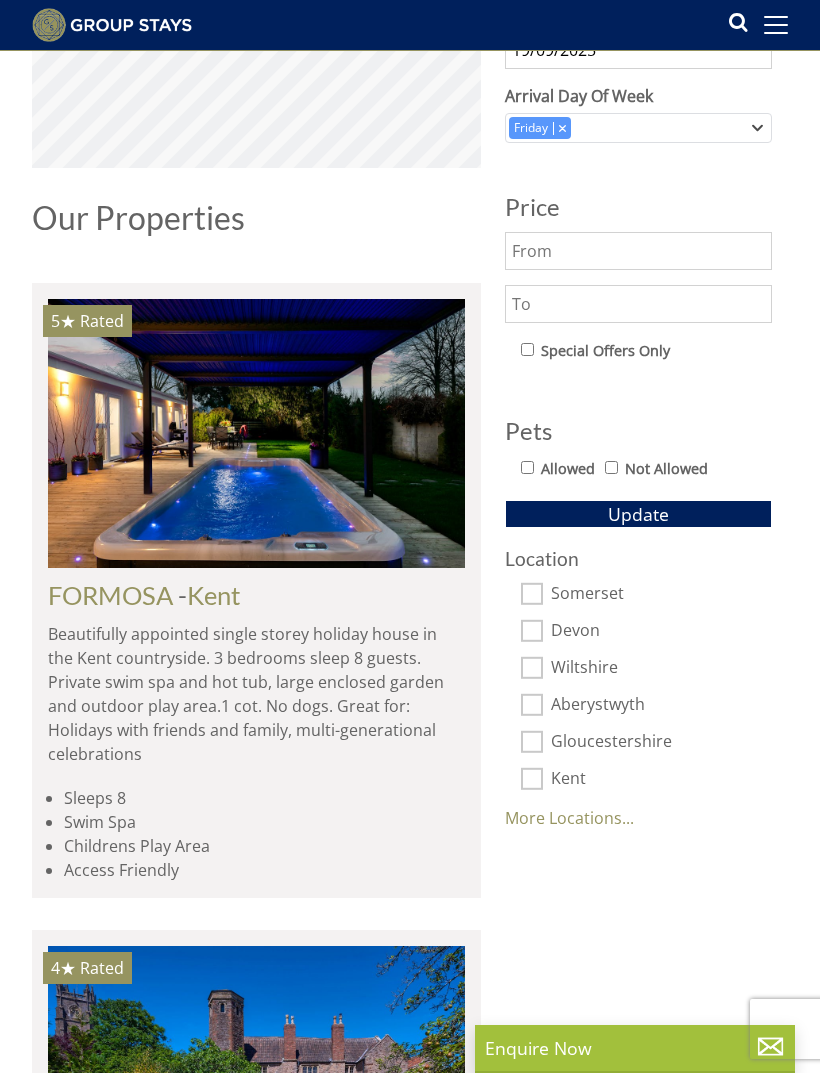 scroll, scrollTop: 706, scrollLeft: 0, axis: vertical 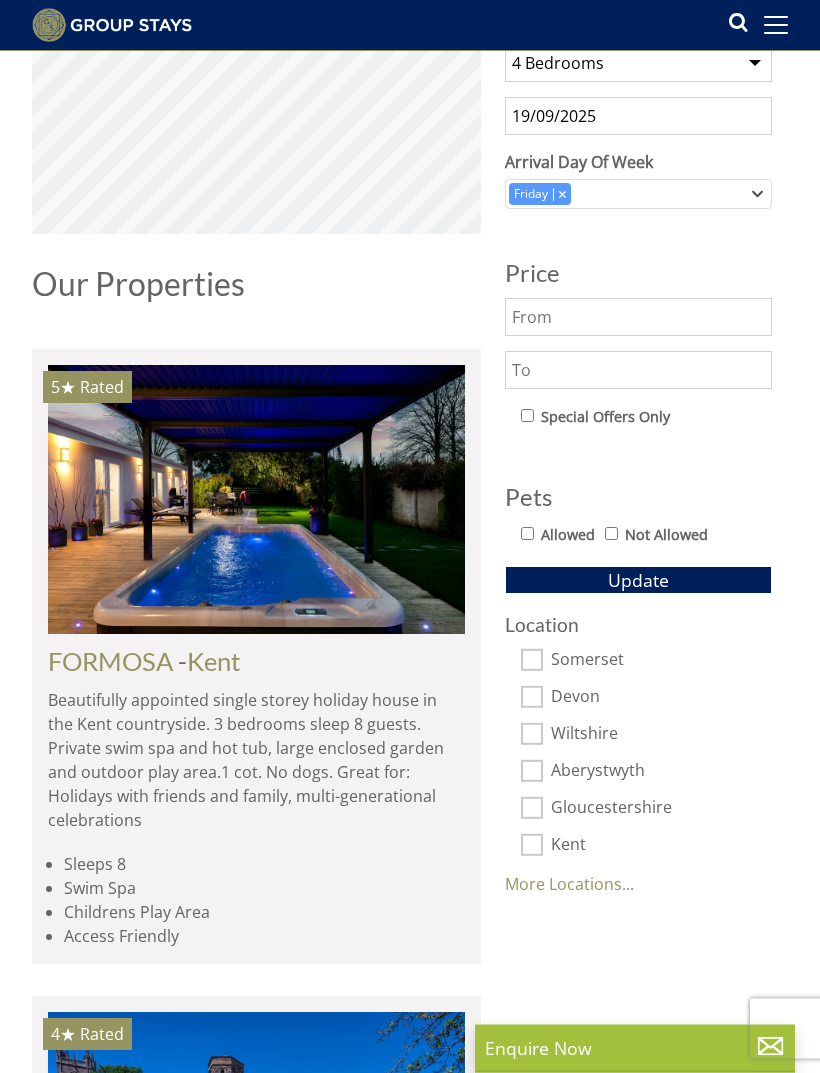 click on "Somerset" at bounding box center (532, 661) 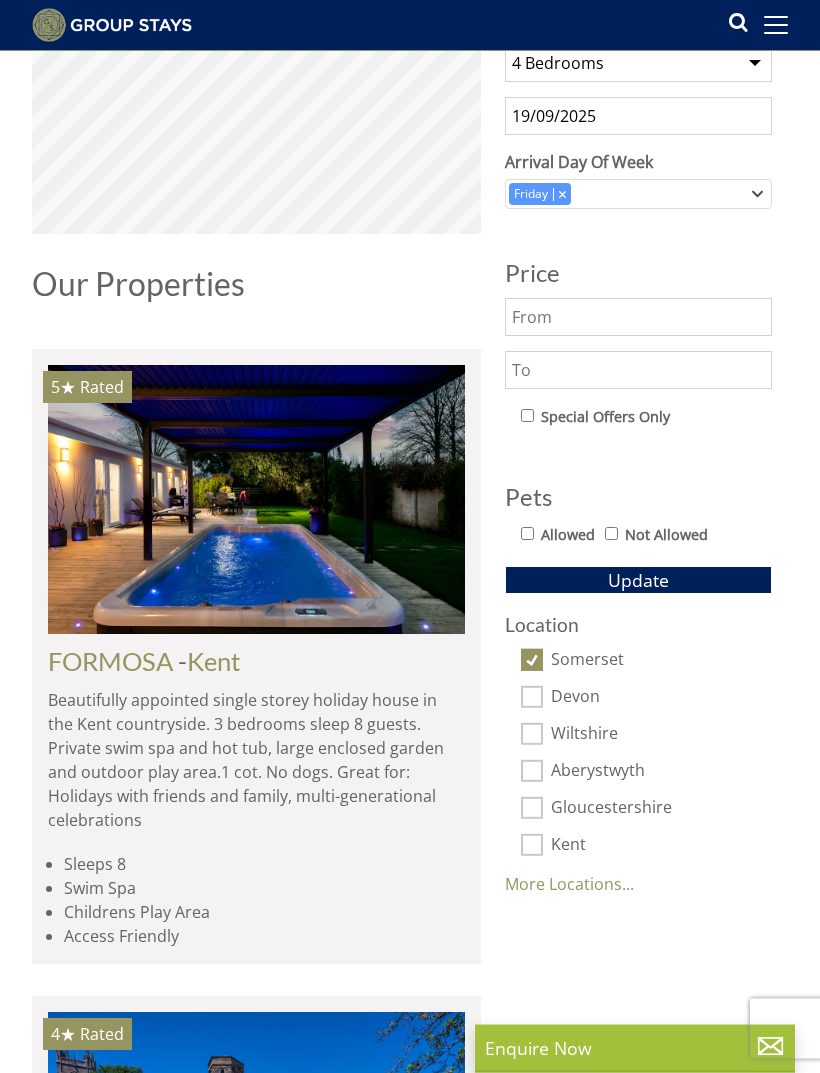 scroll, scrollTop: 636, scrollLeft: 0, axis: vertical 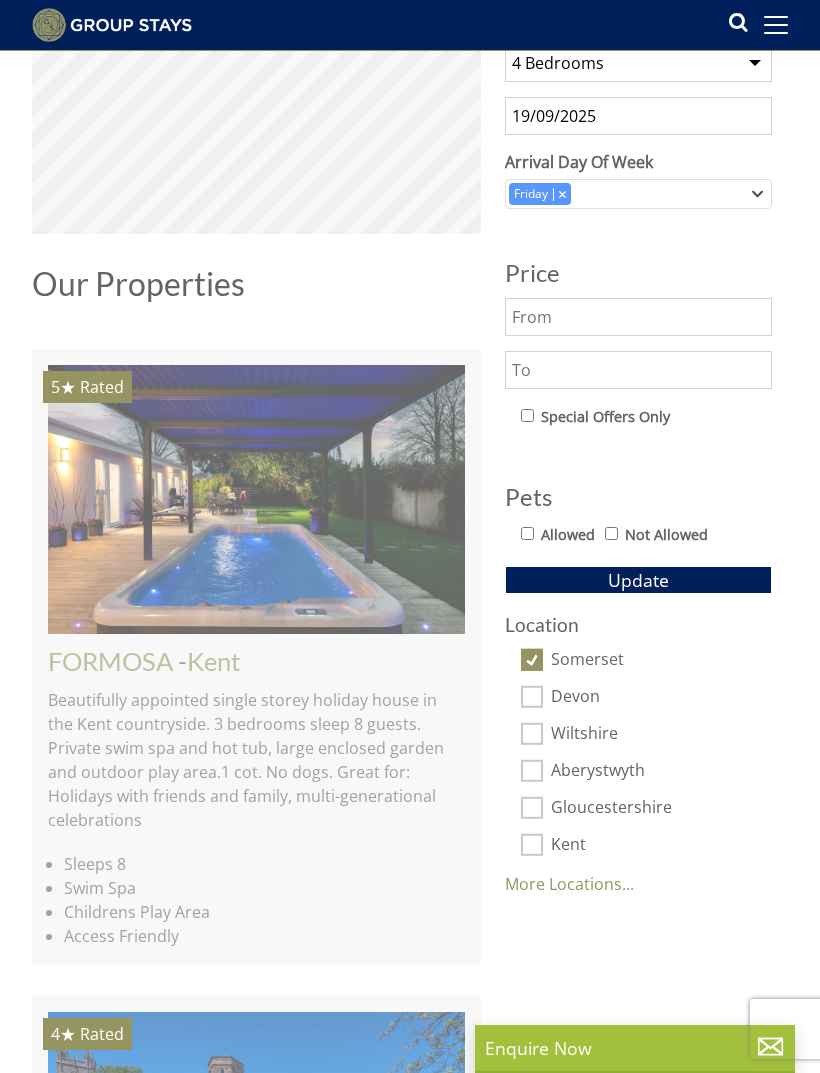 click on "Devon" at bounding box center (532, 697) 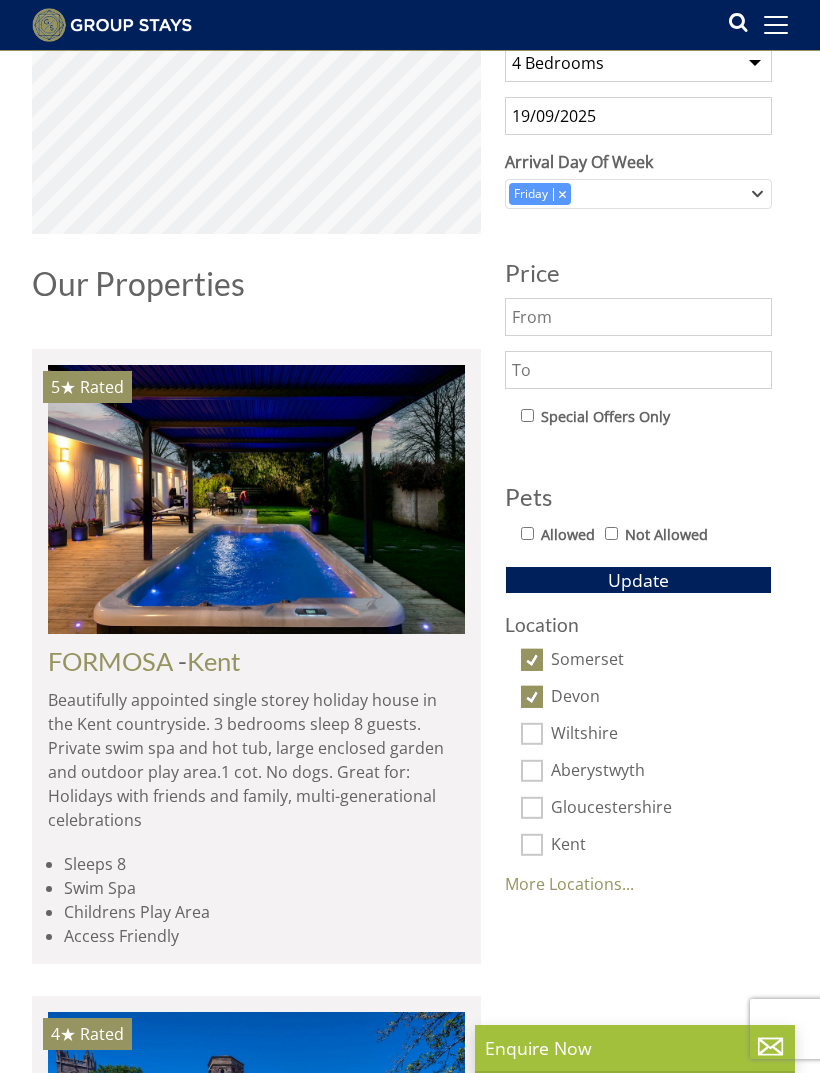 click on "Wiltshire" at bounding box center [532, 734] 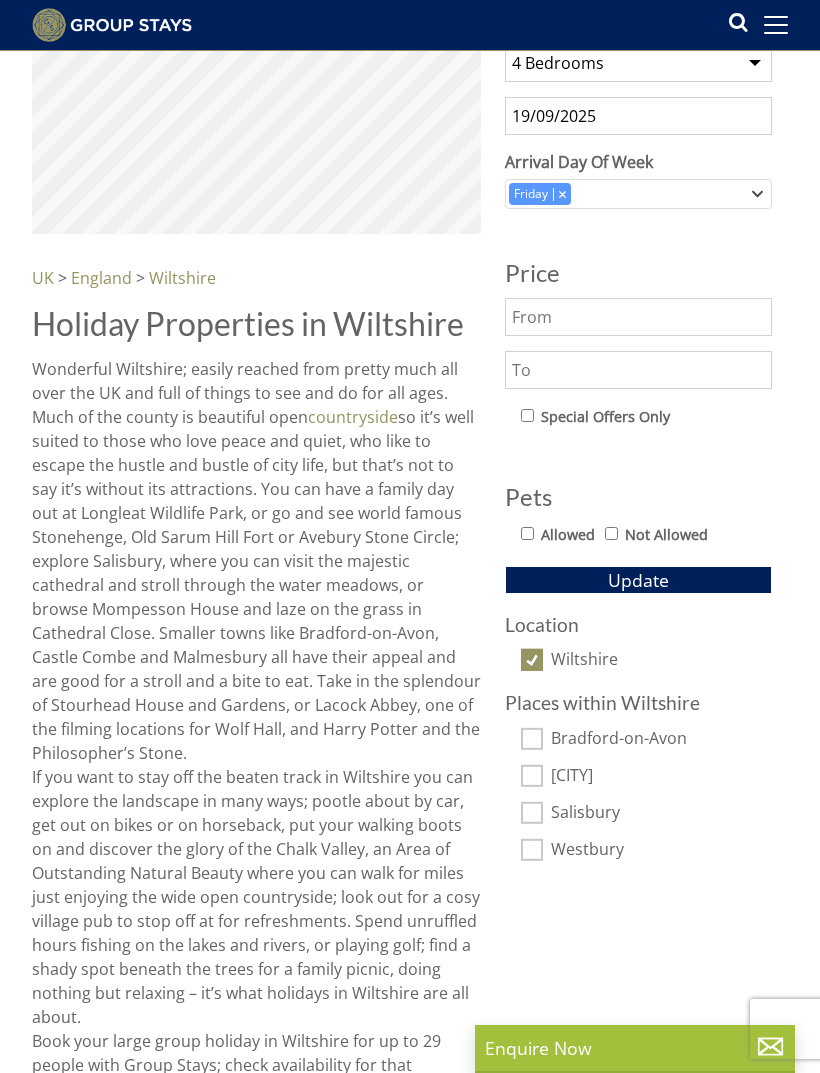 click on "Search
Search
[NUMBER] Guest
[NUMBER] Guests
[NUMBER] Guests
[NUMBER] Guests
[NUMBER] Guests
[NUMBER] Guests
[NUMBER] Guests
[NUMBER] Guests
[NUMBER] Guests
[NUMBER] Guests
[NUMBER] Guests
[NUMBER] Guests
[NUMBER] Guests
[NUMBER] Guests
[NUMBER] Guests
[NUMBER] Guests
[NUMBER] Guests
[NUMBER] Guests
[NUMBER] Guests
[NUMBER] Guests
[NUMBER] Guests
[NUMBER] Guests
[NUMBER] Guests
[NUMBER] Guests
[NUMBER] Guests
[NUMBER] Guests
[NUMBER] Guests
[NUMBER] Guests
[NUMBER] Guests
[NUMBER] Guests
[NUMBER] Guests
[NUMBER] Guests
[NUMBER] Guests
[NUMBER] Guests
[NUMBER] Guests
[NUMBER] Guests
[NUMBER] Guests
[NUMBER] Guests
[NUMBER] Guests
[NUMBER] Guests
[NUMBER] Guests
[NUMBER] Guests
[NUMBER] Guests
[NUMBER] Guests
[NUMBER] Guests
[NUMBER] Guests
[NUMBER] Guests
[NUMBER] Guests
[NUMBER] Guests
[NUMBER] Guests
Any number of bedrooms
[NUMBER] Bedrooms
[NUMBER] Bedrooms
[NUMBER] Bedrooms
[NUMBER] Bedrooms
[NUMBER] Bedrooms
[NUMBER] Bedrooms
[NUMBER] Bedrooms
[NUMBER] Bedrooms
[NUMBER] Bedrooms
[NUMBER] Bedrooms
[NUMBER] Bedrooms
[NUMBER] Bedrooms
[NUMBER] Bedrooms Pets" at bounding box center (638, 847) 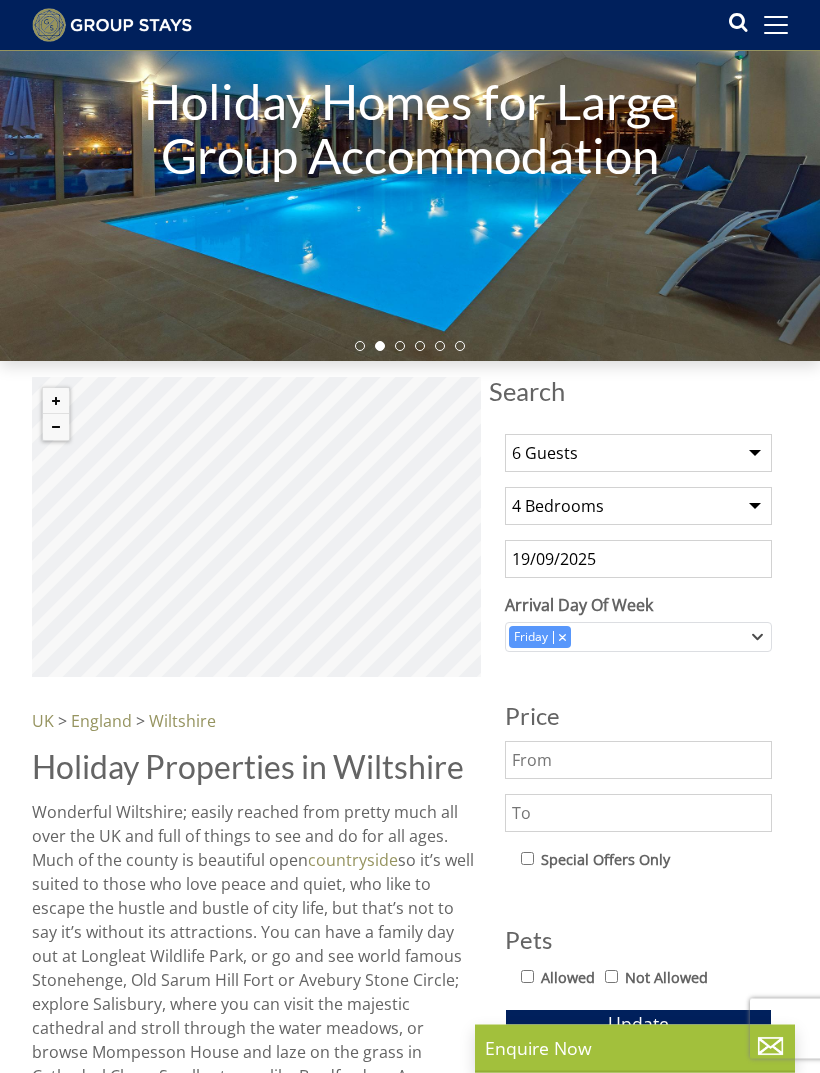 scroll, scrollTop: 0, scrollLeft: 0, axis: both 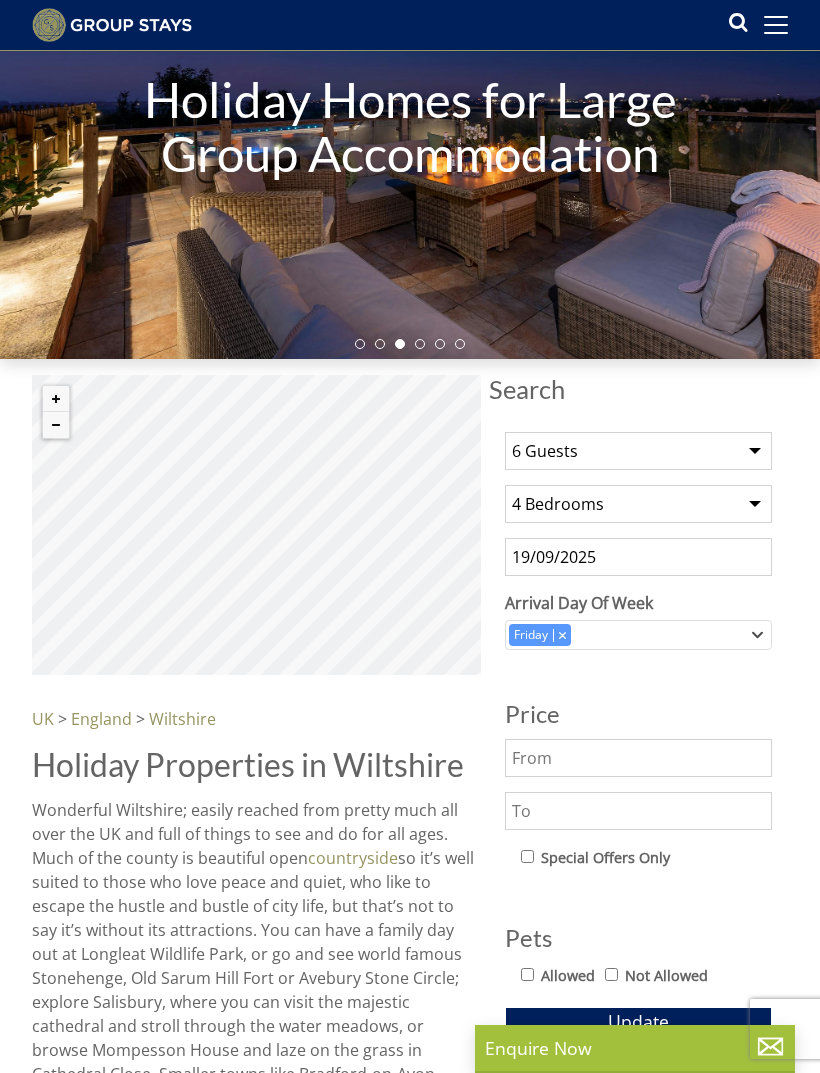 click at bounding box center [638, 811] 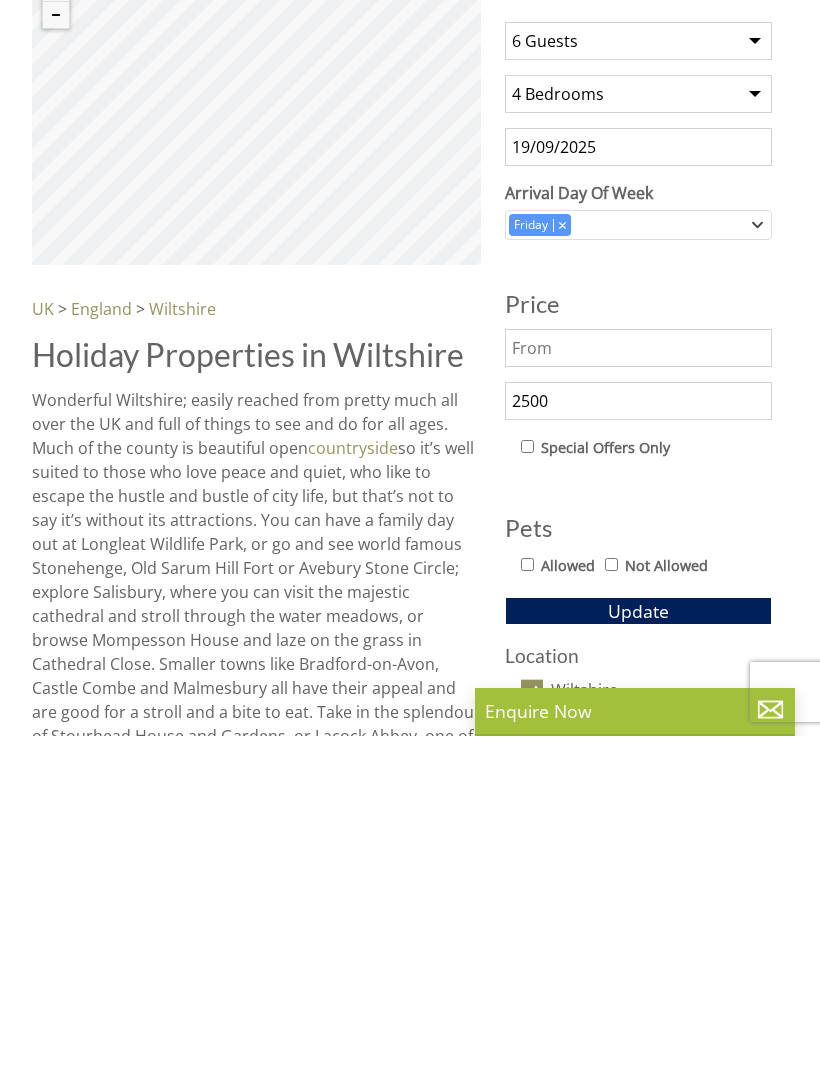 type on "2500" 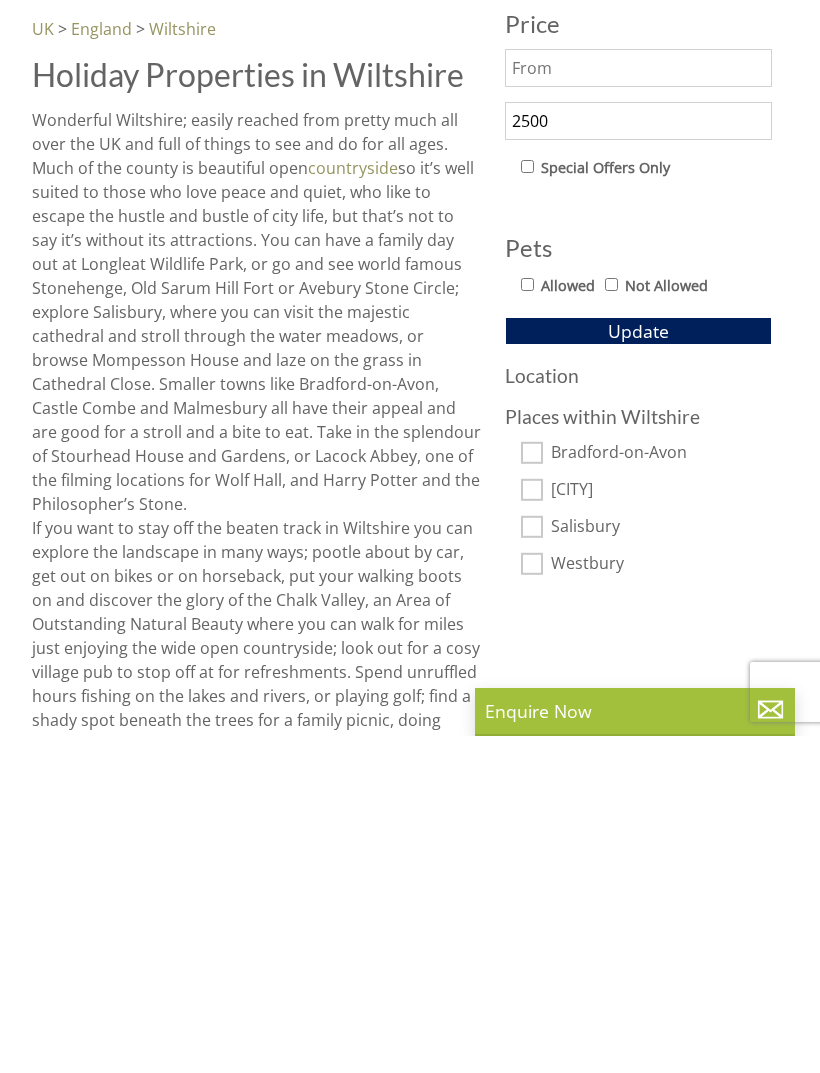 scroll, scrollTop: 568, scrollLeft: 0, axis: vertical 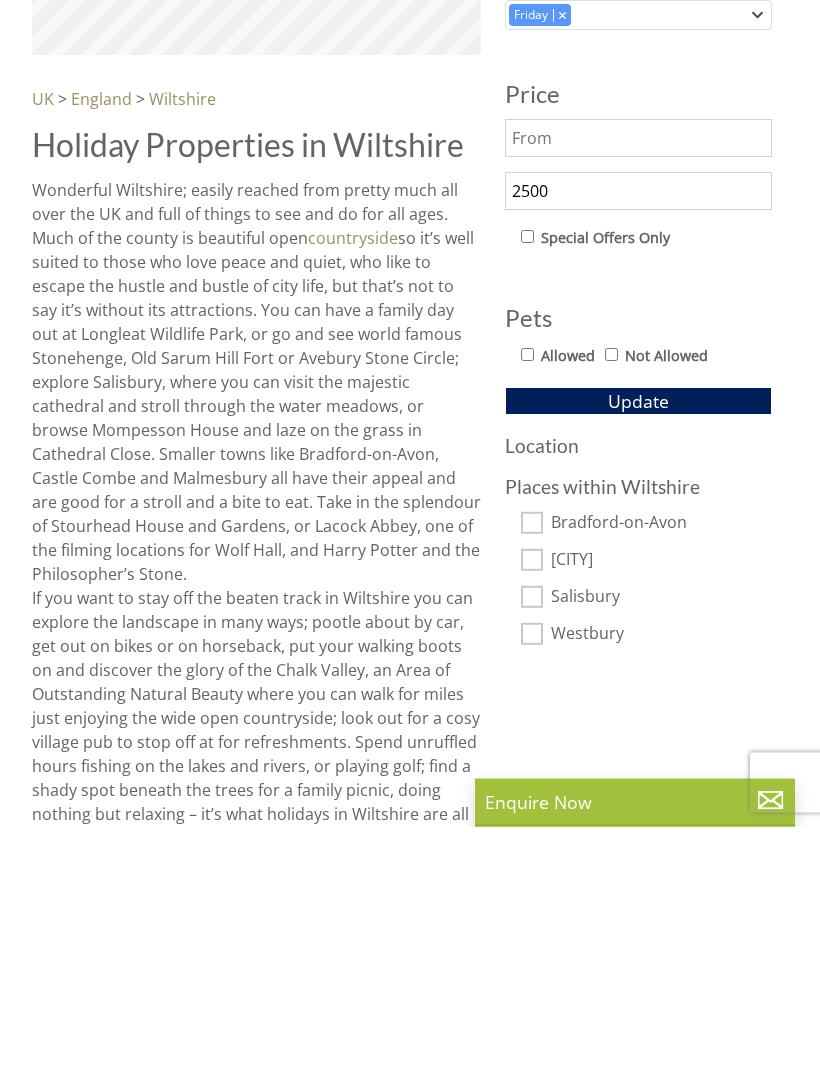 click on "Location" at bounding box center (638, 692) 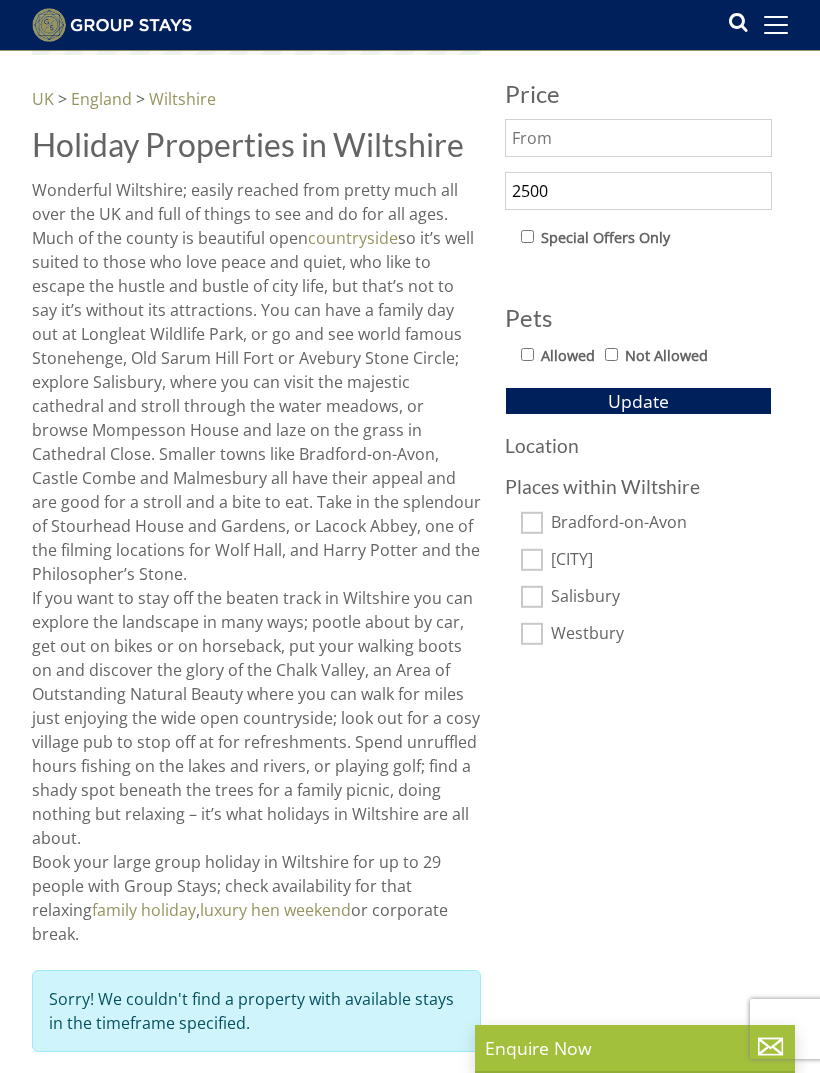 click on "Update" at bounding box center (638, 401) 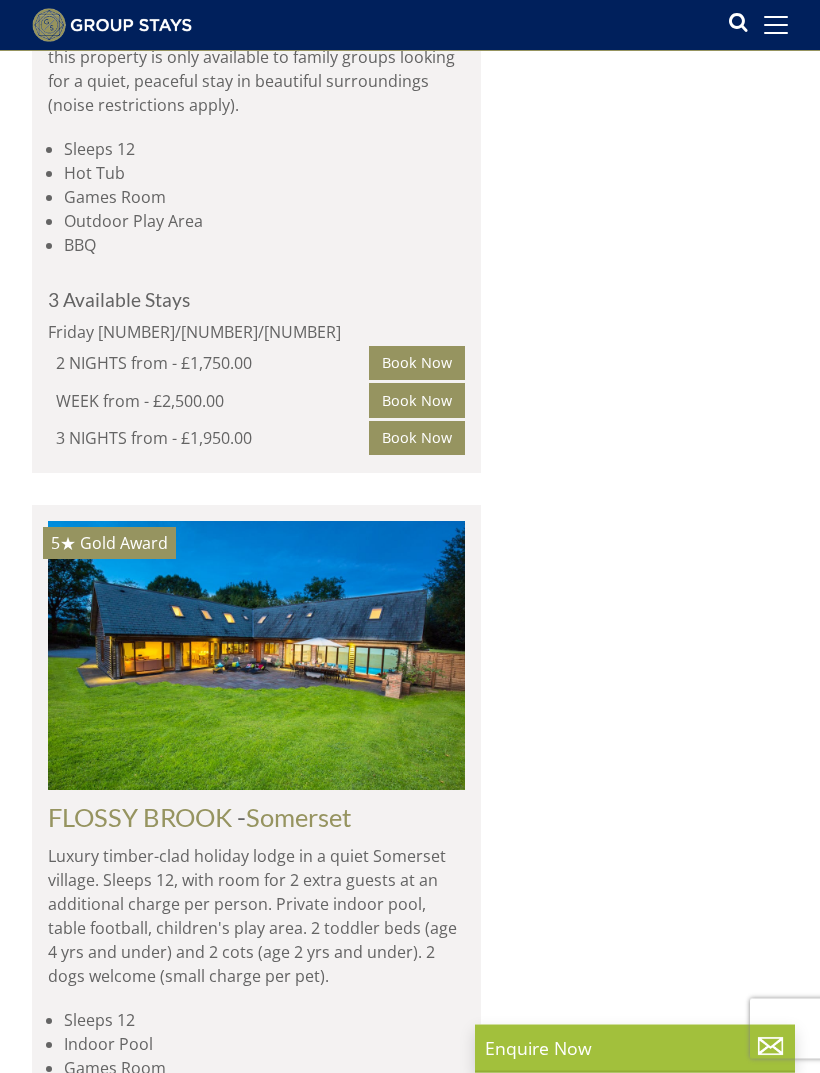 scroll, scrollTop: 1693, scrollLeft: 0, axis: vertical 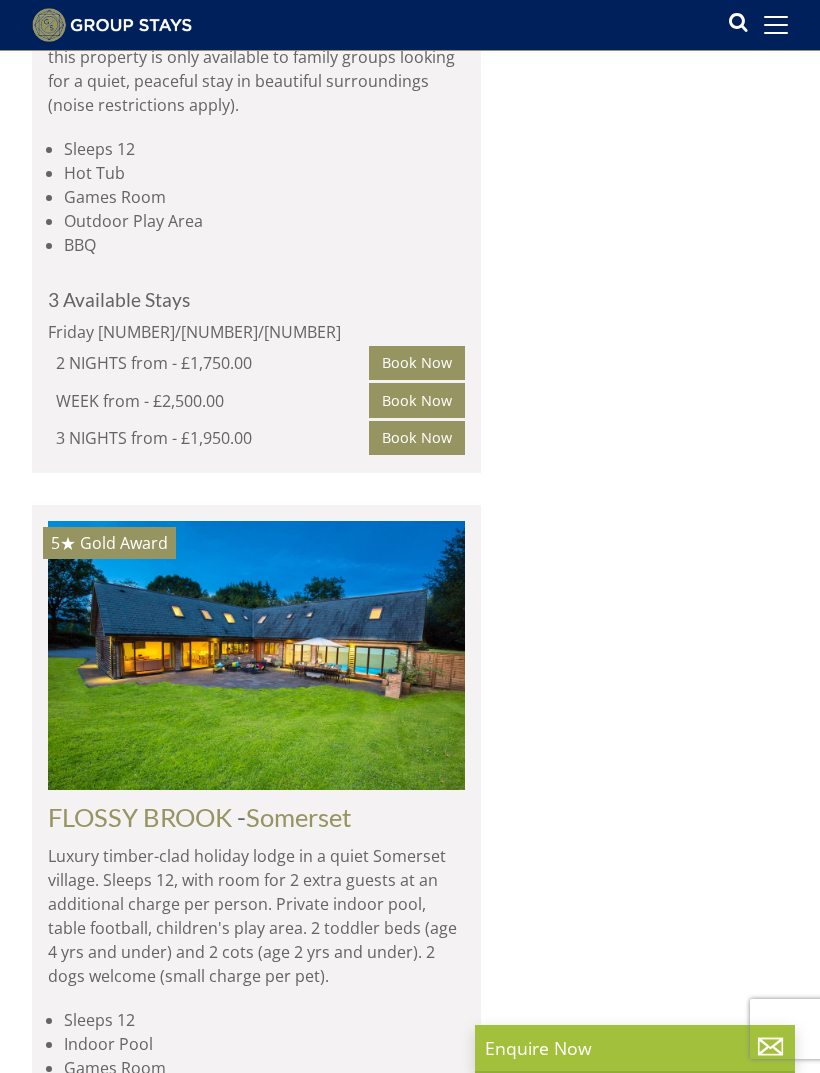 click at bounding box center [257, -128] 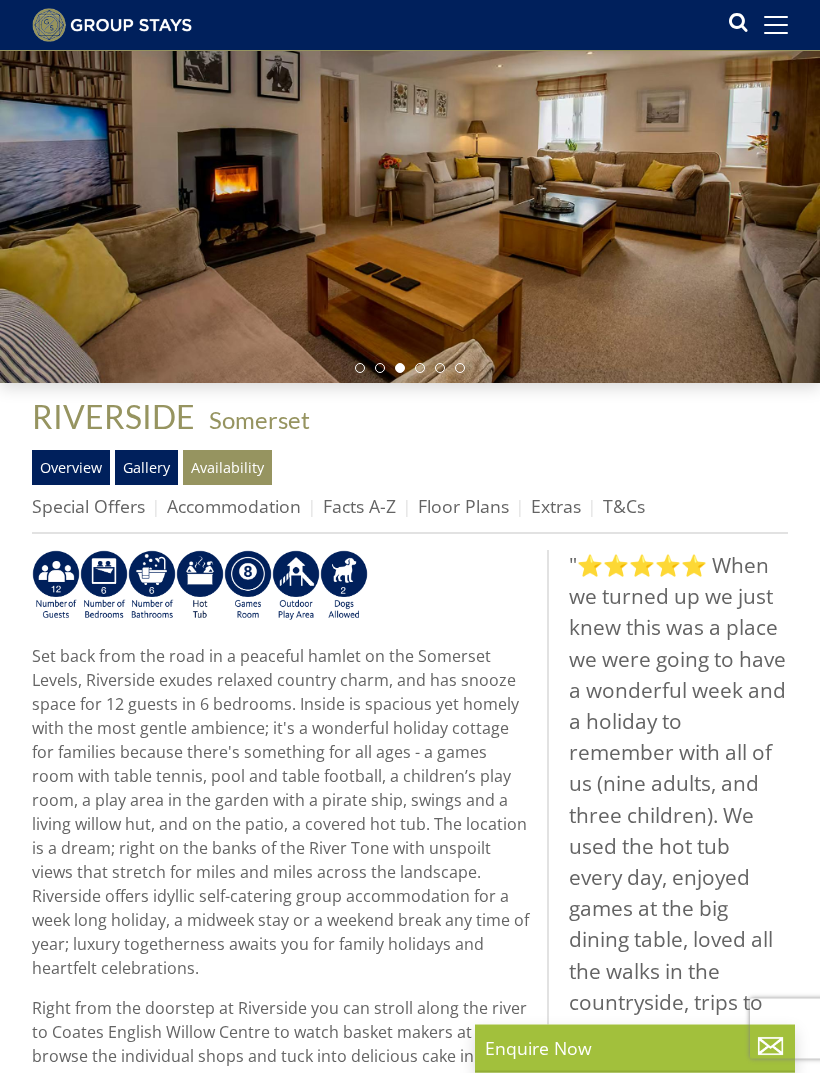 scroll, scrollTop: 184, scrollLeft: 0, axis: vertical 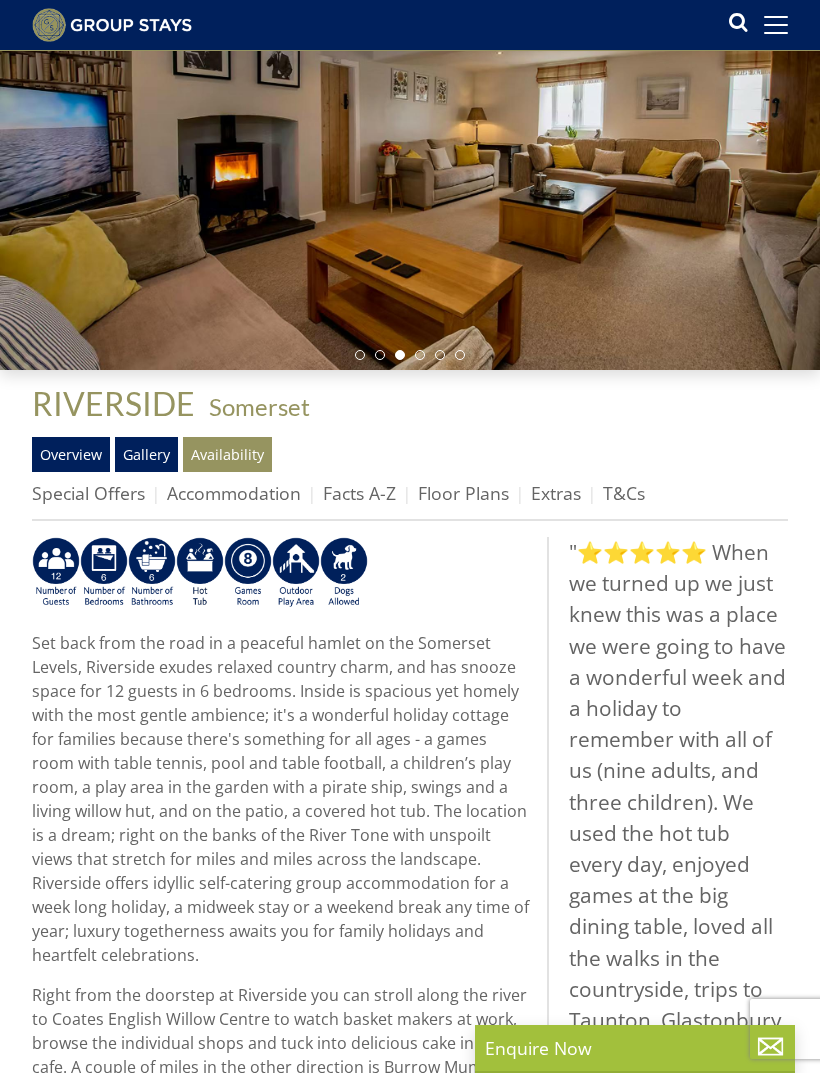 click on "Floor Plans" at bounding box center [463, 493] 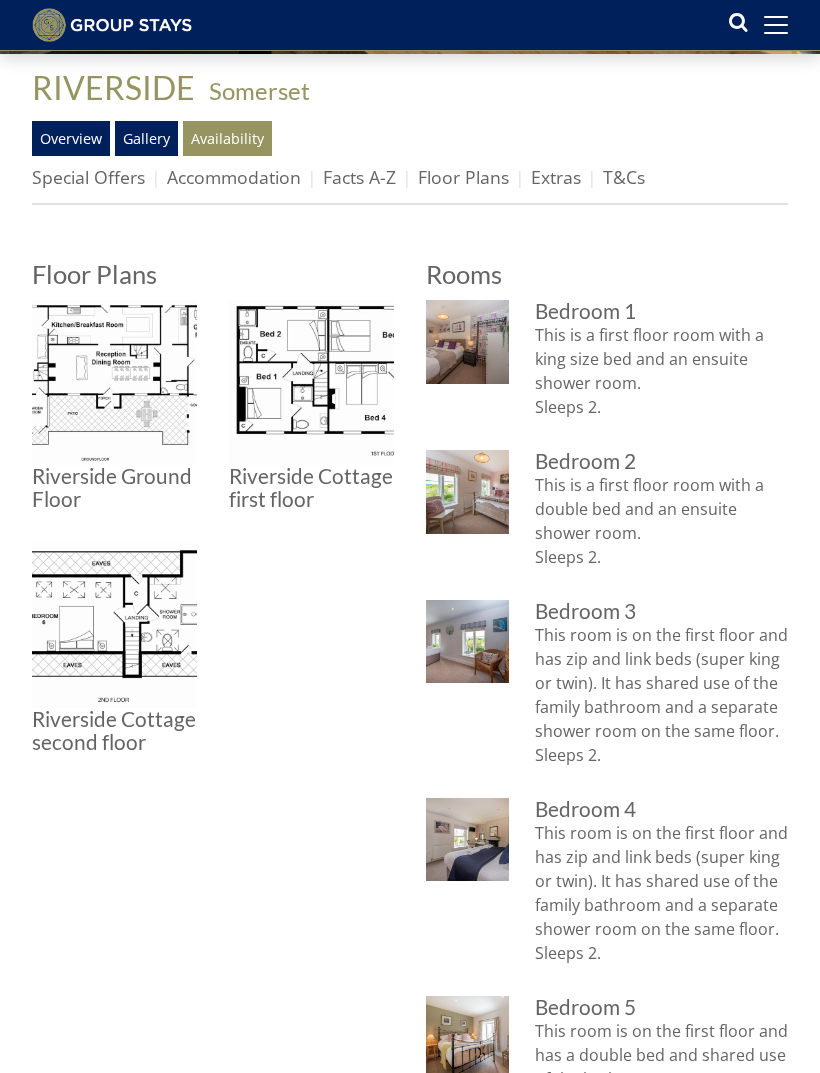 scroll, scrollTop: 0, scrollLeft: 0, axis: both 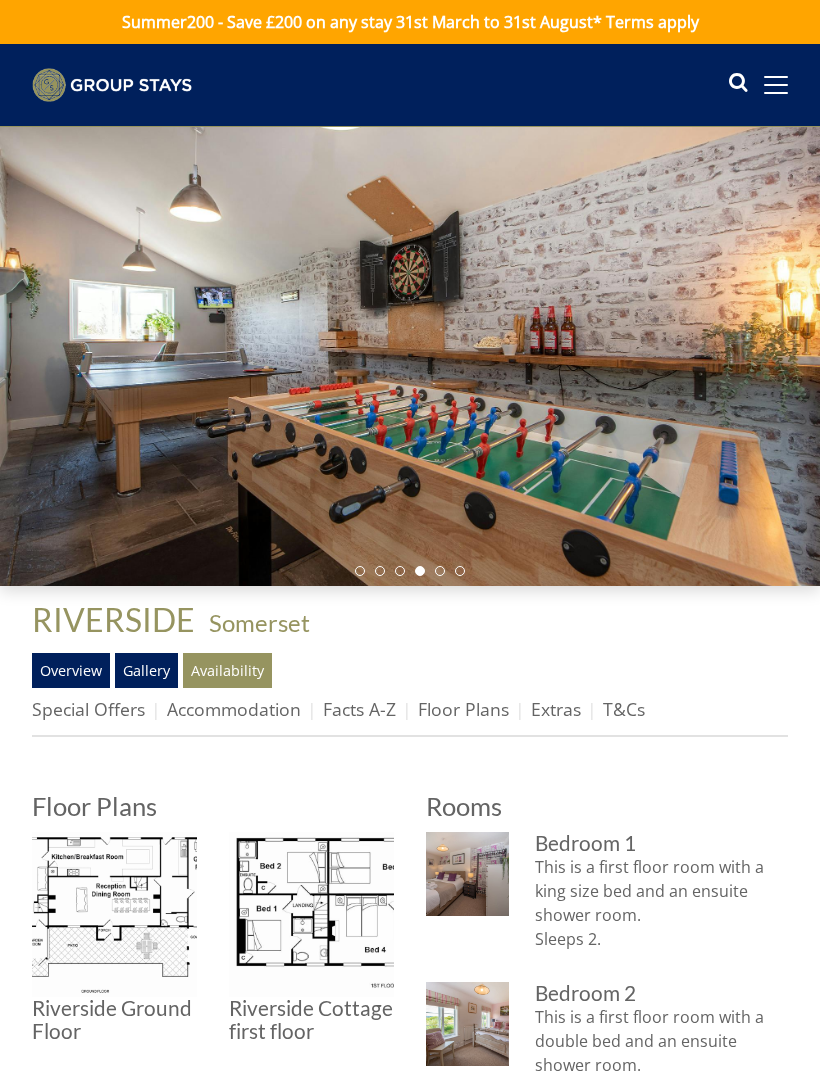 click on "Accommodation" at bounding box center [234, 709] 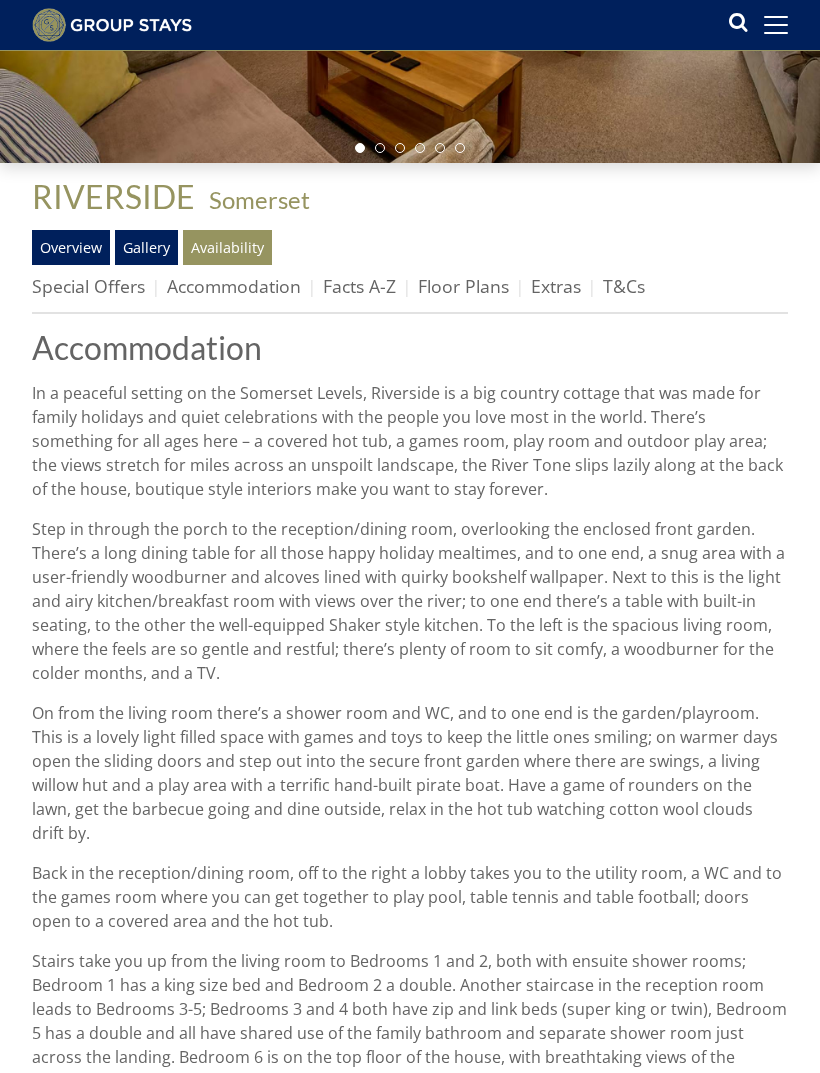 scroll, scrollTop: 391, scrollLeft: 0, axis: vertical 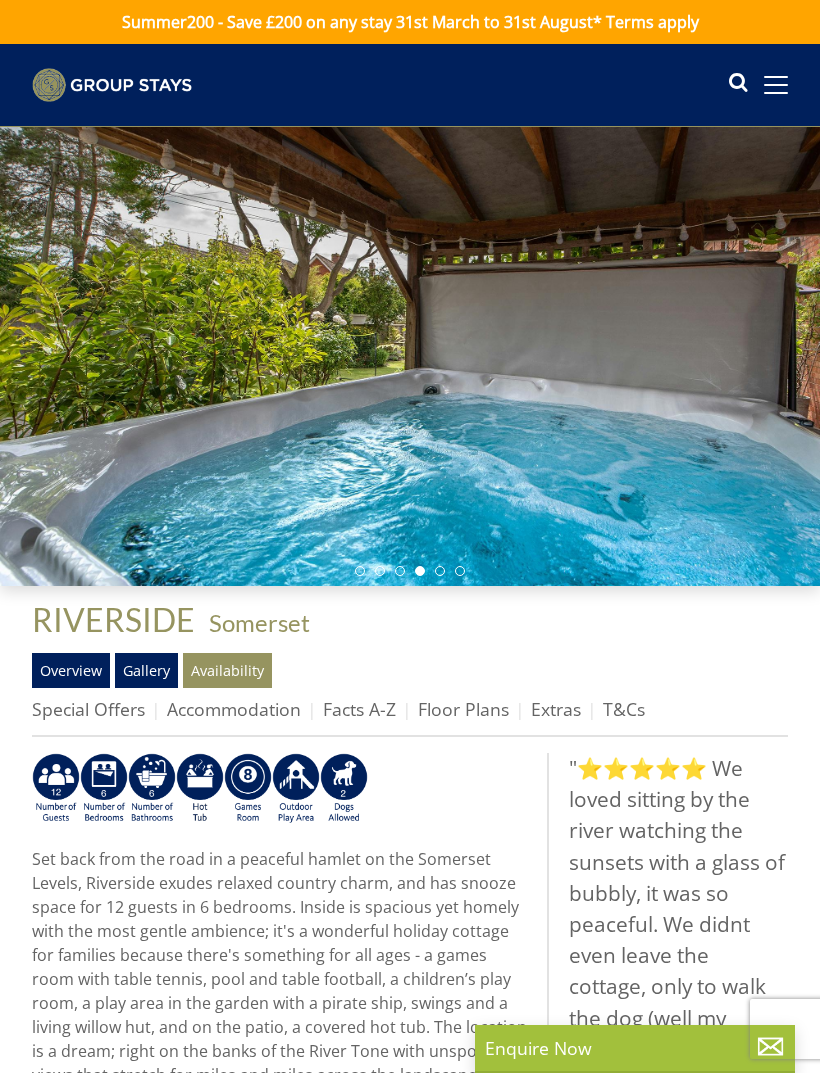 click on "Gallery" at bounding box center (146, 670) 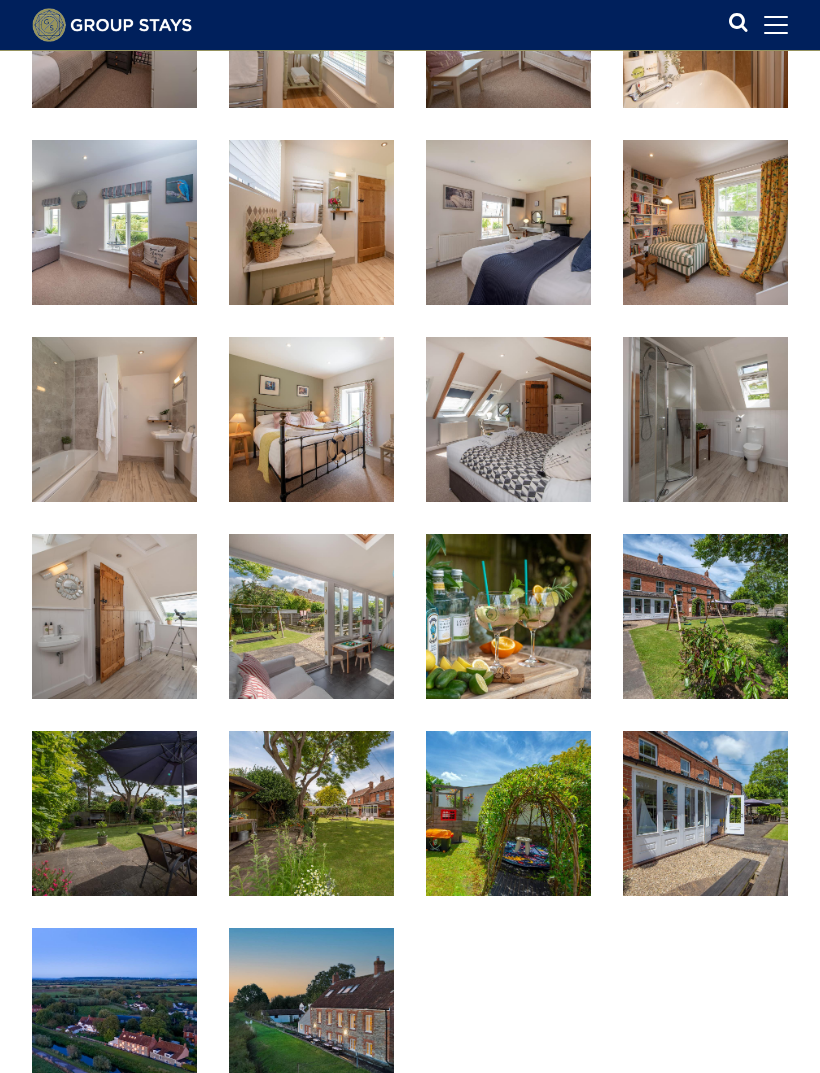 scroll, scrollTop: 1567, scrollLeft: 0, axis: vertical 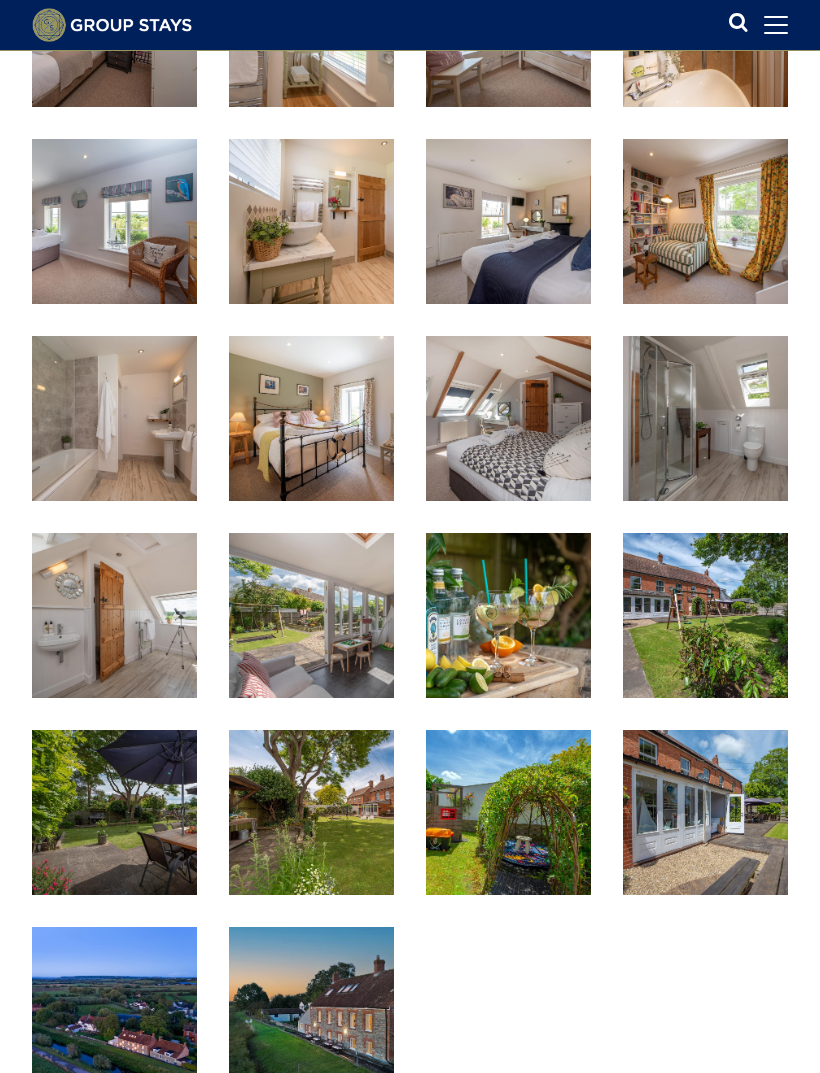 click at bounding box center (114, 1009) 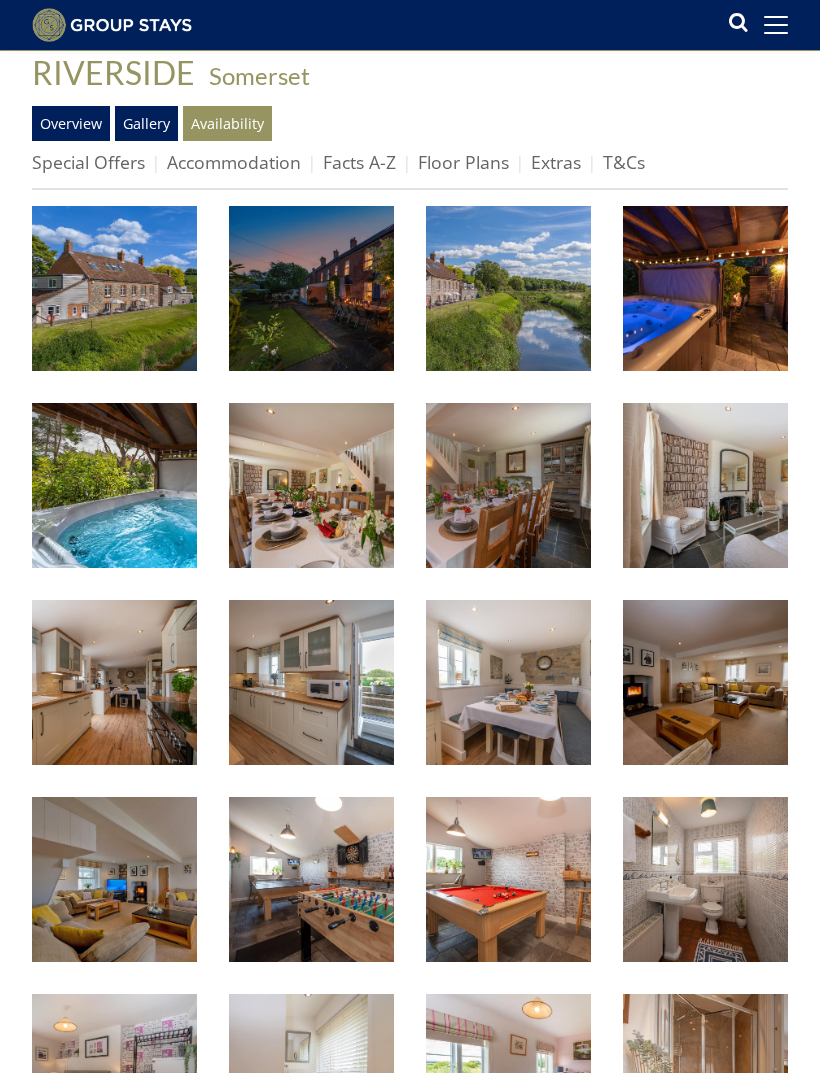 scroll, scrollTop: 490, scrollLeft: 0, axis: vertical 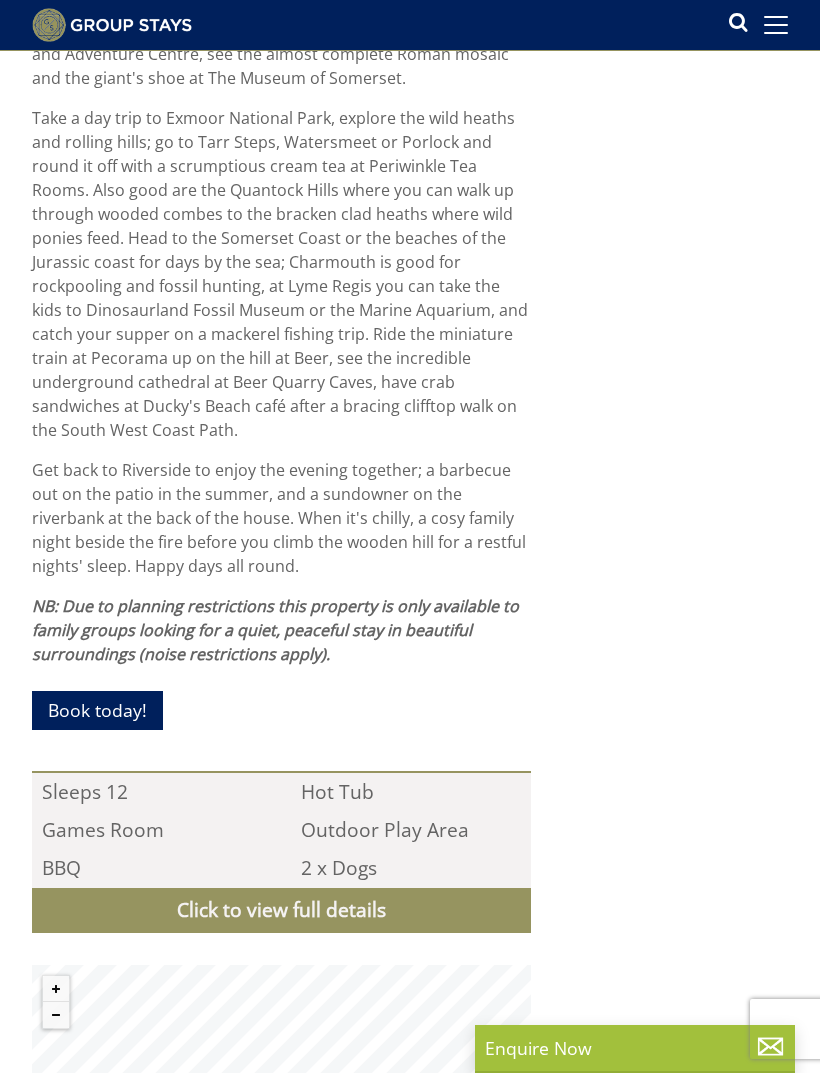 select on "6" 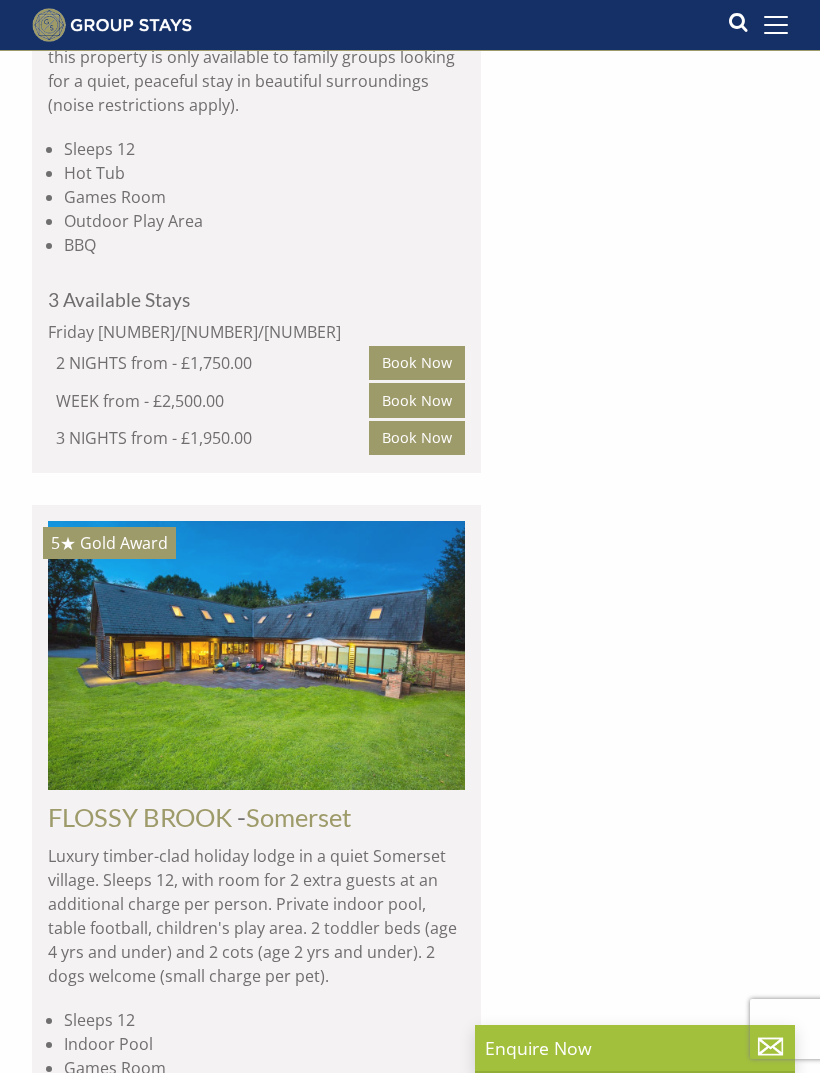 scroll, scrollTop: 0, scrollLeft: 14595, axis: horizontal 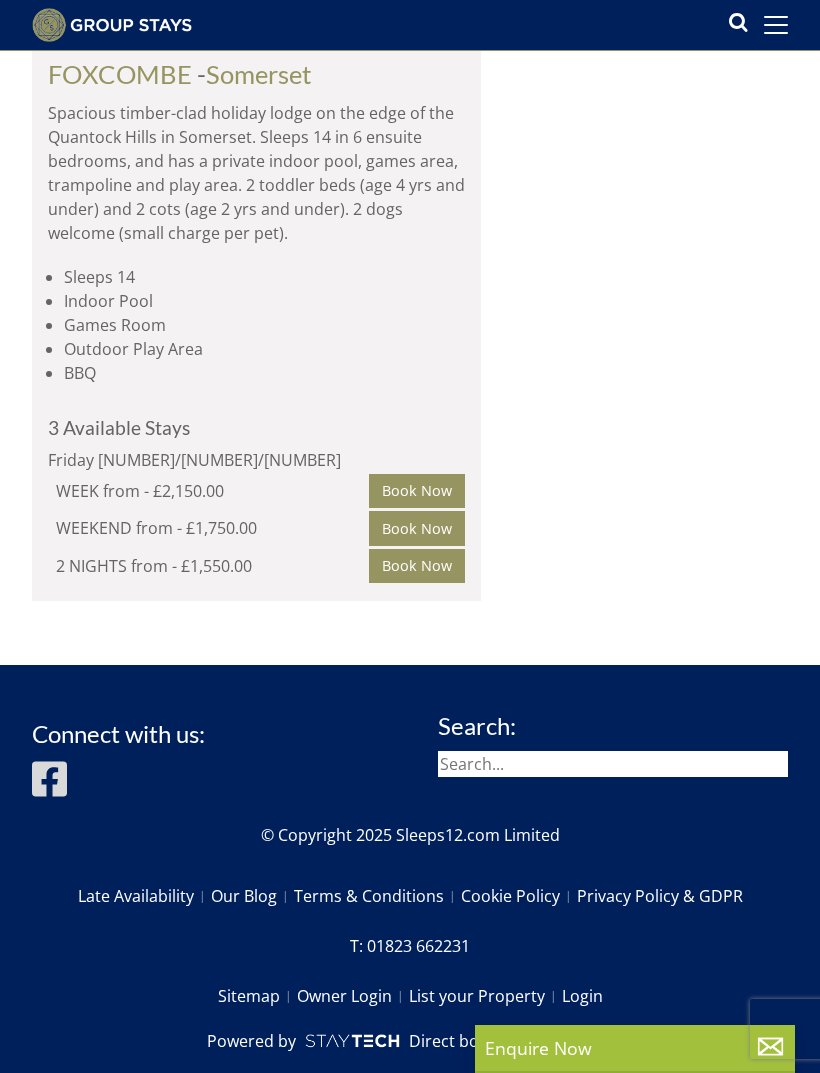 click at bounding box center [256, -88] 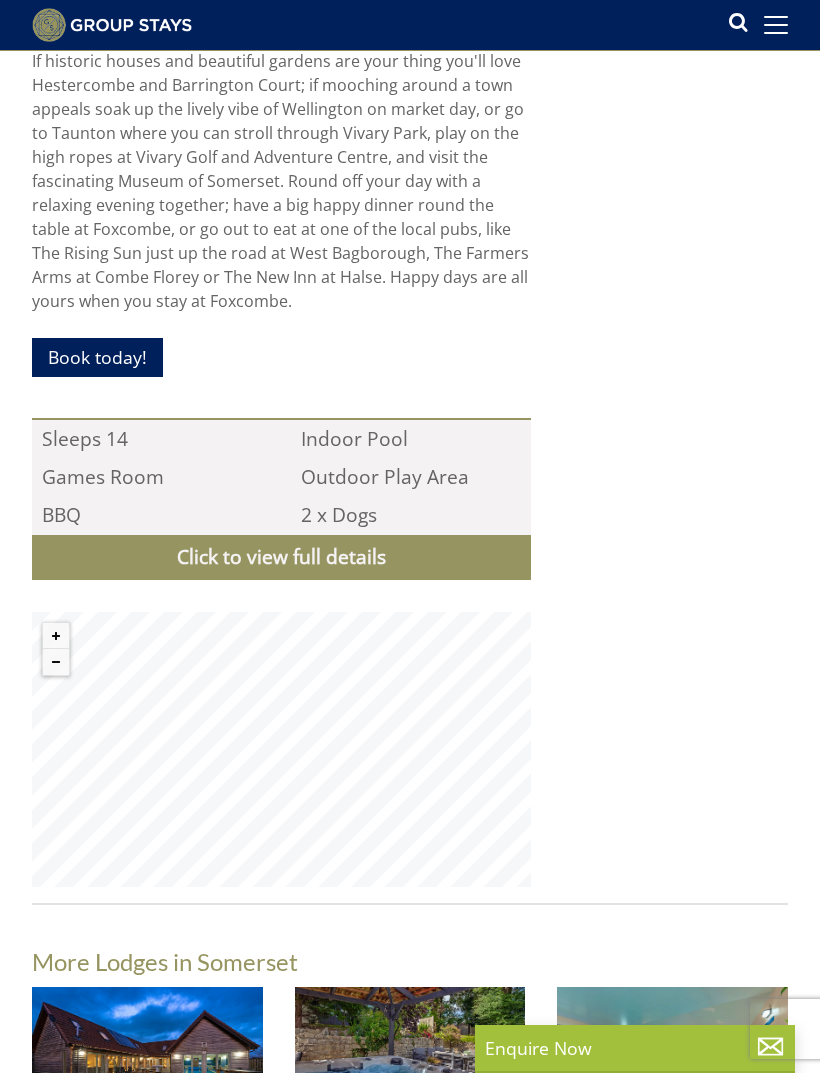 scroll, scrollTop: 1909, scrollLeft: 0, axis: vertical 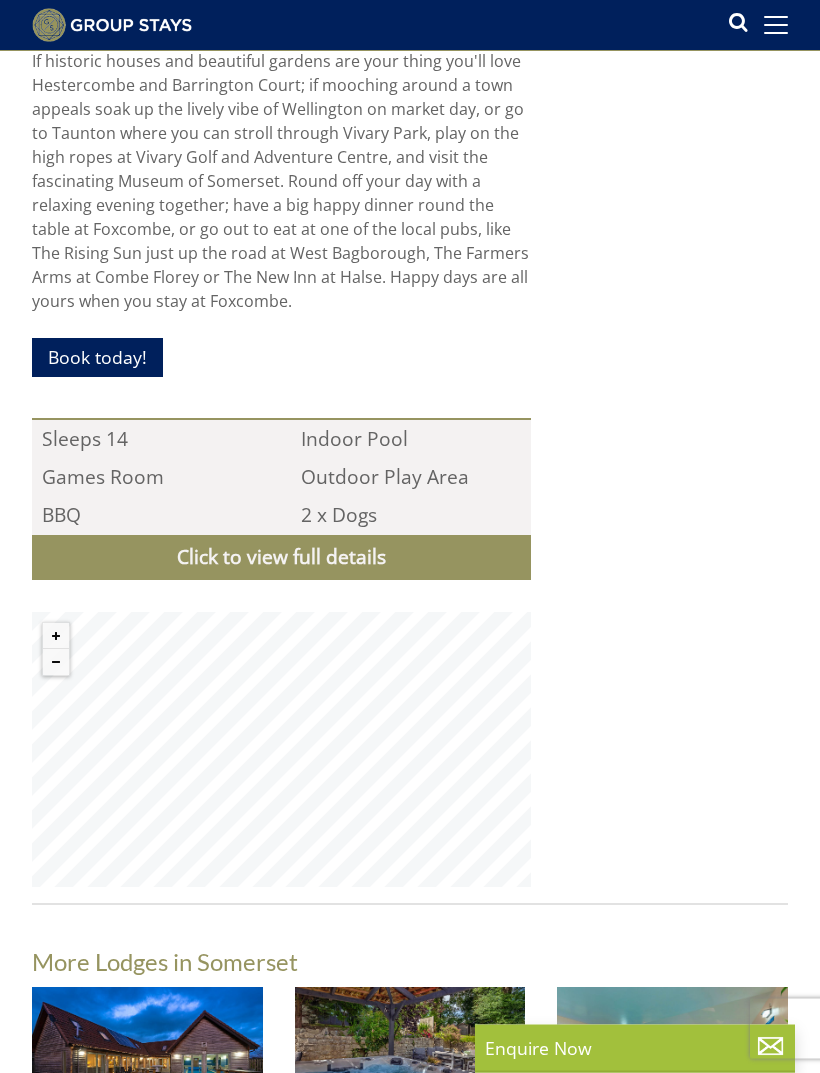 click on "Click to view full details" at bounding box center [281, 558] 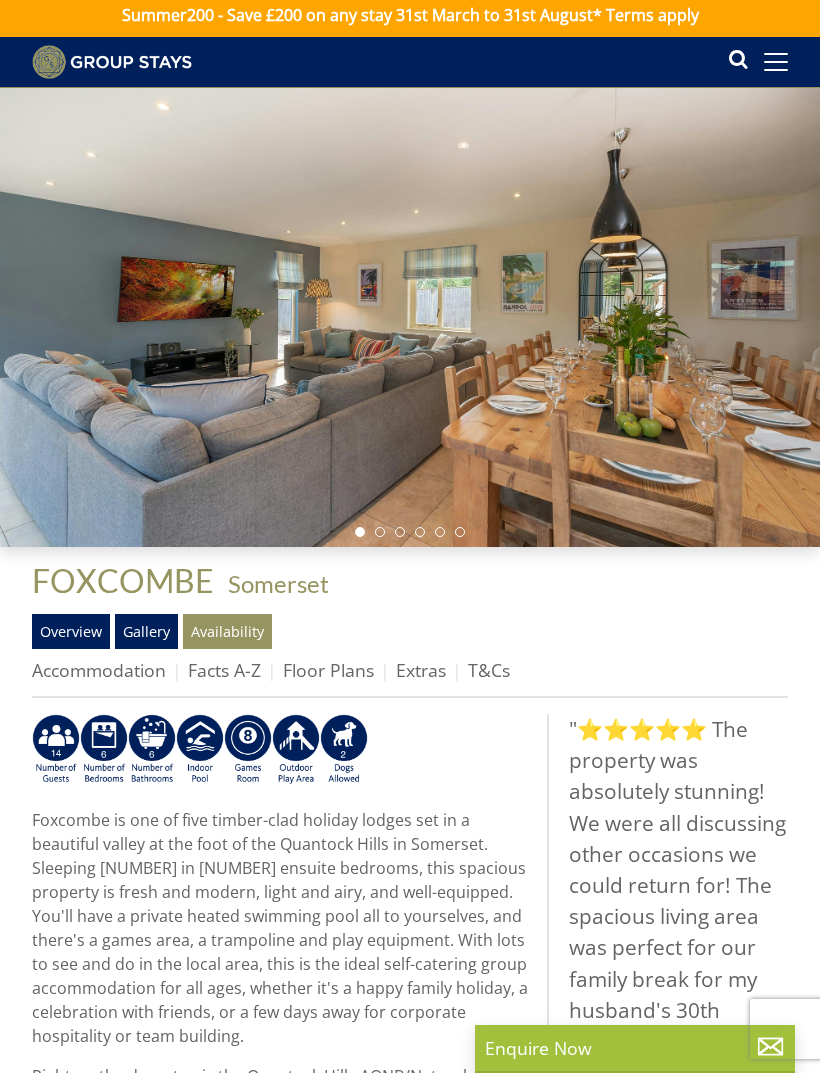 scroll, scrollTop: 0, scrollLeft: 0, axis: both 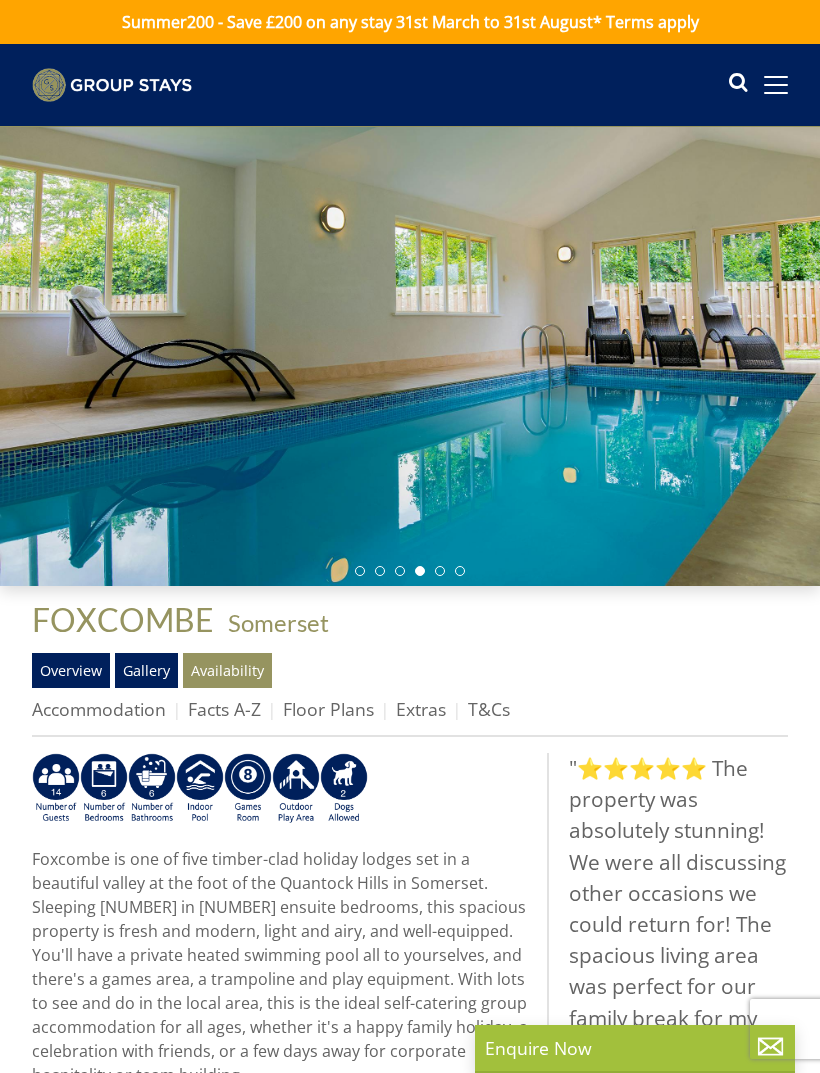 click on "Floor Plans" at bounding box center (328, 709) 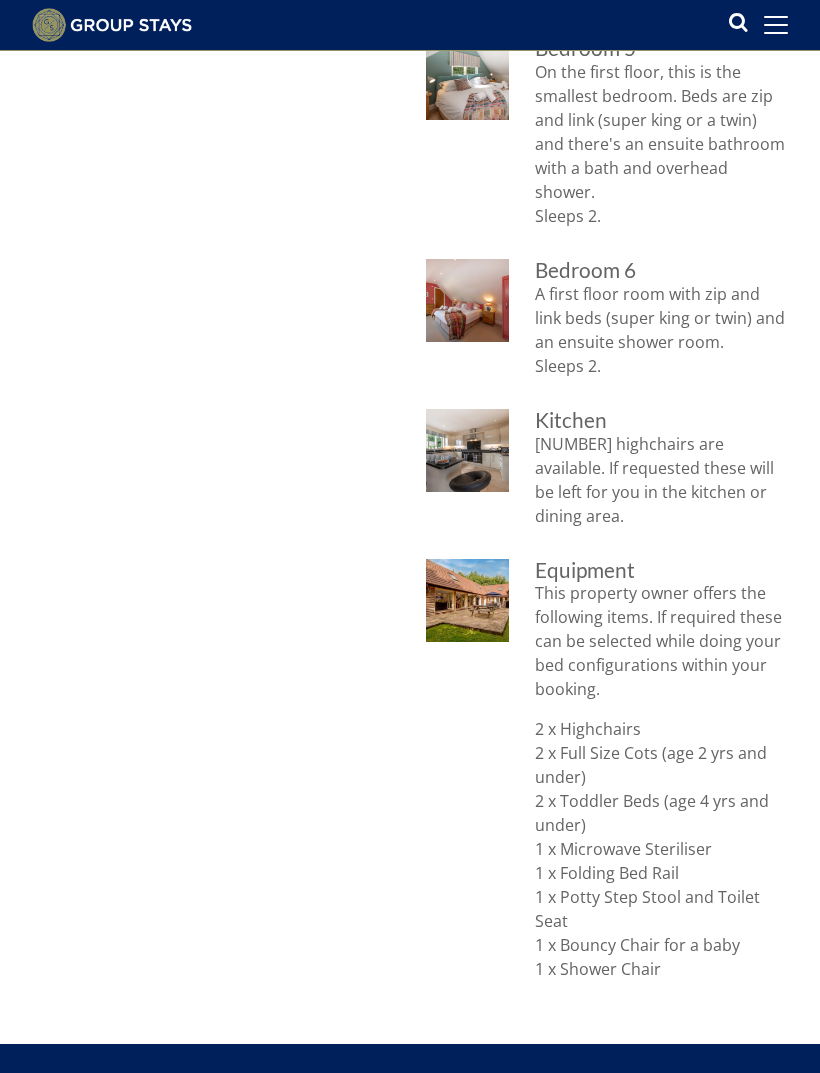 scroll, scrollTop: 1507, scrollLeft: 0, axis: vertical 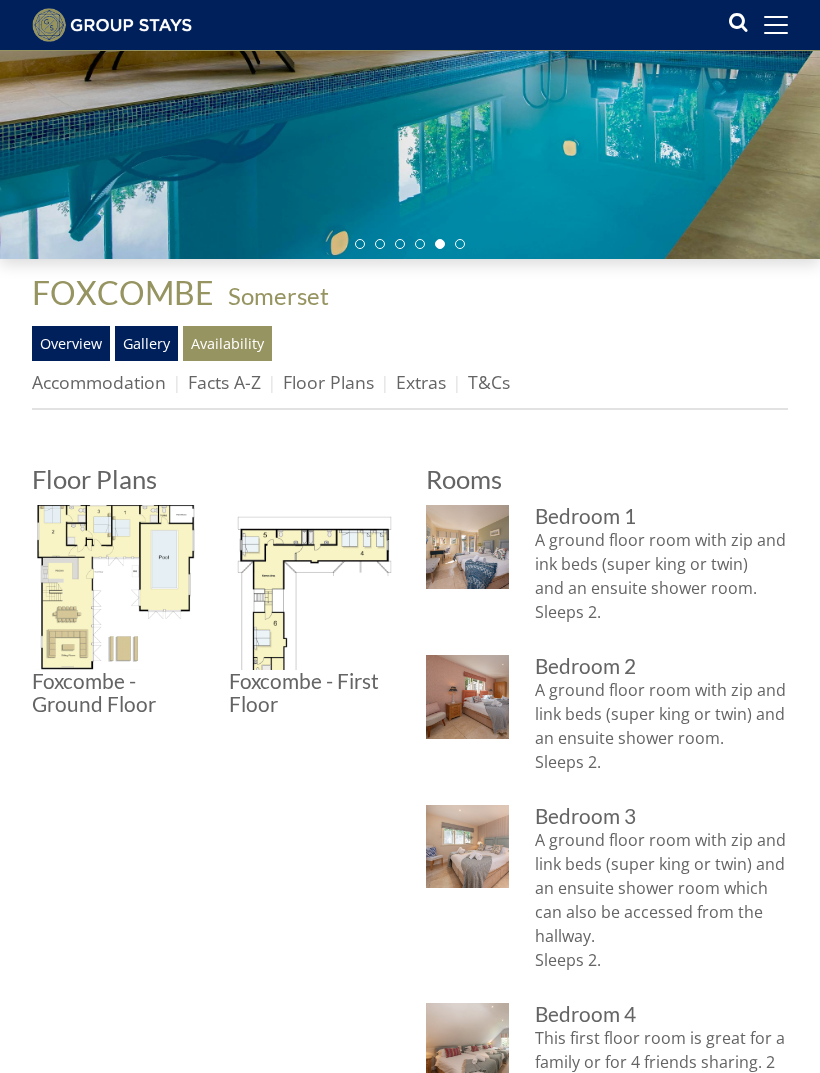 click on "Gallery" at bounding box center (146, 343) 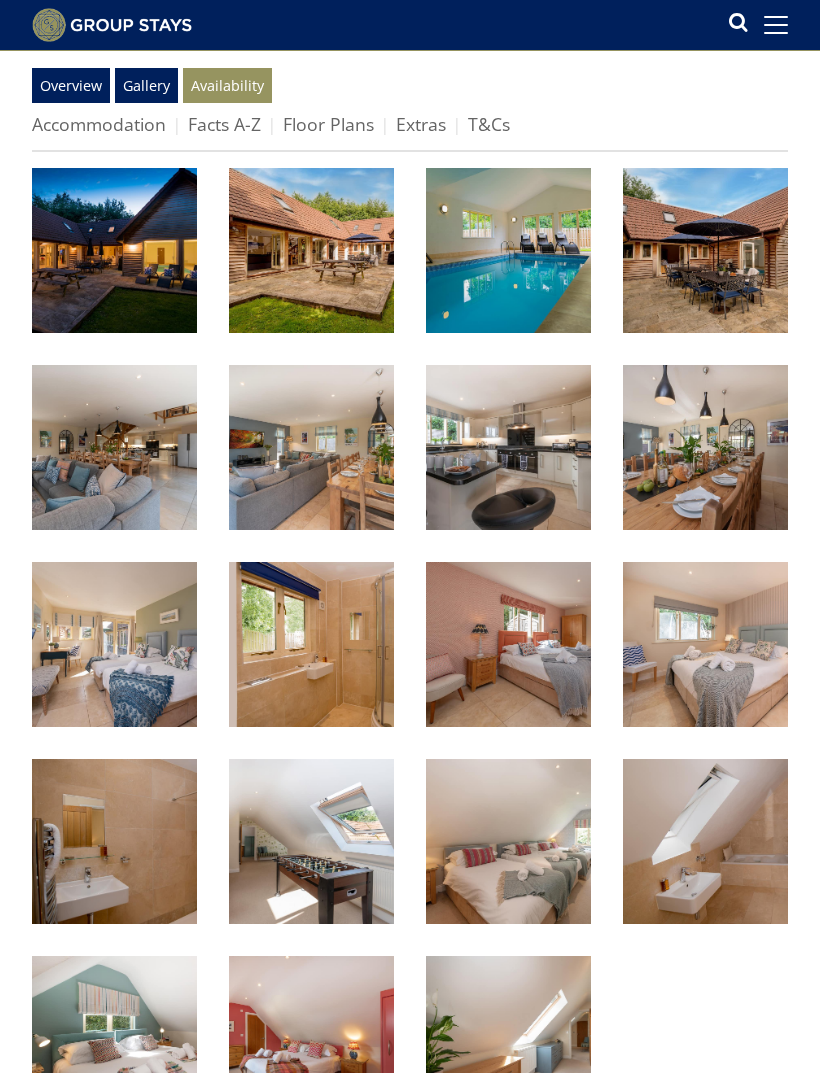 scroll, scrollTop: 553, scrollLeft: 0, axis: vertical 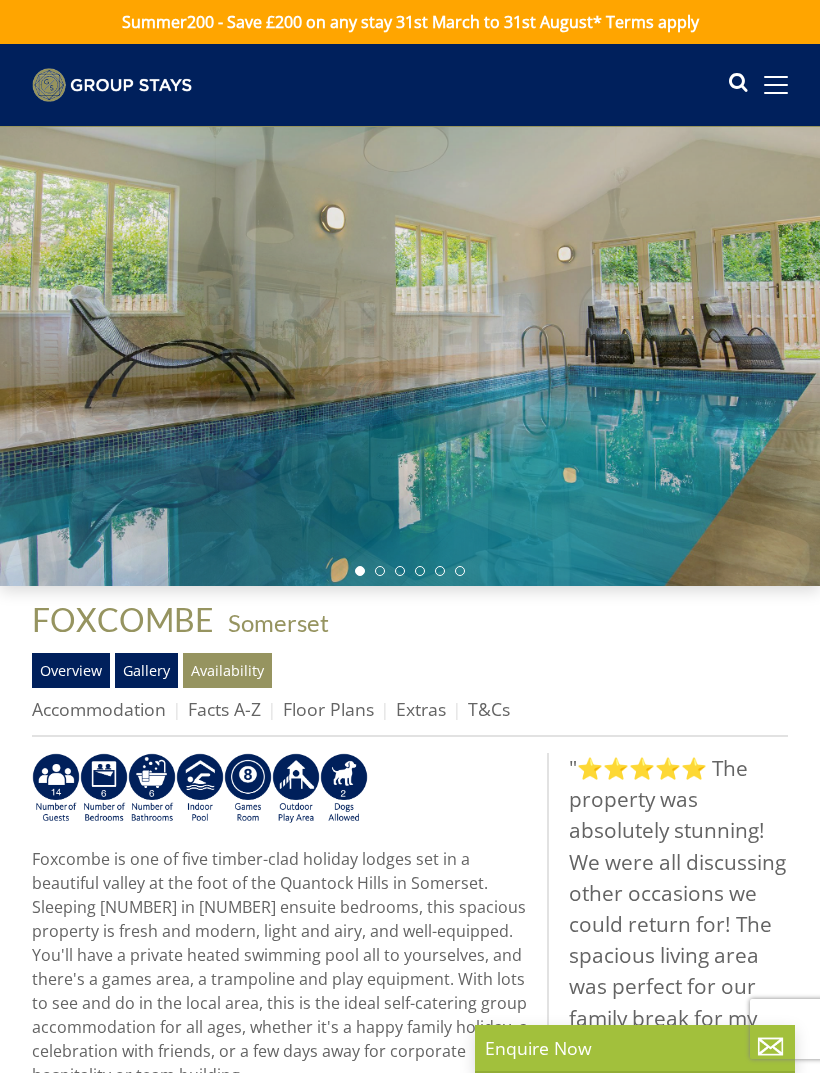 select on "6" 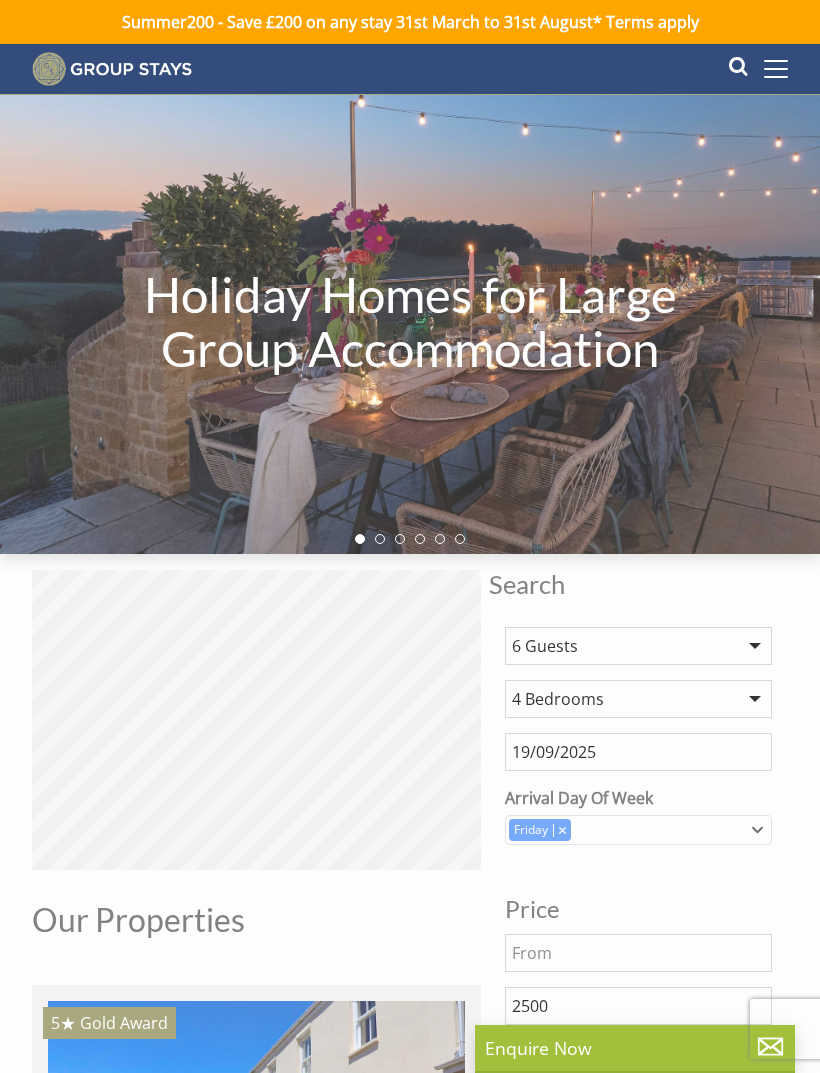 scroll, scrollTop: 2803, scrollLeft: 0, axis: vertical 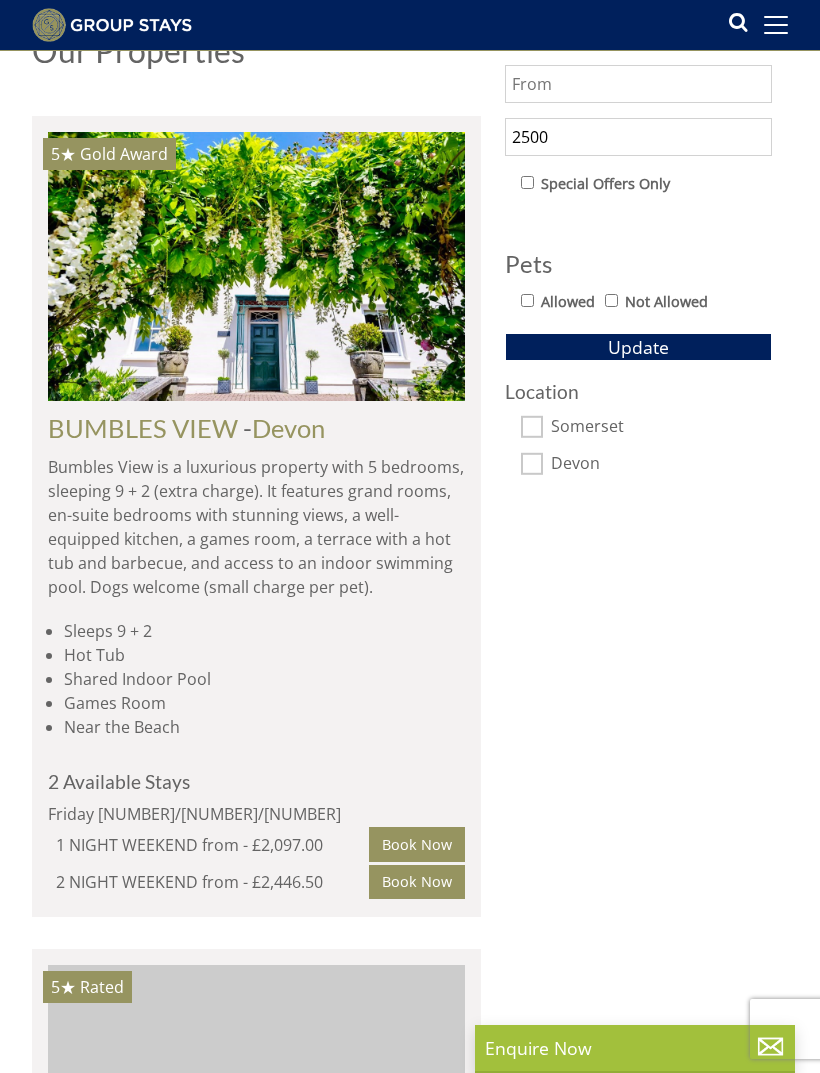 click on "Location" at bounding box center [638, 391] 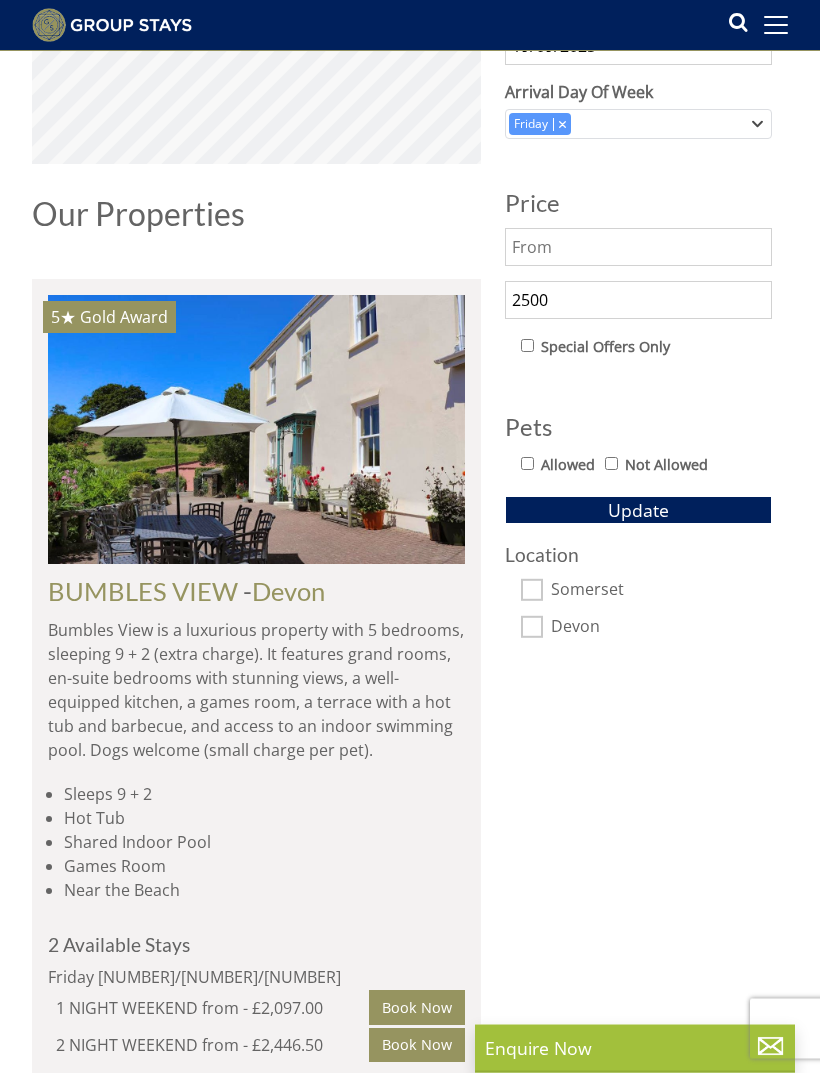 scroll, scrollTop: 705, scrollLeft: 0, axis: vertical 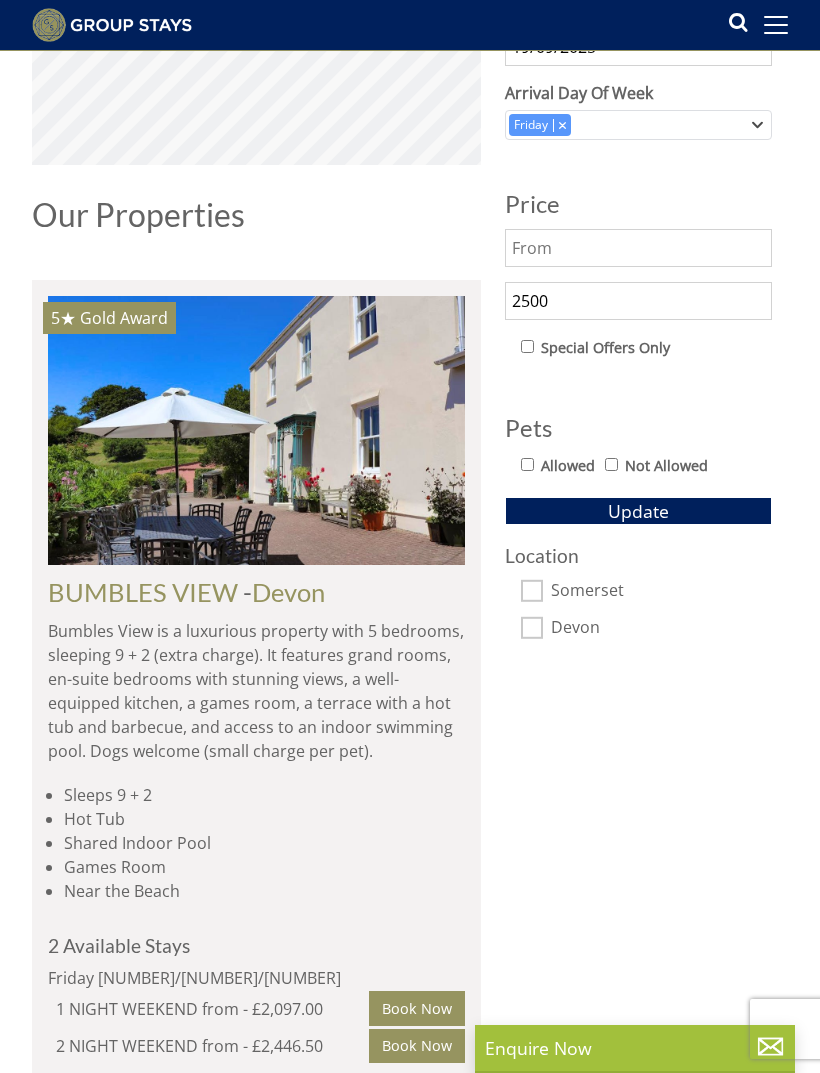 click on "Location" at bounding box center [638, 555] 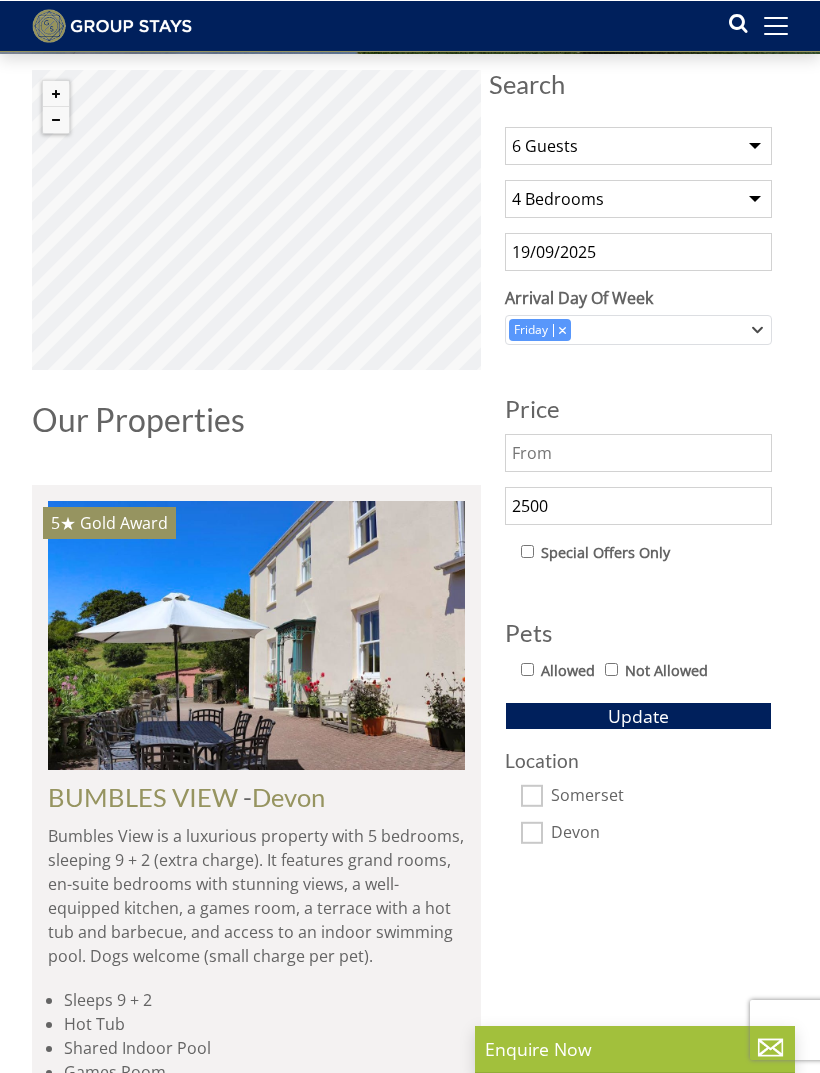 scroll, scrollTop: 500, scrollLeft: 0, axis: vertical 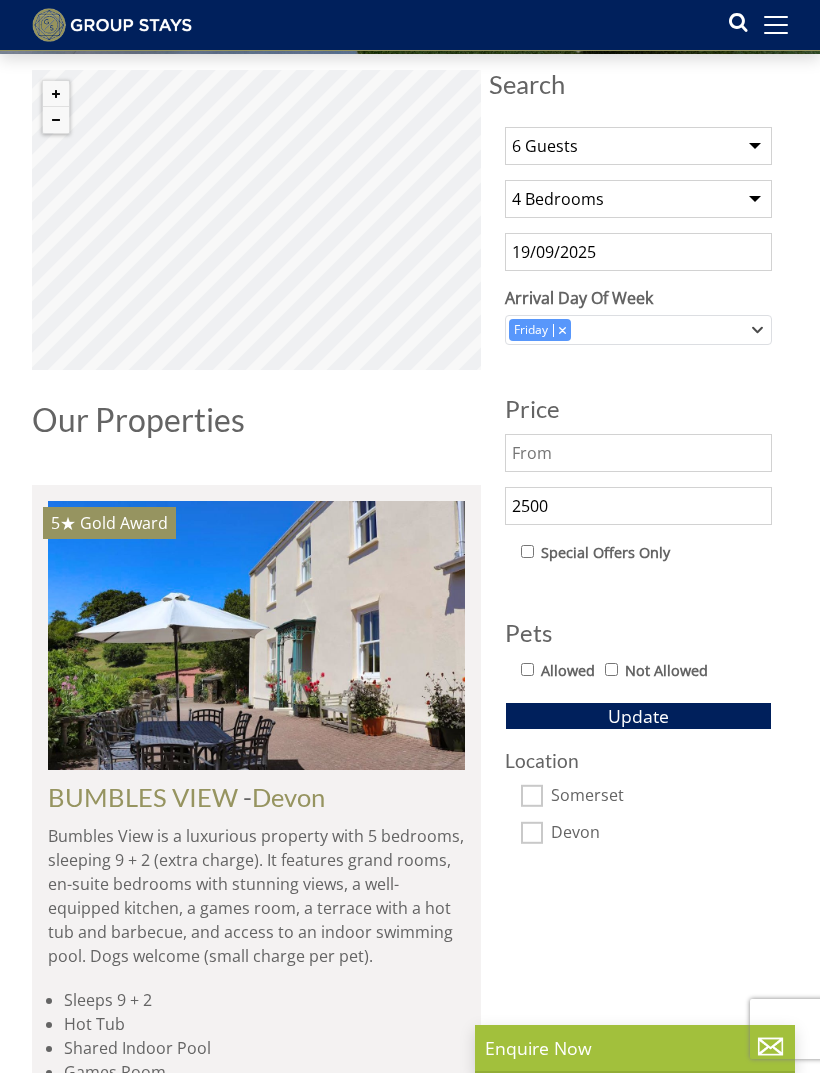 click on "Somerset" at bounding box center (661, 797) 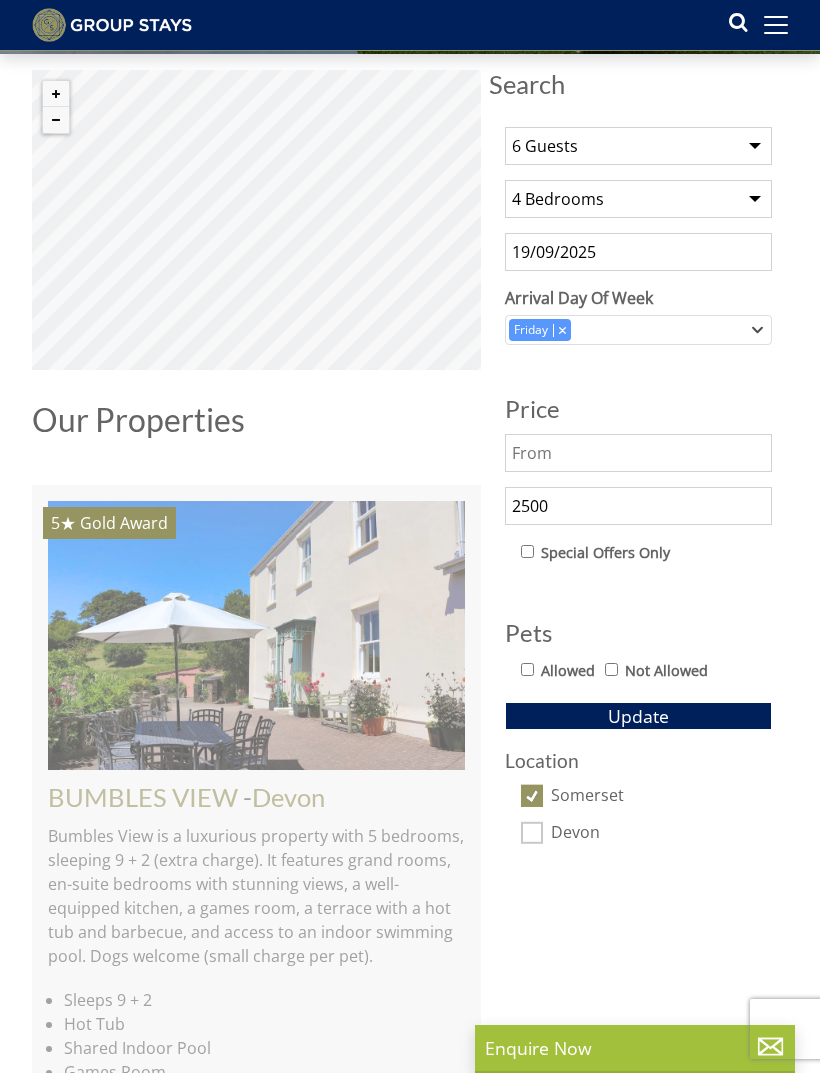 click on "Devon" at bounding box center (532, 833) 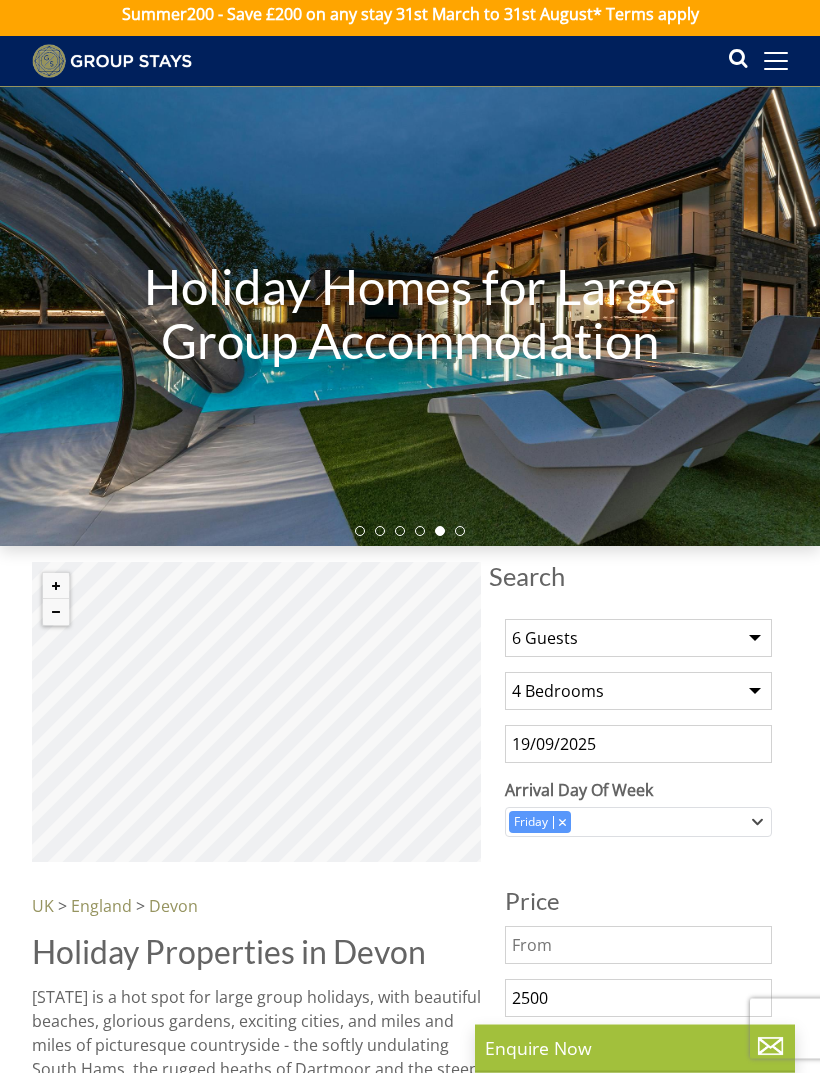 scroll, scrollTop: 0, scrollLeft: 0, axis: both 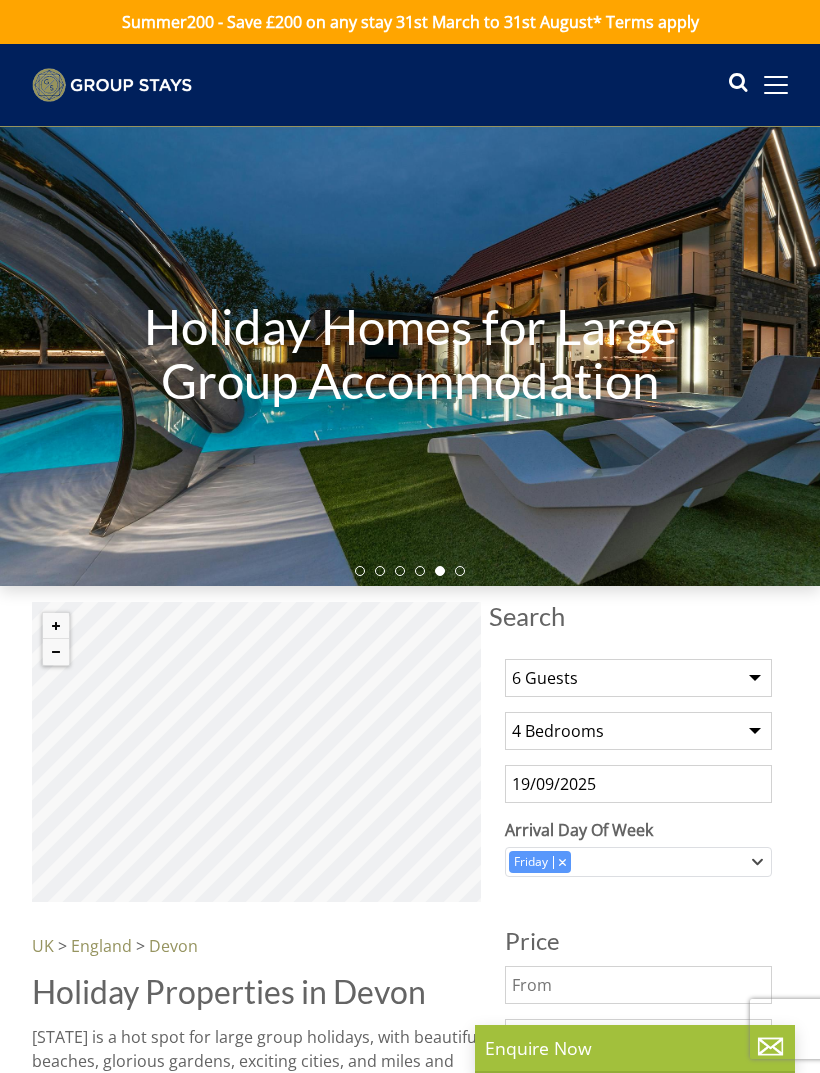 click at bounding box center [776, 85] 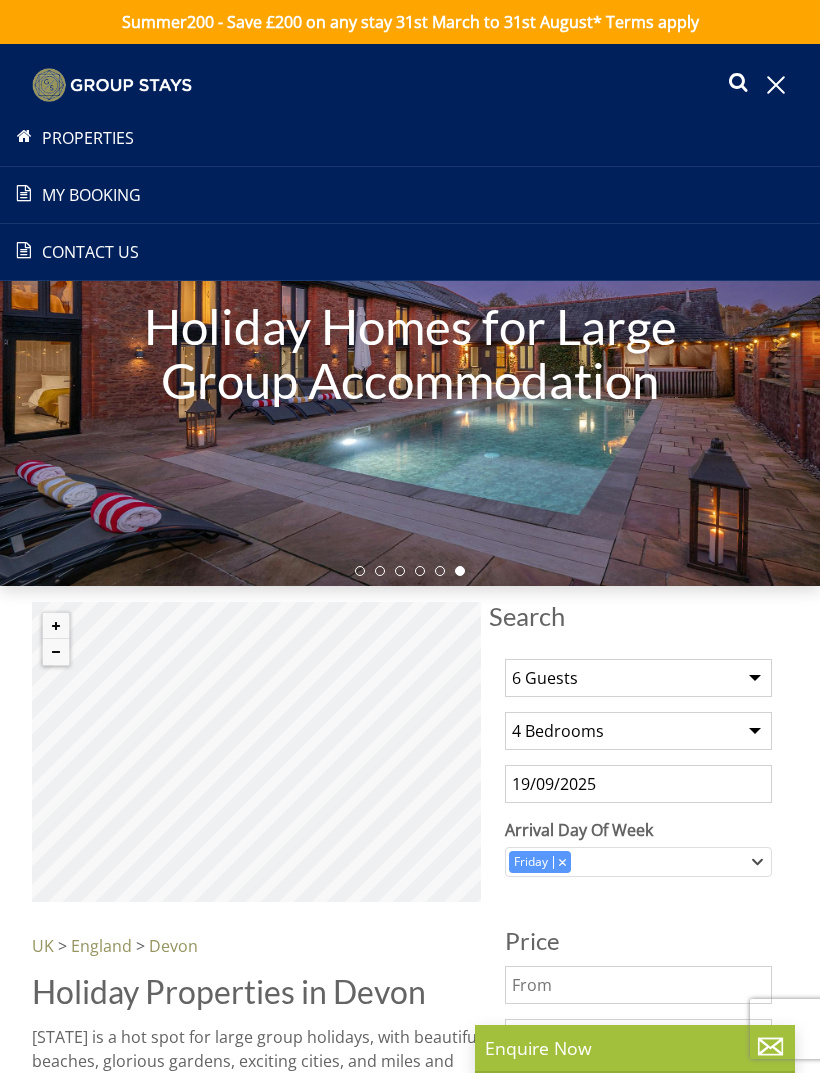 click on "Properties" at bounding box center (410, 138) 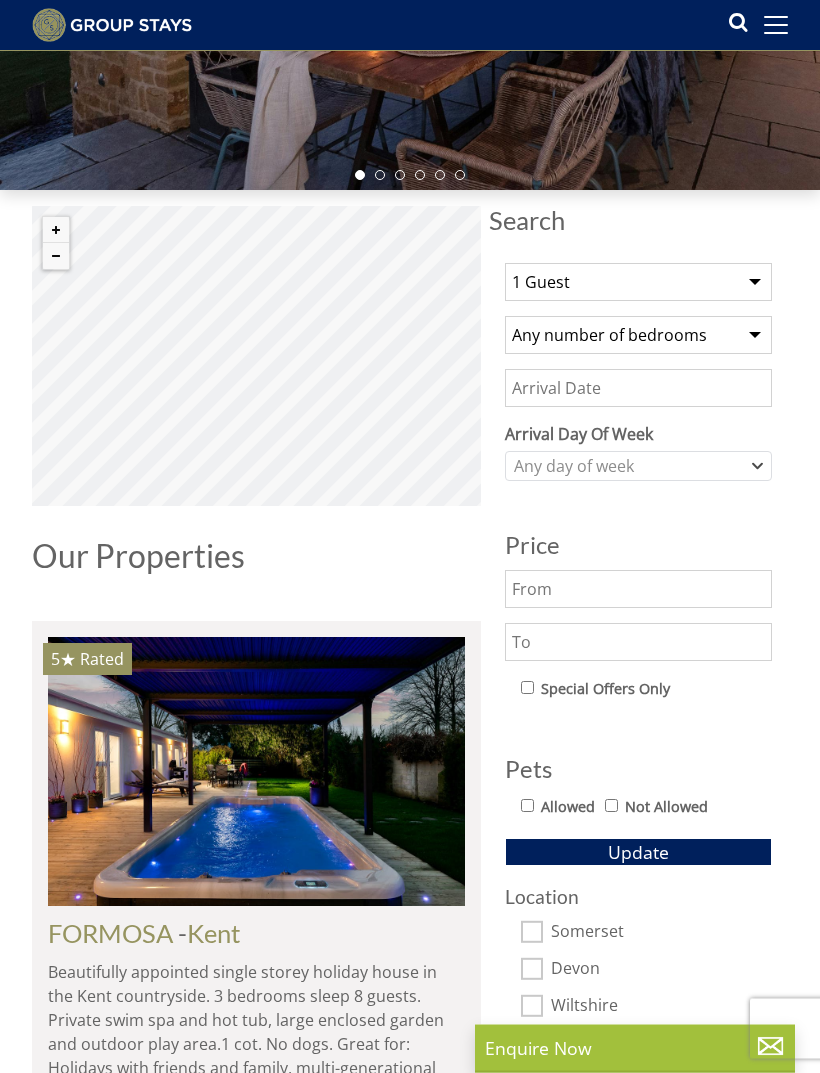 click on "1 Guest
2 Guests
3 Guests
4 Guests
5 Guests
6 Guests
7 Guests
8 Guests
9 Guests
10 Guests
11 Guests
12 Guests
13 Guests
14 Guests
15 Guests
16 Guests
17 Guests
18 Guests
19 Guests
20 Guests
21 Guests
22 Guests
23 Guests
24 Guests
25 Guests
26 Guests
27 Guests
28 Guests
29 Guests
30 Guests
31 Guests
32 Guests" at bounding box center [638, 283] 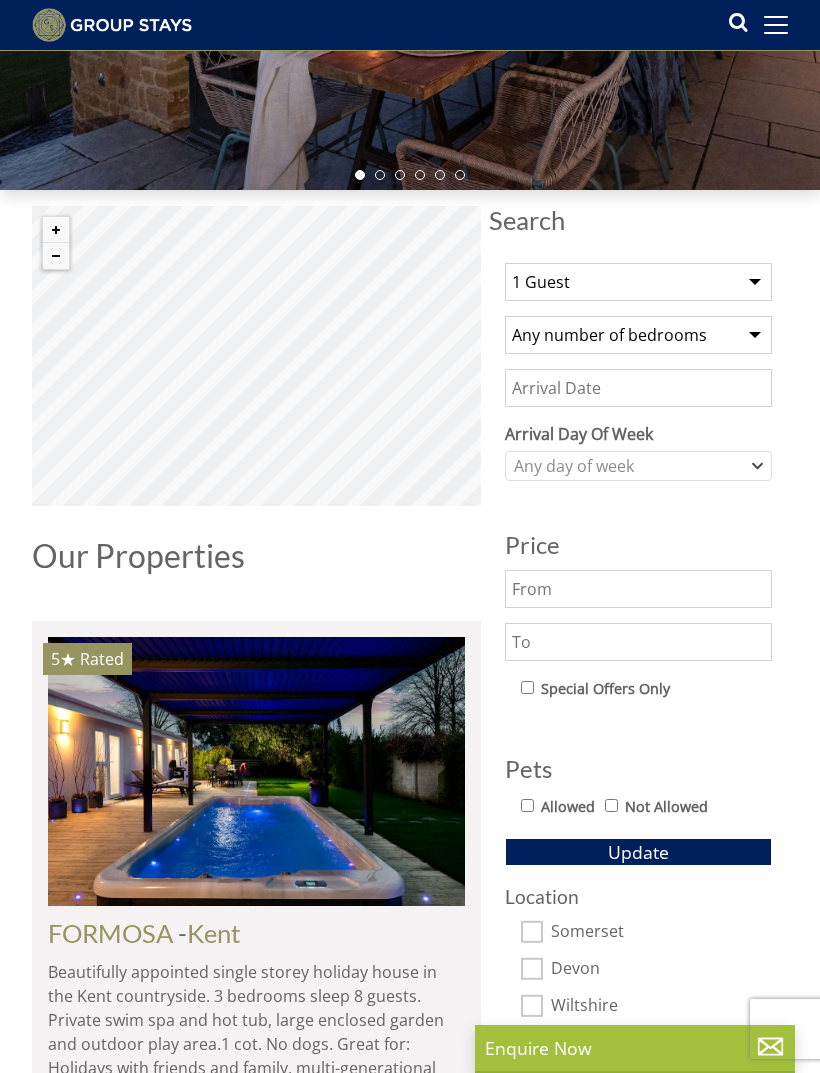 select on "6" 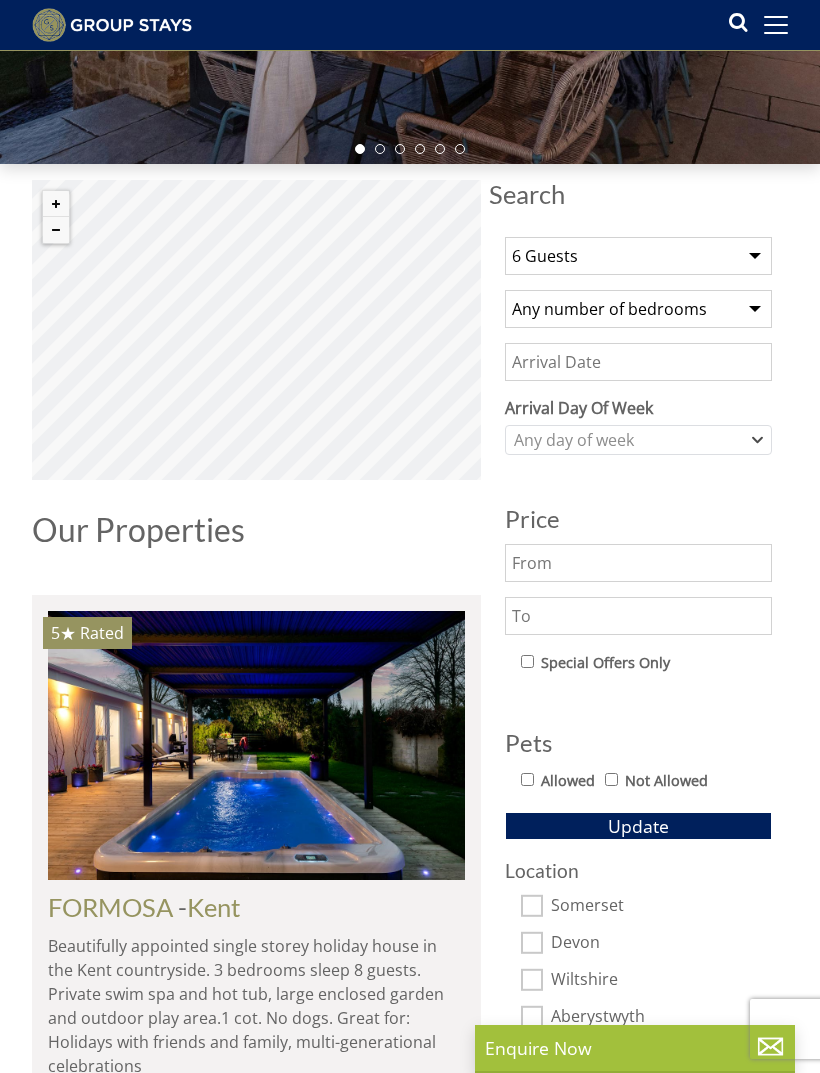 scroll, scrollTop: 468, scrollLeft: 0, axis: vertical 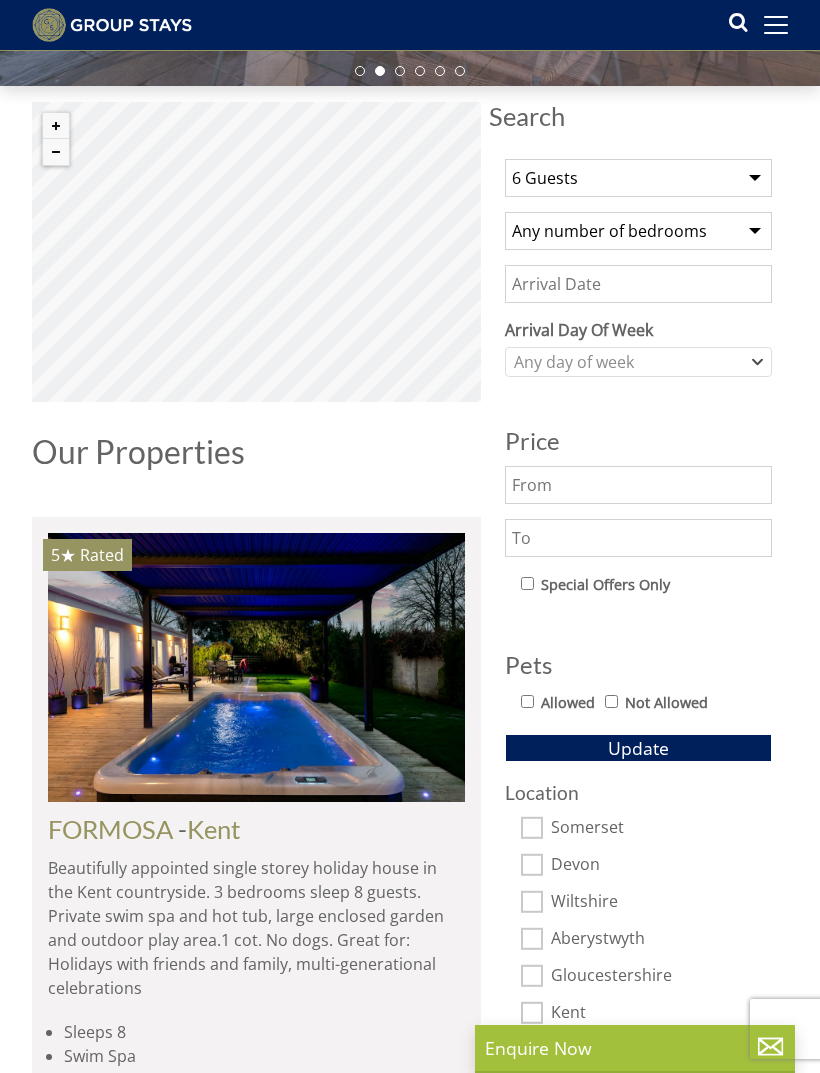 click on "Date" at bounding box center [638, 284] 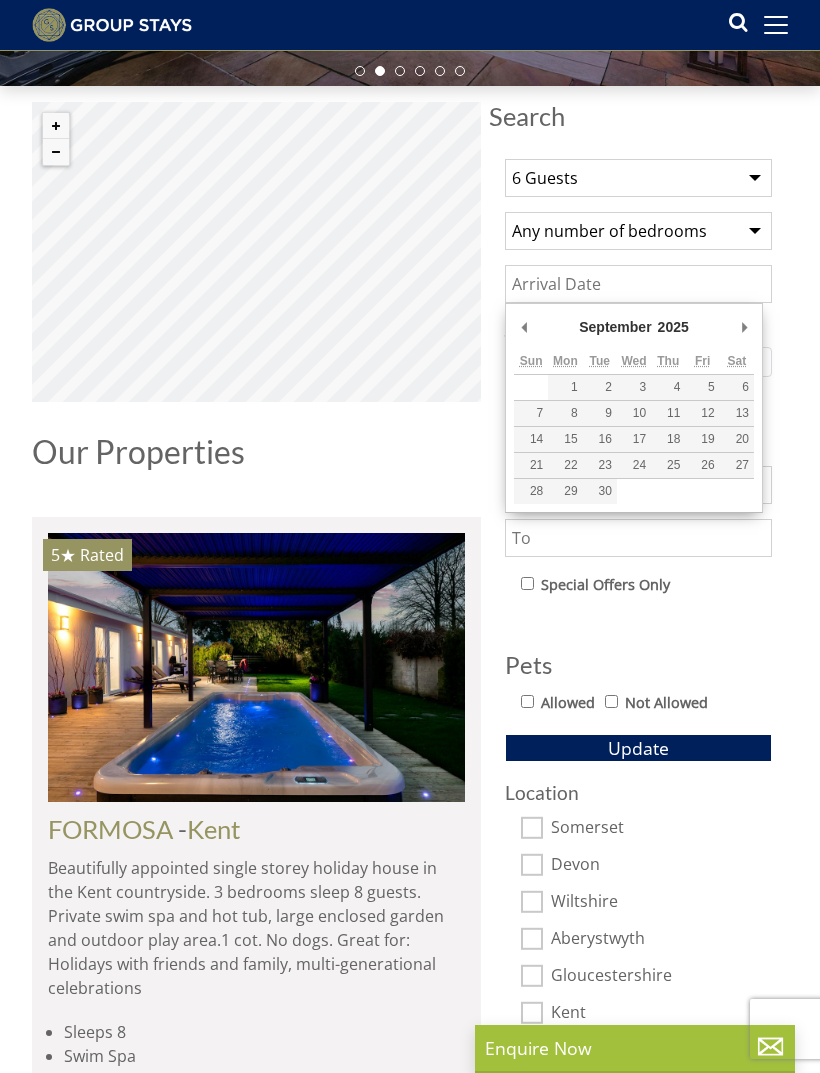 type on "19/09/2025" 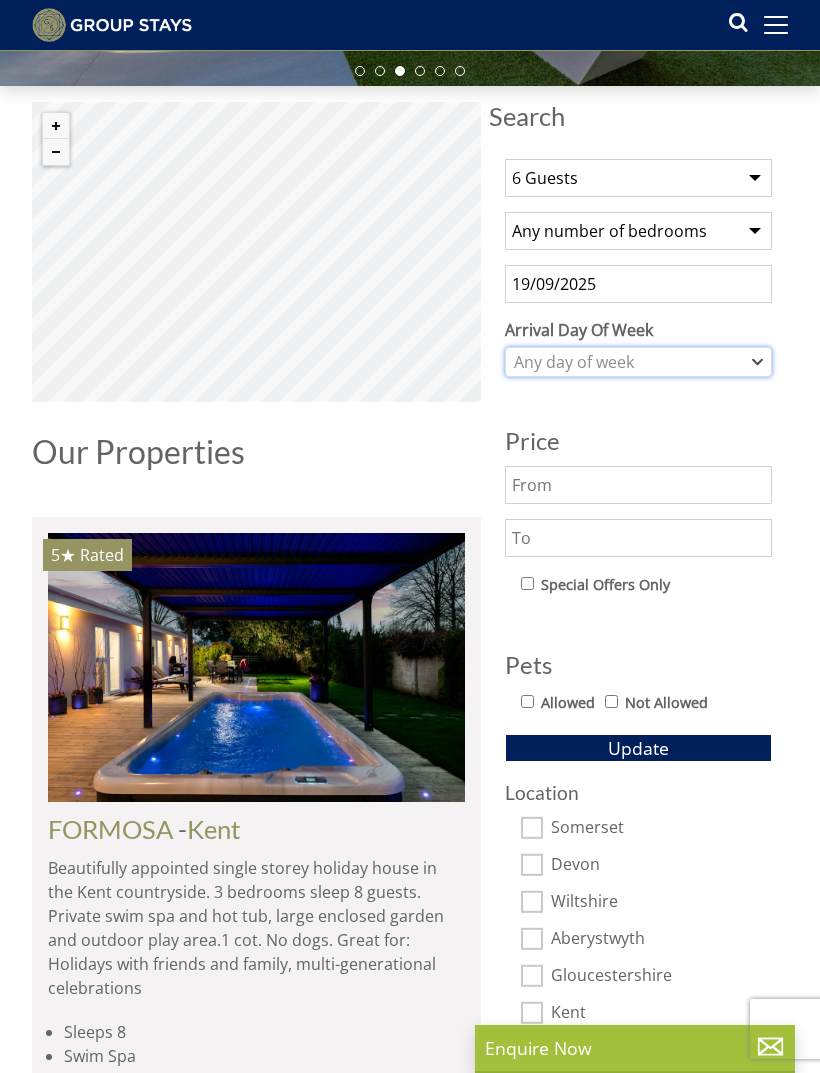 click 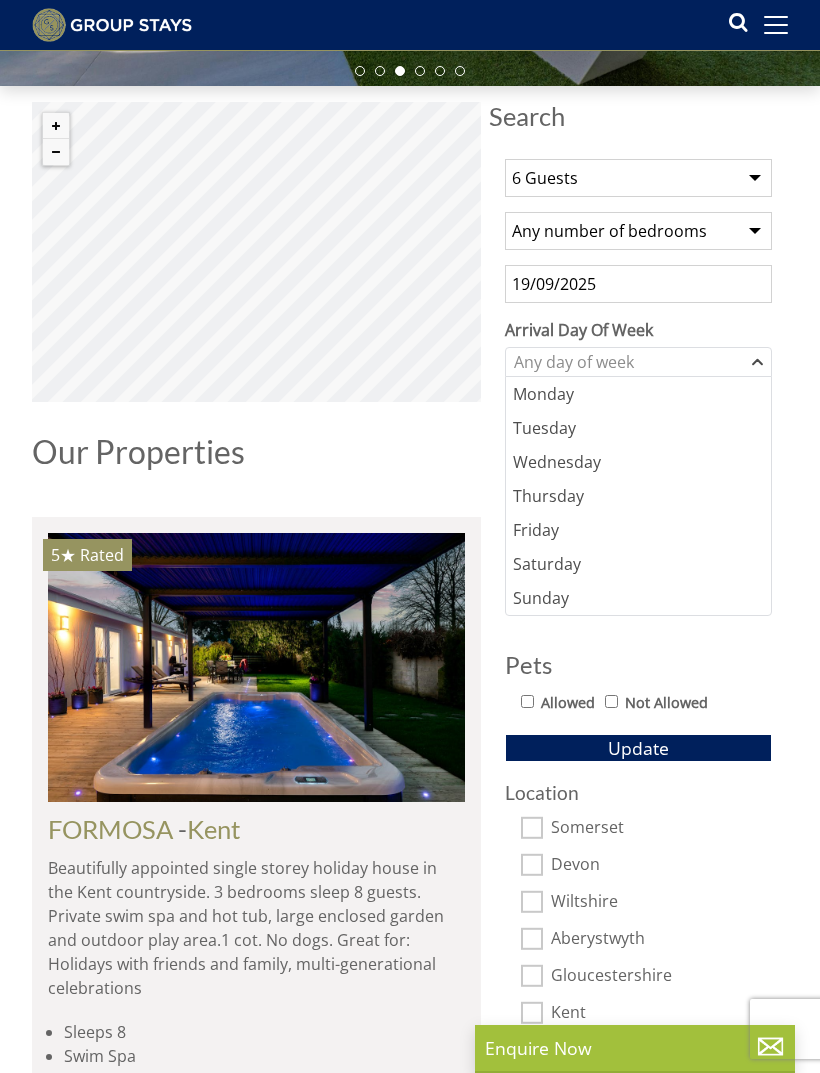 click on "Friday" at bounding box center [638, 530] 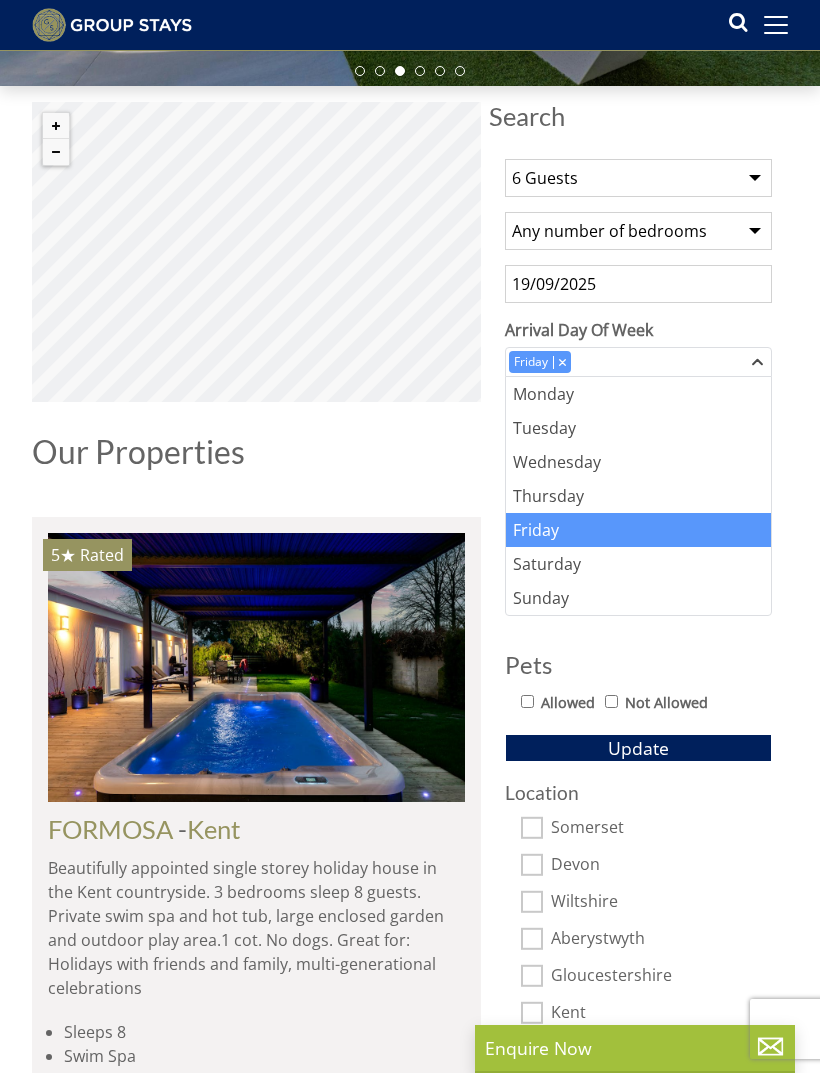 click on "Search
Search
[NUMBER] Guest
[NUMBER] Guests
[NUMBER] Guests
[NUMBER] Guests
[NUMBER] Guests
[NUMBER] Guests
[NUMBER] Guests
[NUMBER] Guests
[NUMBER] Guests
[NUMBER] Guests
[NUMBER] Guests
[NUMBER] Guests
[NUMBER] Guests
[NUMBER] Guests
[NUMBER] Guests
[NUMBER] Guests
[NUMBER] Guests
[NUMBER] Guests
[NUMBER] Guests
[NUMBER] Guests
[NUMBER] Guests
[NUMBER] Guests
[NUMBER] Guests
[NUMBER] Guests
[NUMBER] Guests
[NUMBER] Guests
[NUMBER] Guests
[NUMBER] Guests
[NUMBER] Guests
[NUMBER] Guests
[NUMBER] Guests
[NUMBER] Guests
[NUMBER] Guests
[NUMBER] Guests
[NUMBER] Guests
[NUMBER] Guests
[NUMBER] Guests
[NUMBER] Guests
[NUMBER] Guests
[NUMBER] Guests
[NUMBER] Guests
[NUMBER] Guests
[NUMBER] Guests
[NUMBER] Guests
[NUMBER] Guests
[NUMBER] Guests
[NUMBER] Guests
[NUMBER] Guests
[NUMBER] Guests
[NUMBER] Guests
Any number of bedrooms
[NUMBER] Bedrooms
[NUMBER] Bedrooms
[NUMBER] Bedrooms
[NUMBER] Bedrooms
[NUMBER] Bedrooms
[NUMBER] Bedrooms
[NUMBER] Bedrooms
[NUMBER] Bedrooms
[NUMBER] Bedrooms
[NUMBER] Bedrooms
[NUMBER] Bedrooms
[NUMBER] Bedrooms
[NUMBER] Bedrooms
[NUMBER]/[NUMBER]/[NUMBER]
Arrival Day Of Week
Monday Tuesday Wednesday" at bounding box center (410, 6833) 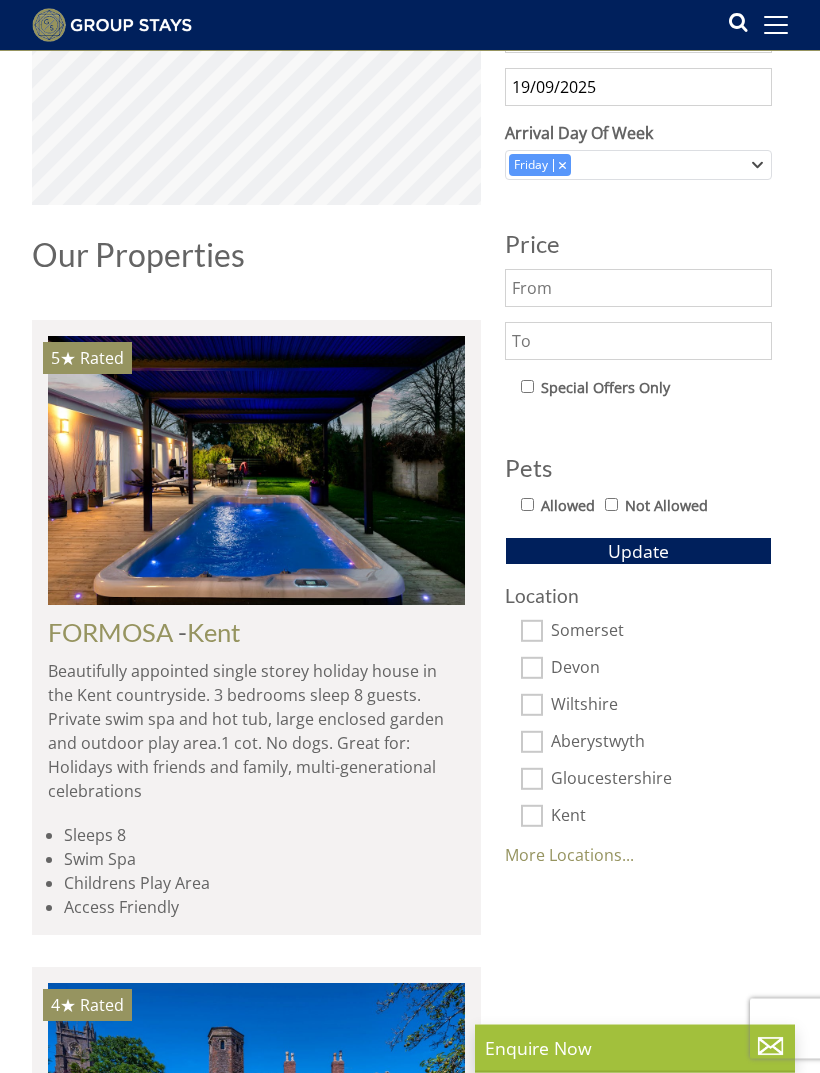 scroll, scrollTop: 666, scrollLeft: 0, axis: vertical 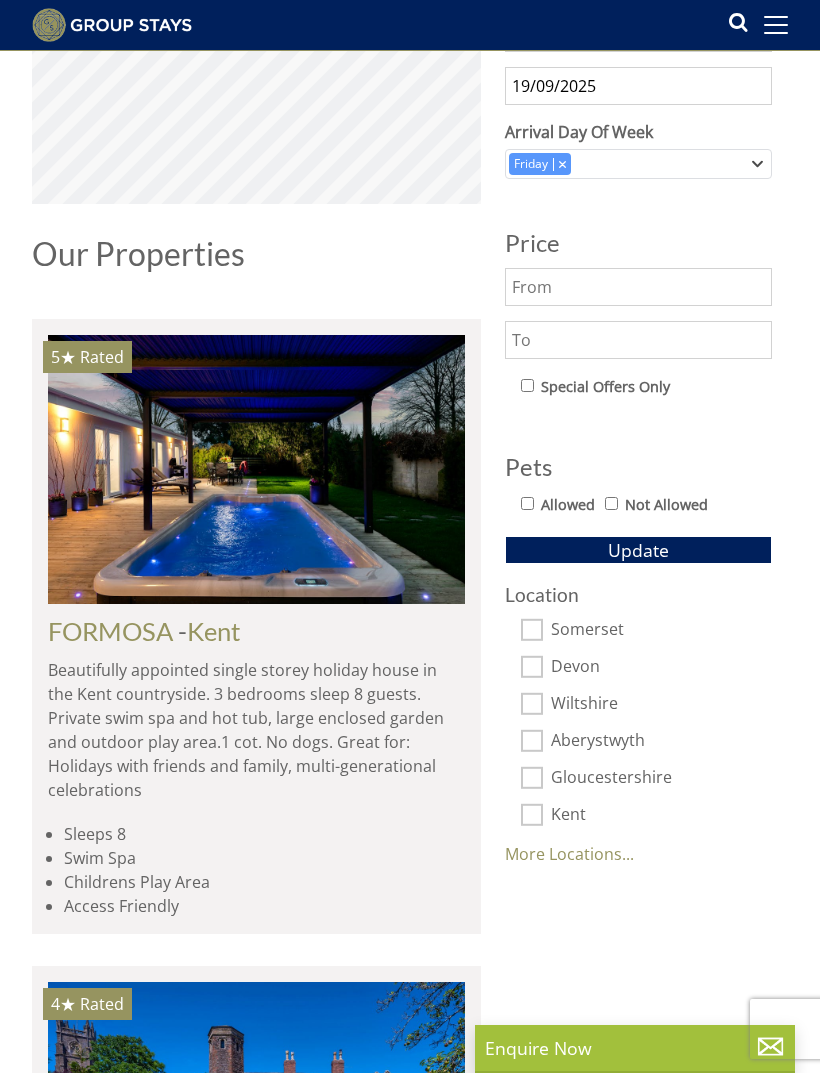 click on "More Locations..." at bounding box center [569, 854] 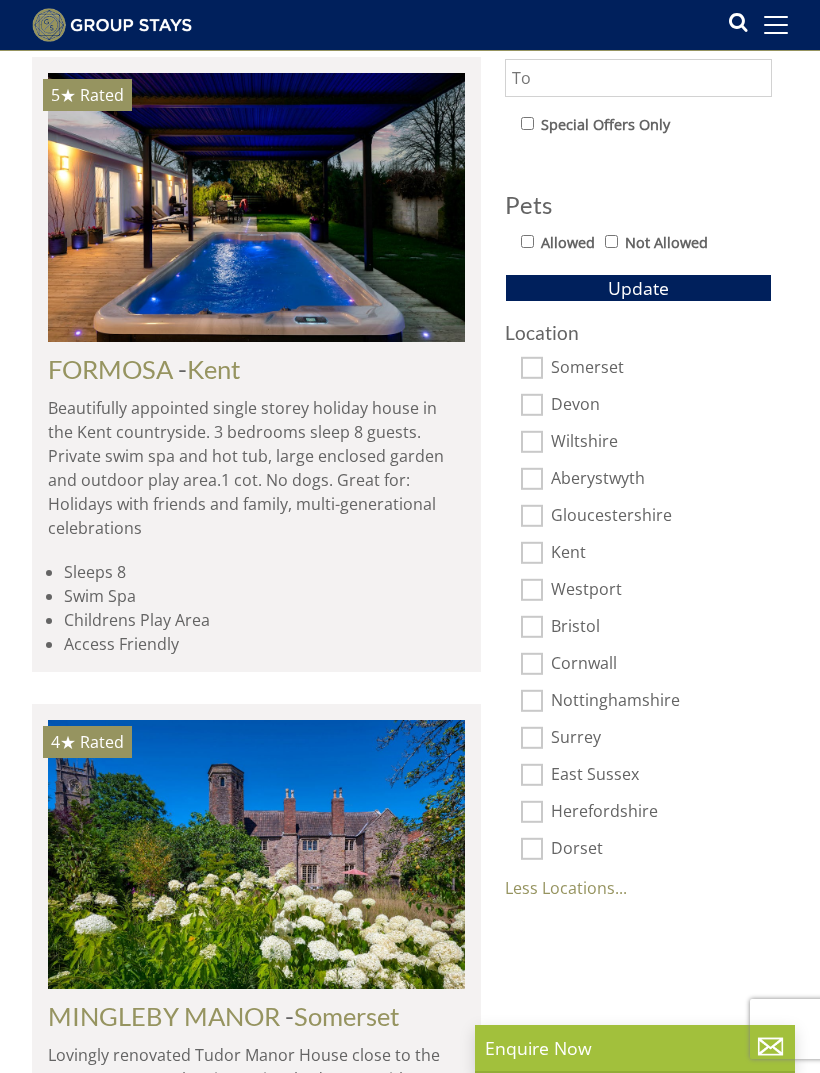 scroll, scrollTop: 927, scrollLeft: 0, axis: vertical 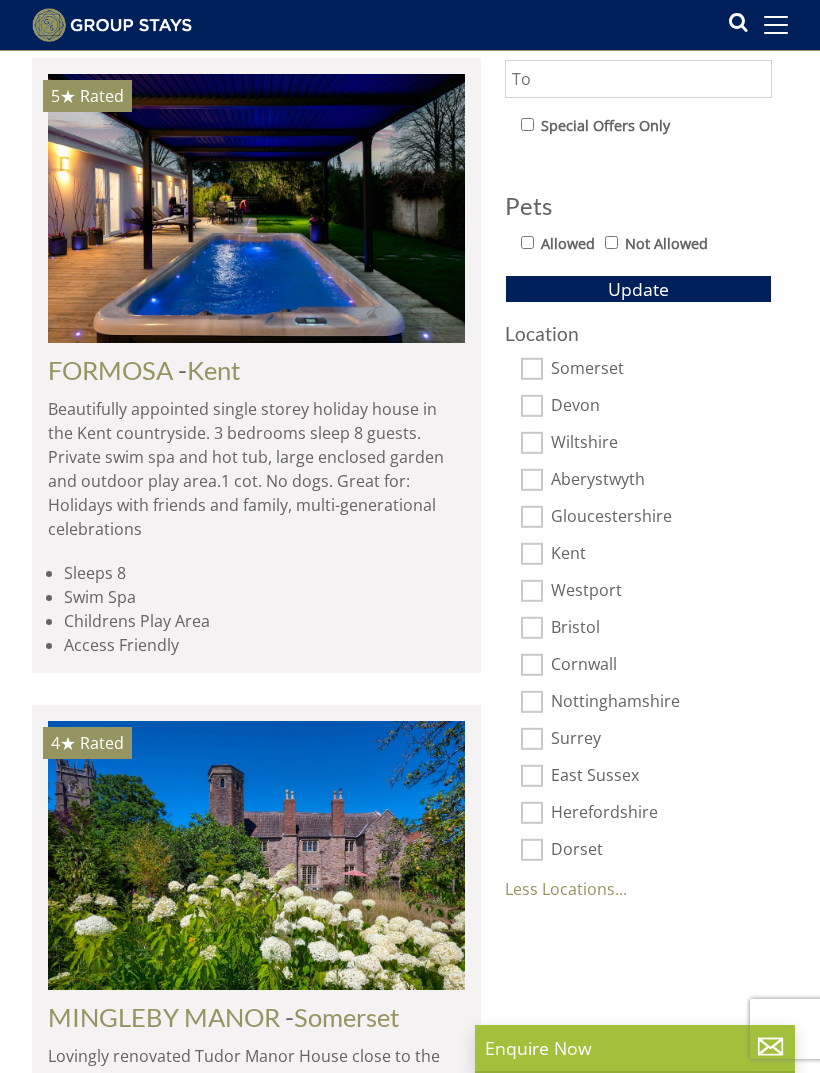 click on "Dorset" at bounding box center [532, 850] 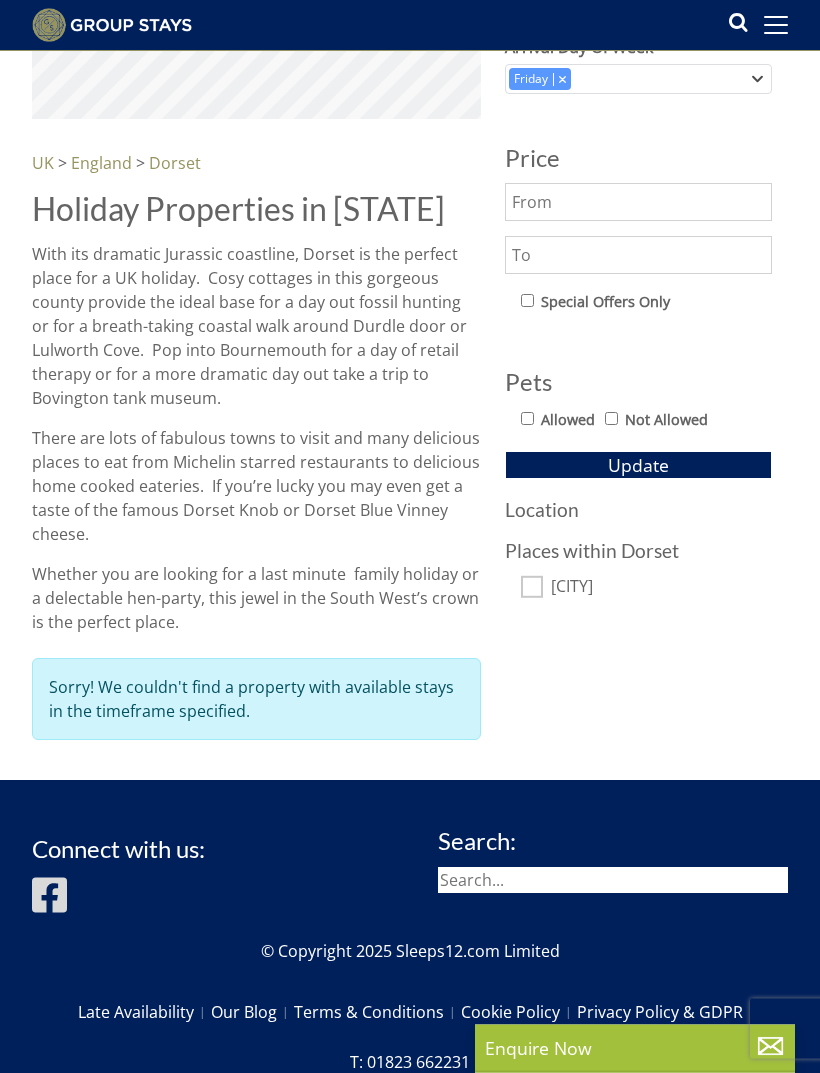 scroll, scrollTop: 759, scrollLeft: 0, axis: vertical 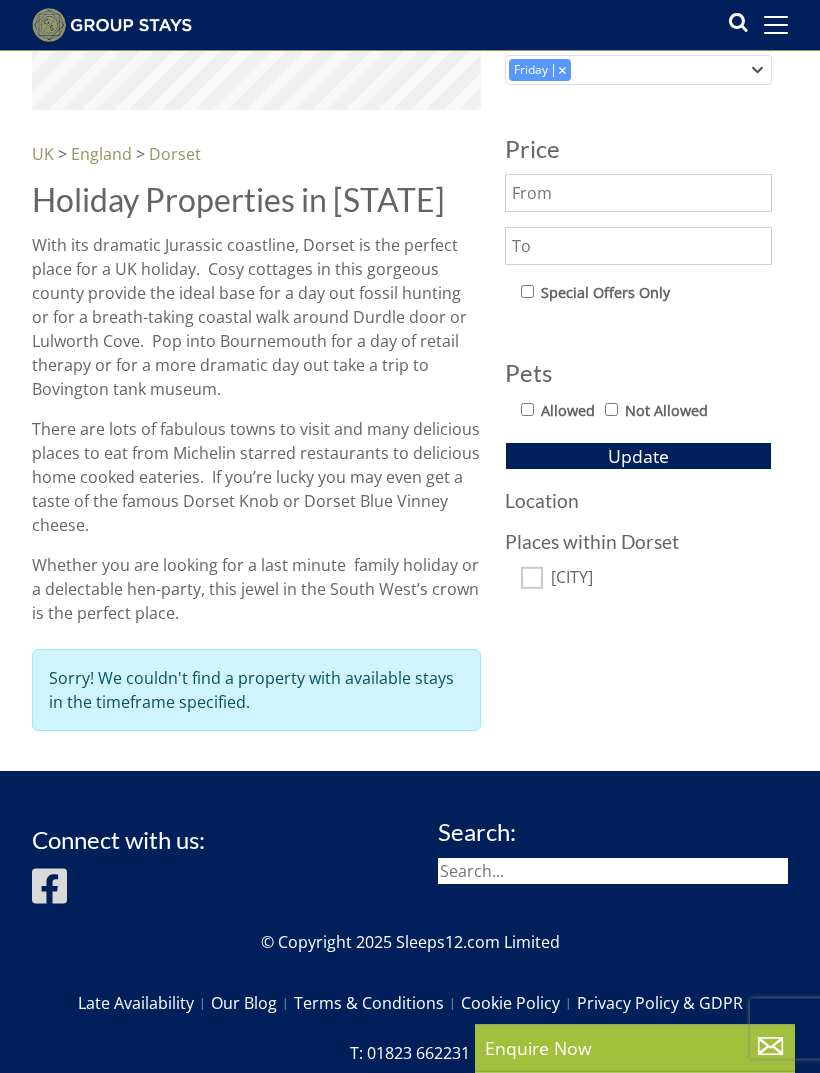 click on "Update" at bounding box center (638, 457) 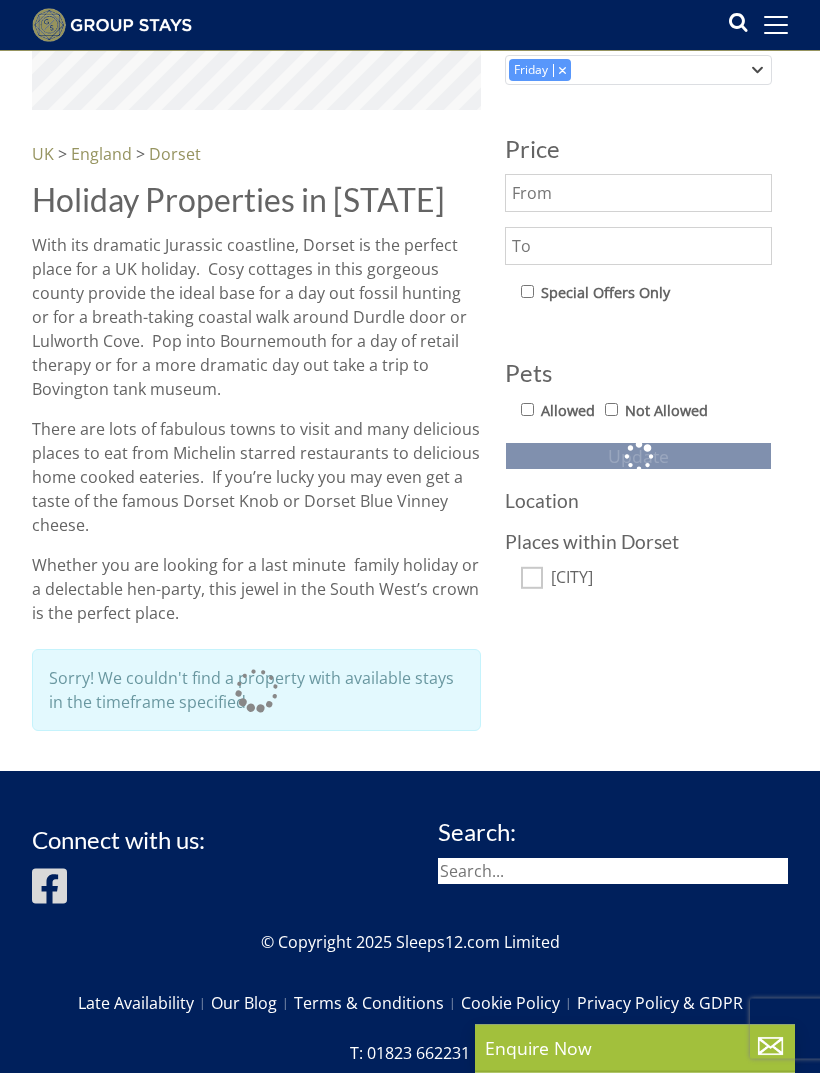 scroll, scrollTop: 760, scrollLeft: 0, axis: vertical 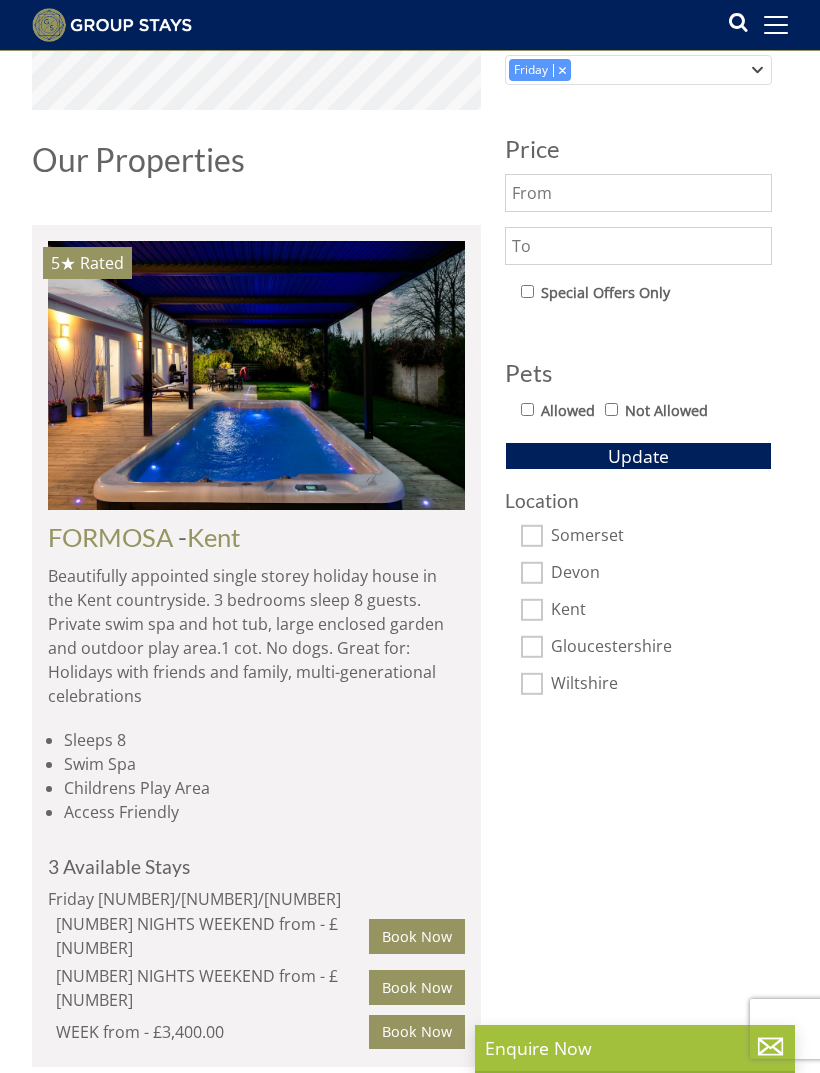 click on "Wiltshire" at bounding box center [532, 684] 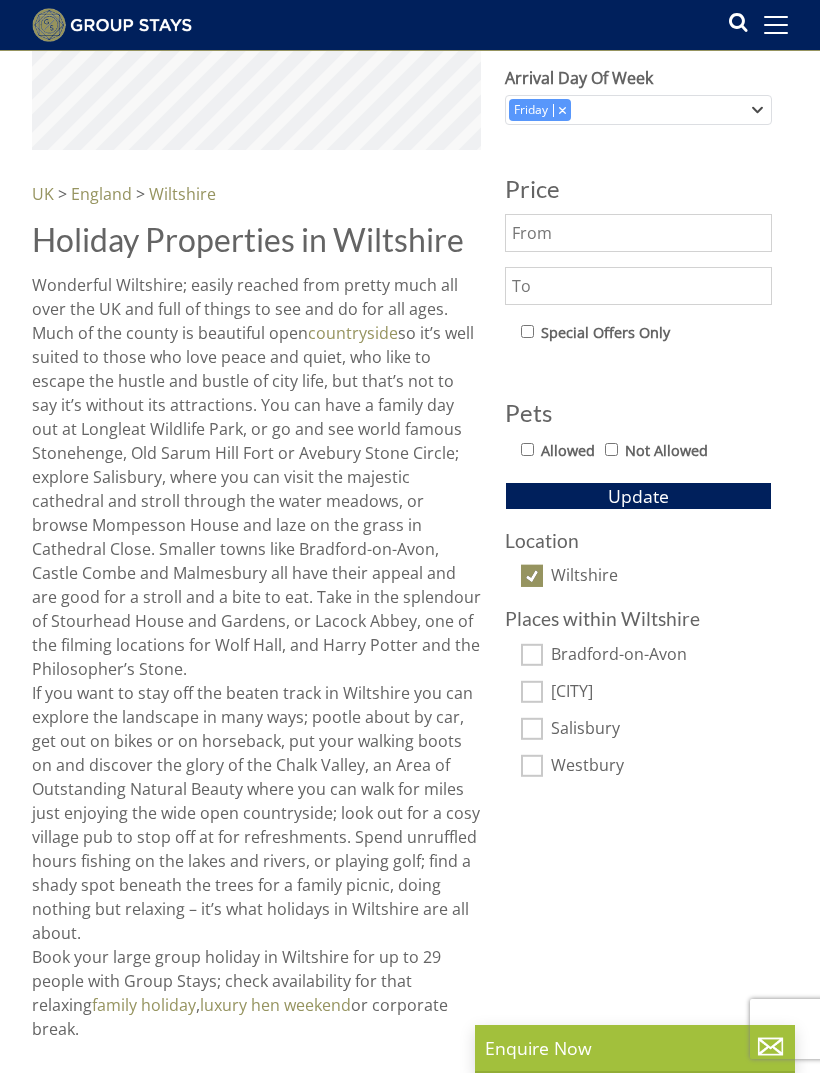 scroll, scrollTop: 719, scrollLeft: 0, axis: vertical 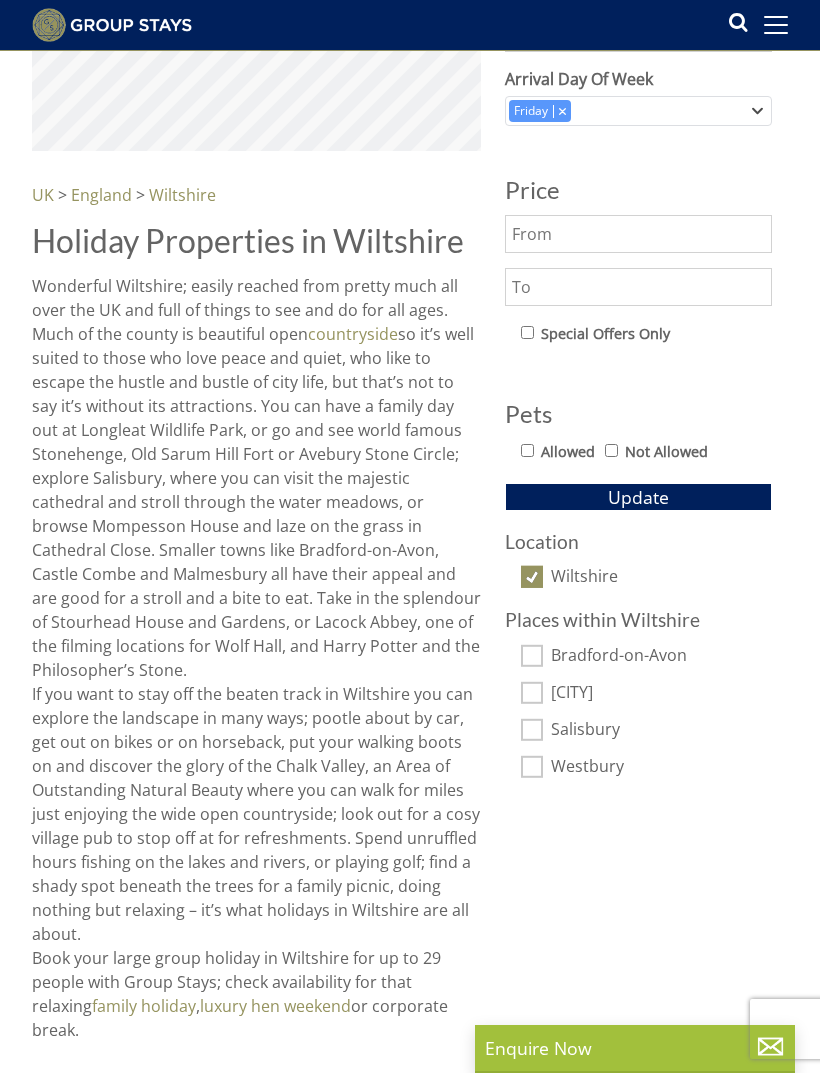 click on "Wiltshire" at bounding box center (532, 577) 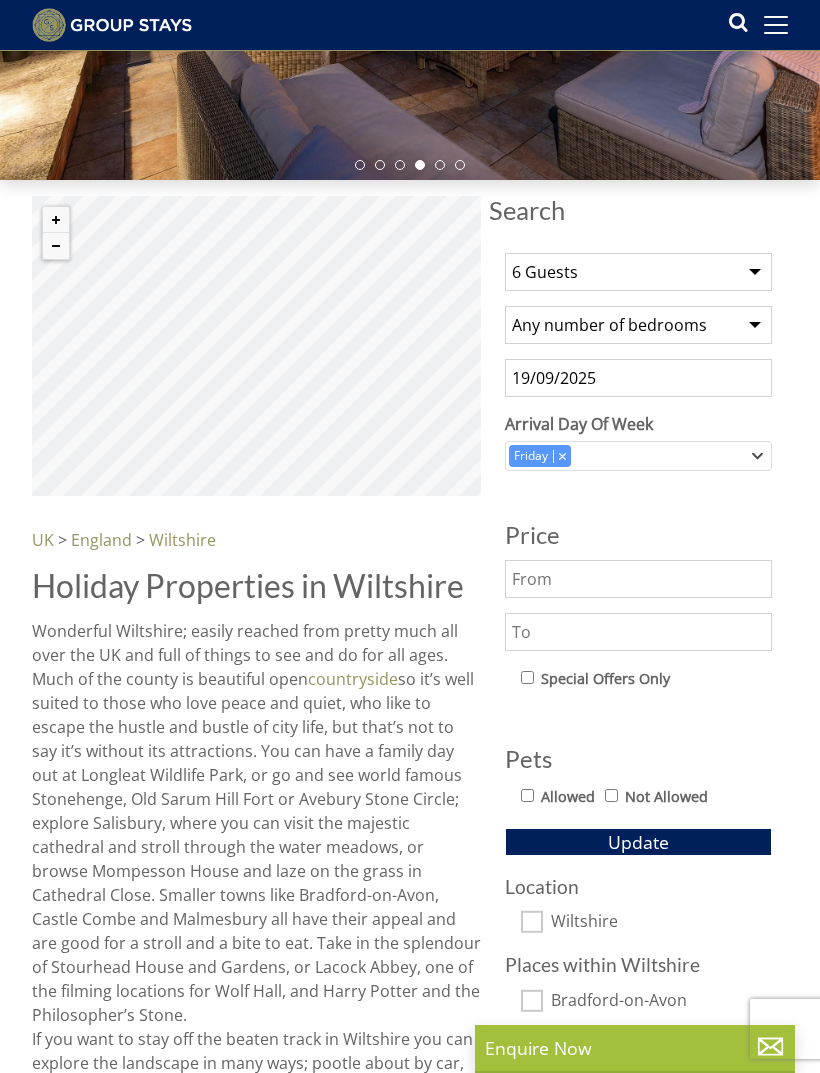 scroll, scrollTop: 367, scrollLeft: 0, axis: vertical 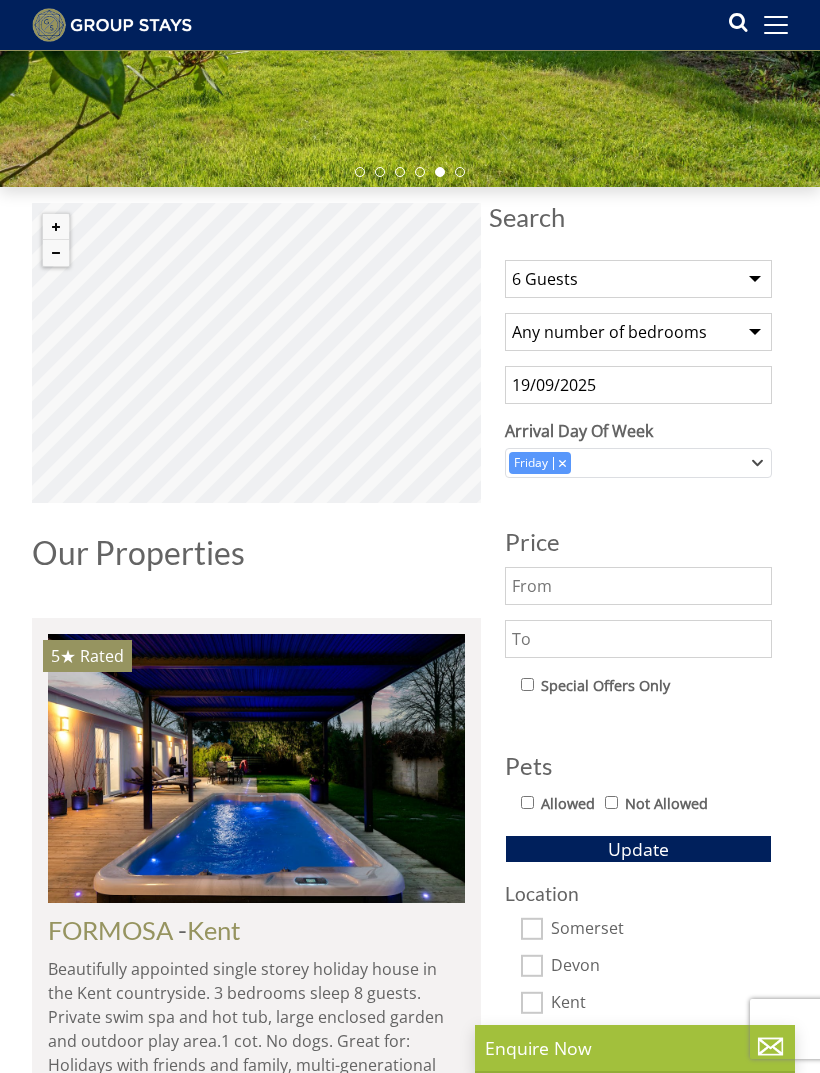 click at bounding box center [638, 639] 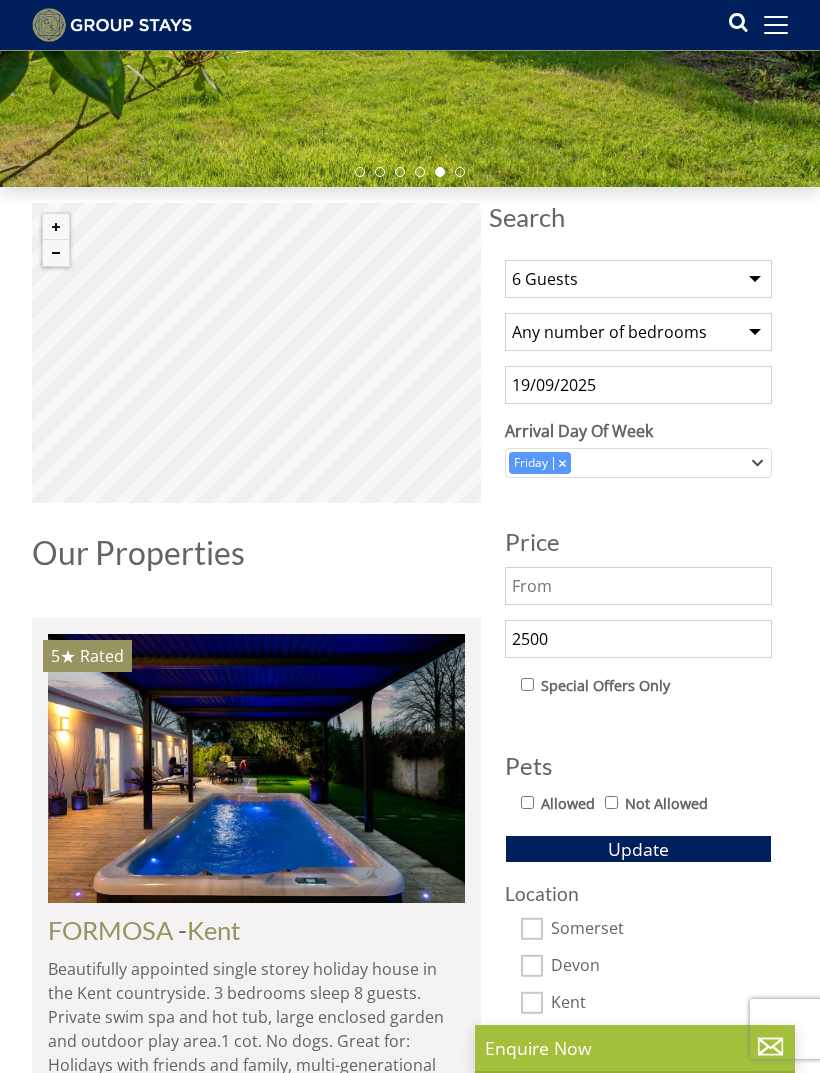 type on "2500" 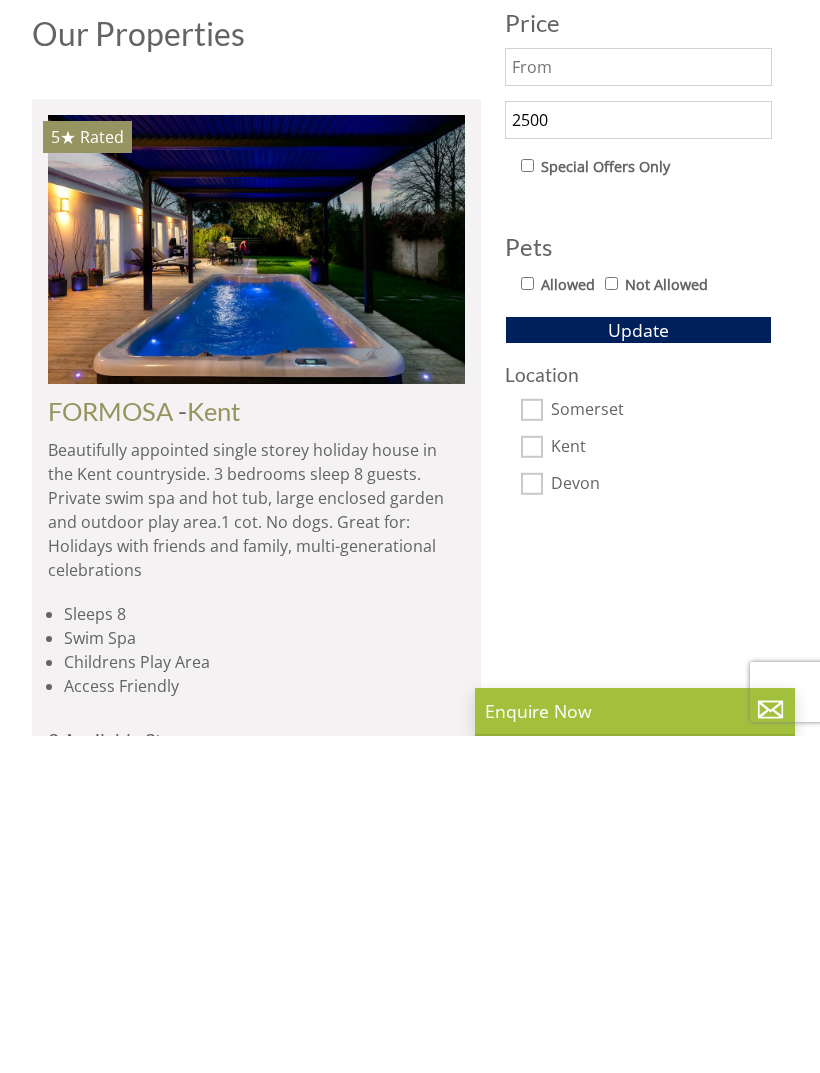 scroll, scrollTop: 550, scrollLeft: 0, axis: vertical 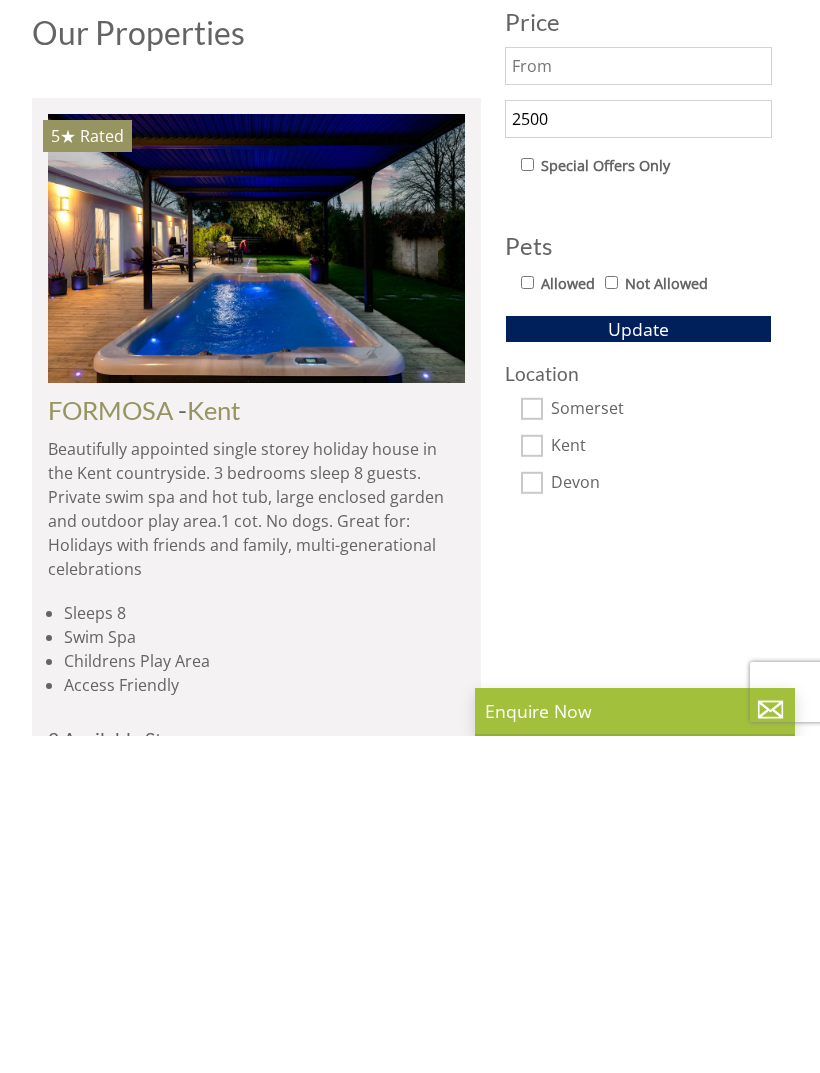click on "Somerset" at bounding box center [532, 746] 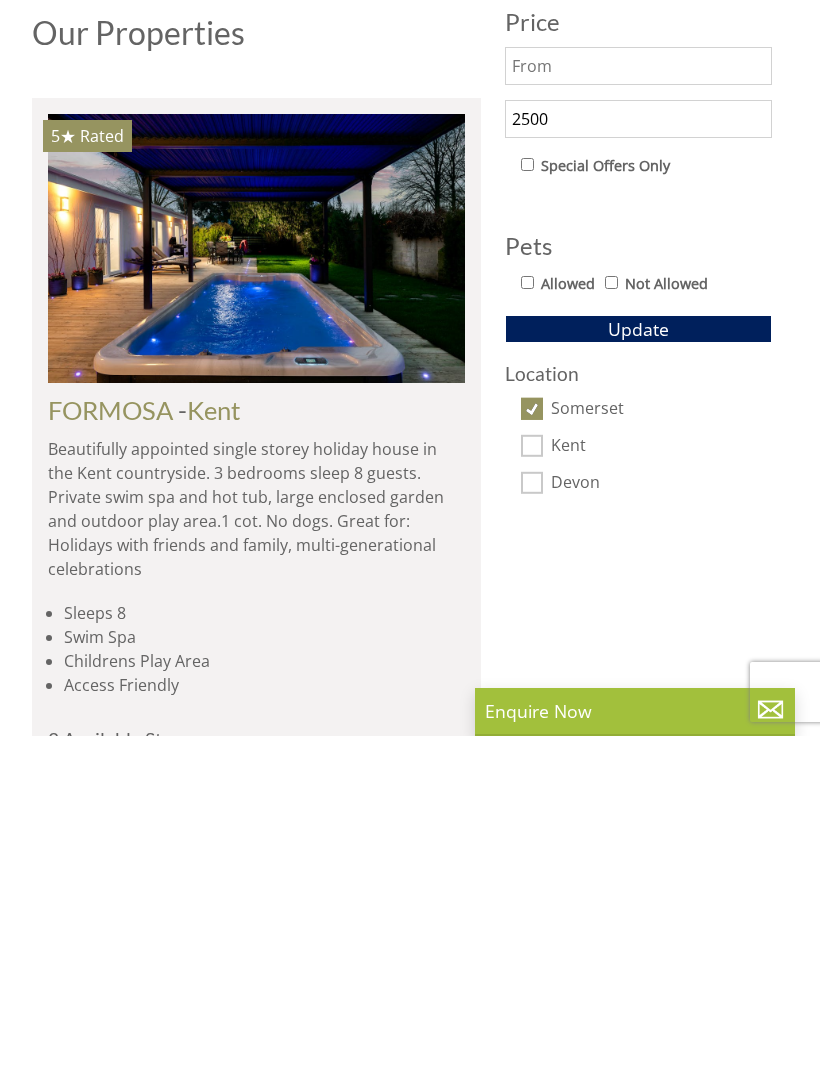 scroll, scrollTop: 887, scrollLeft: 0, axis: vertical 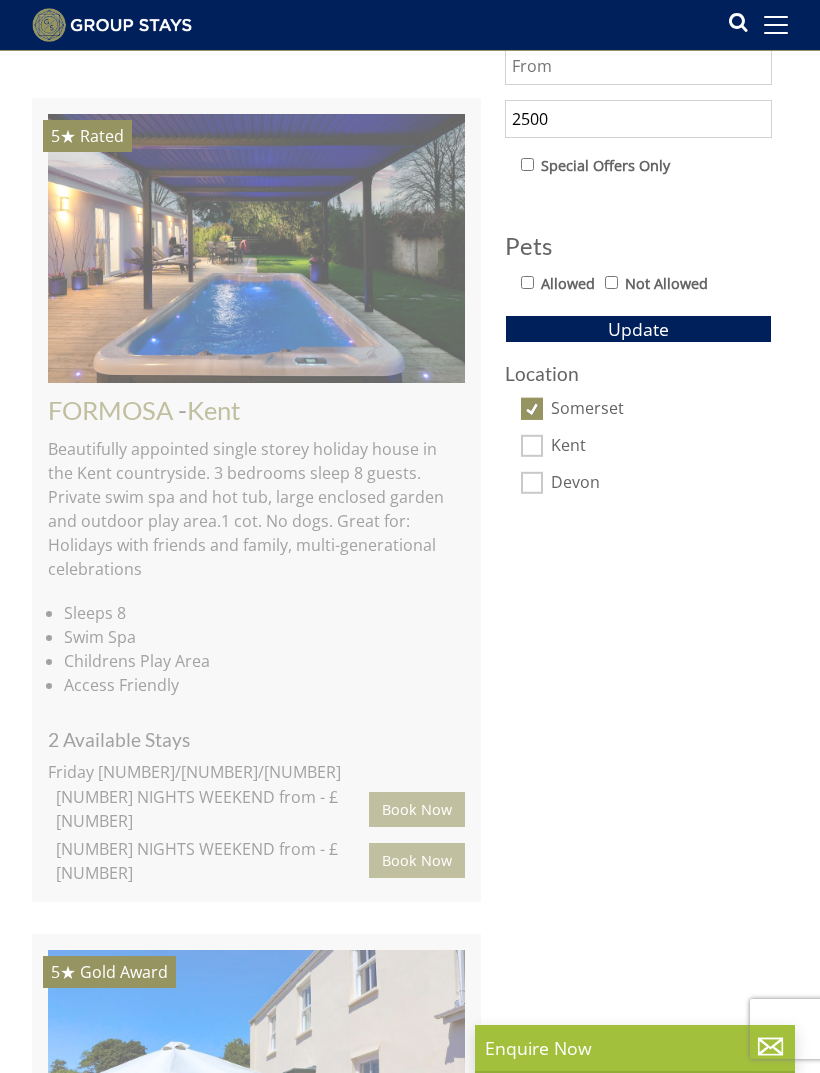 click on "Devon" at bounding box center [532, 483] 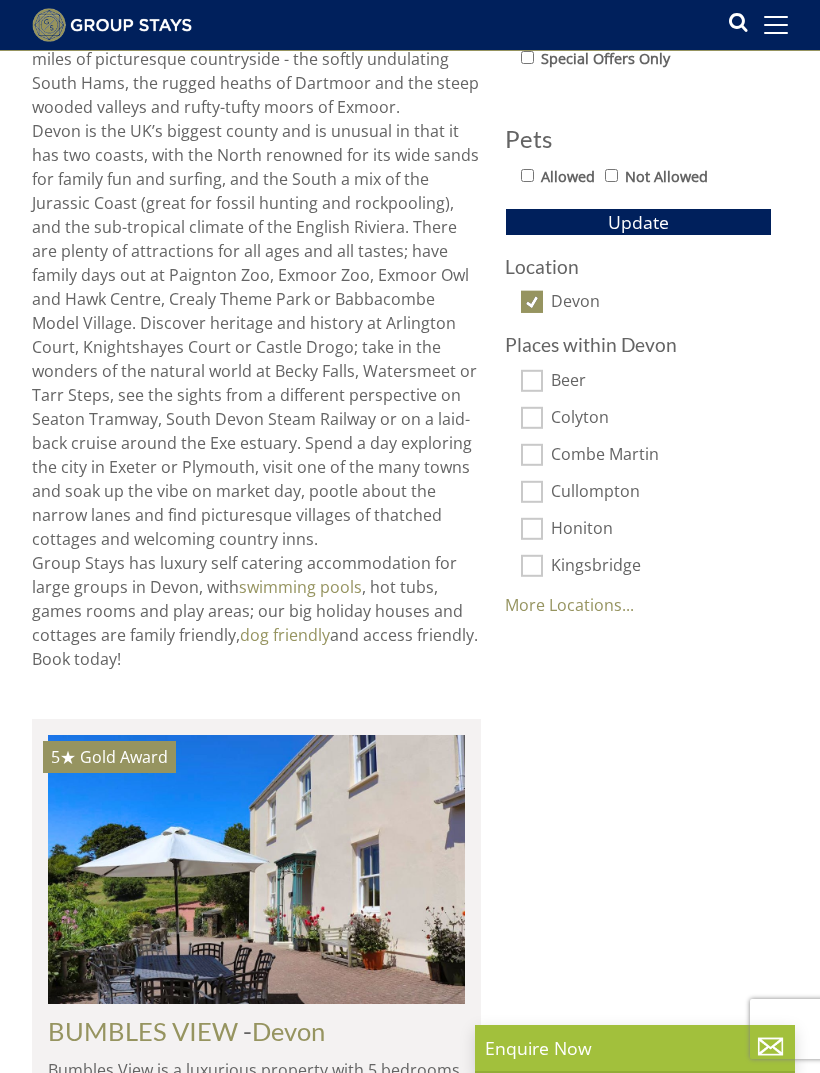 scroll, scrollTop: 1017, scrollLeft: 0, axis: vertical 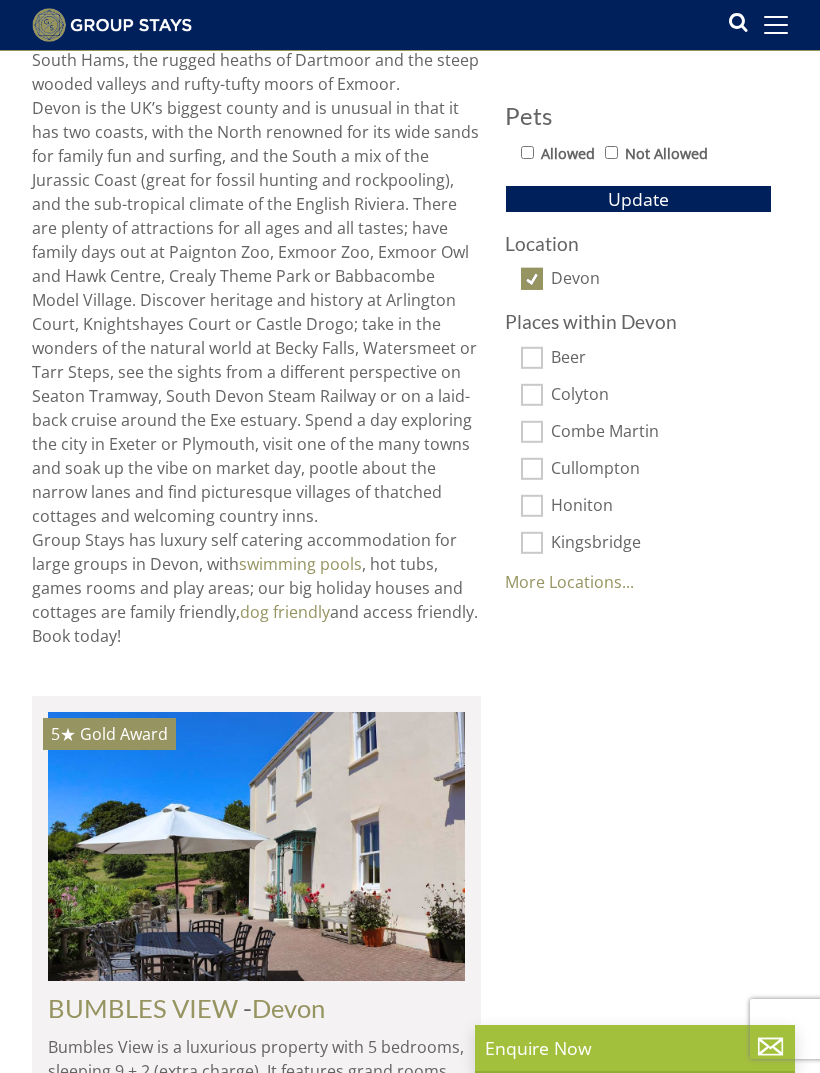 click on "More Locations..." at bounding box center (569, 582) 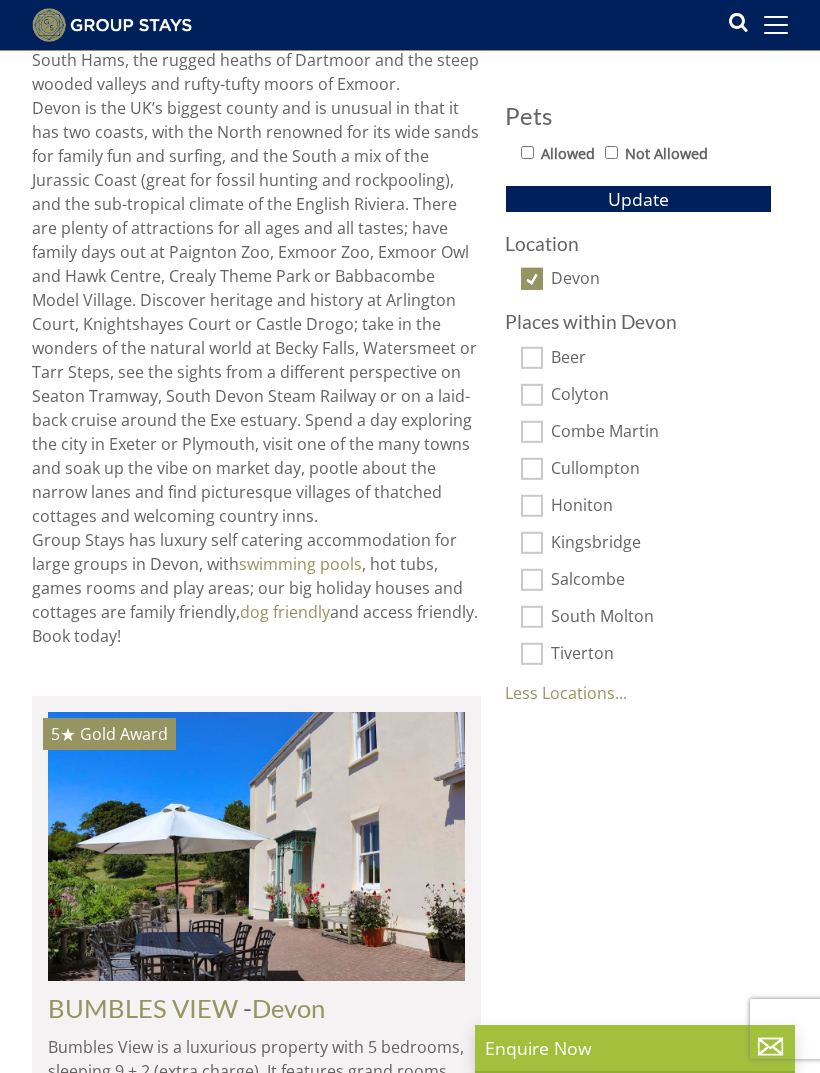 click on "Beer" at bounding box center [532, 357] 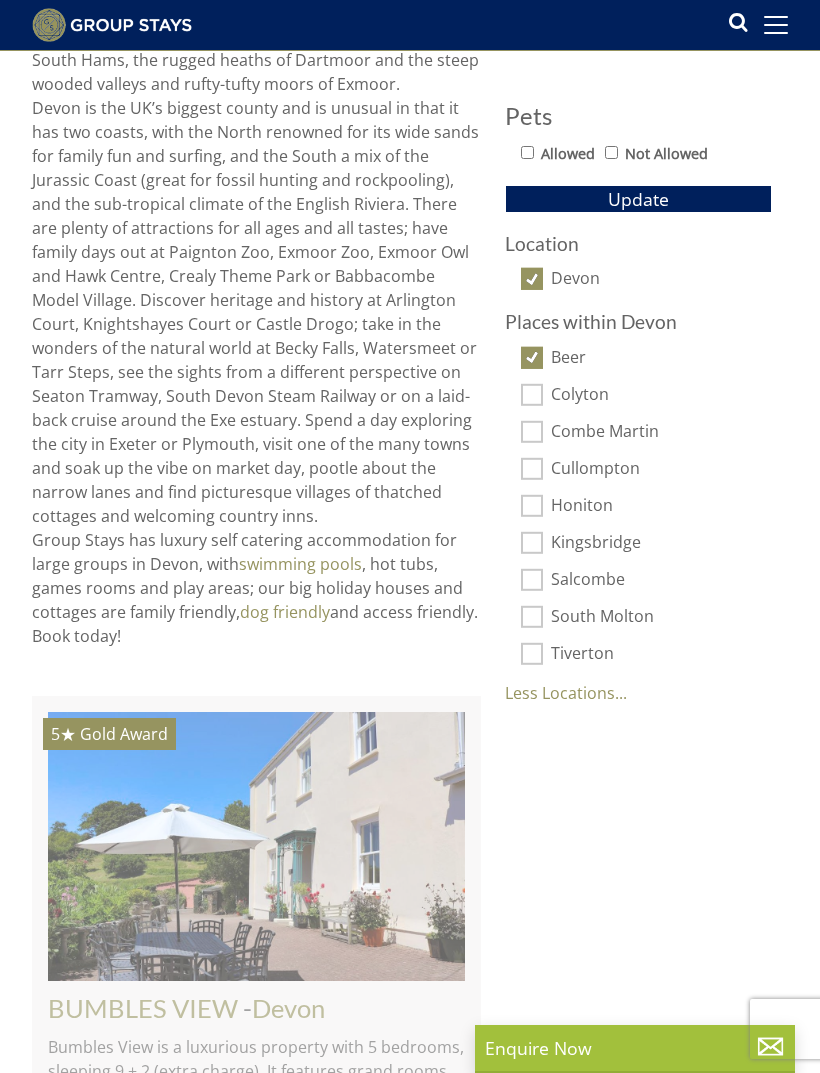 click on "Colyton" at bounding box center [532, 394] 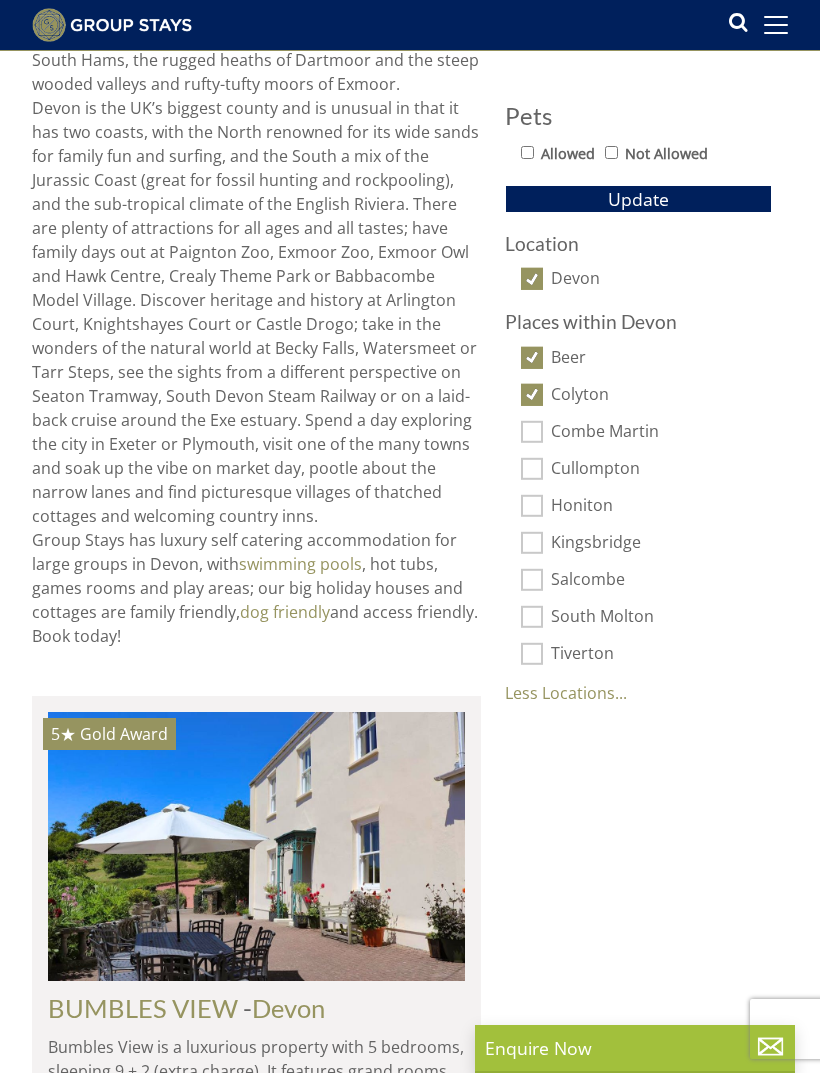 click on "Combe Martin" at bounding box center [532, 431] 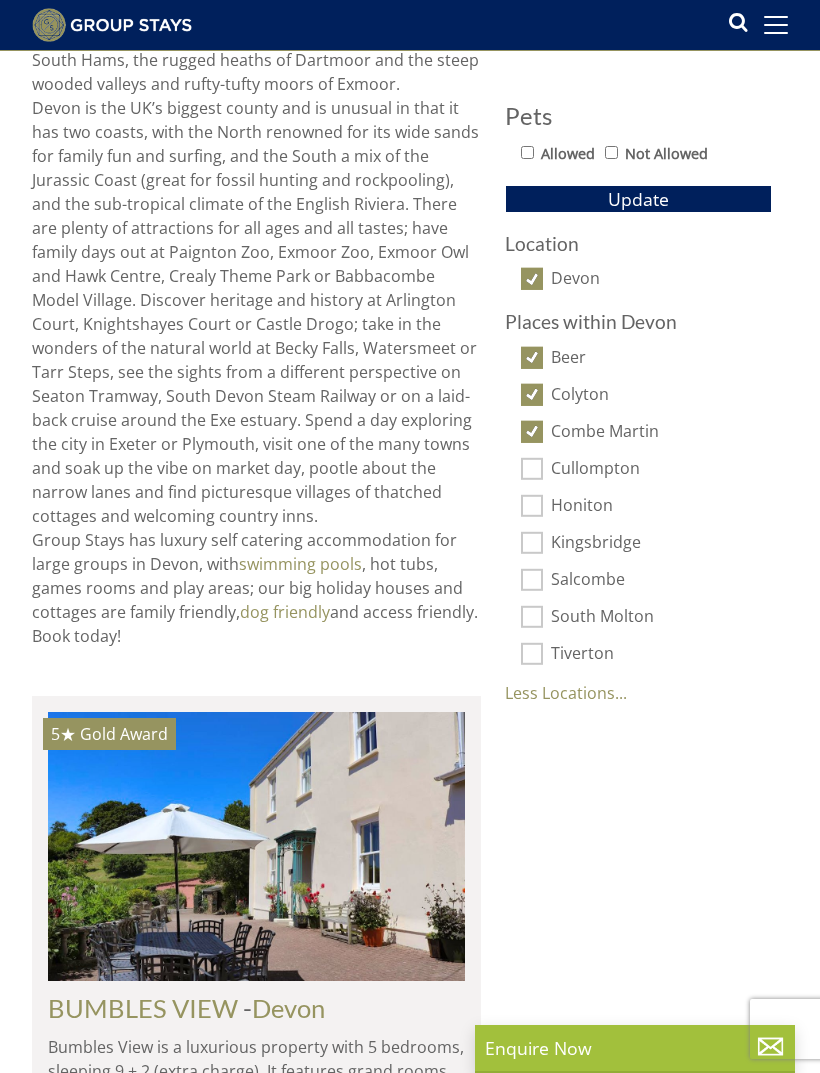 click on "Cullompton" at bounding box center (532, 468) 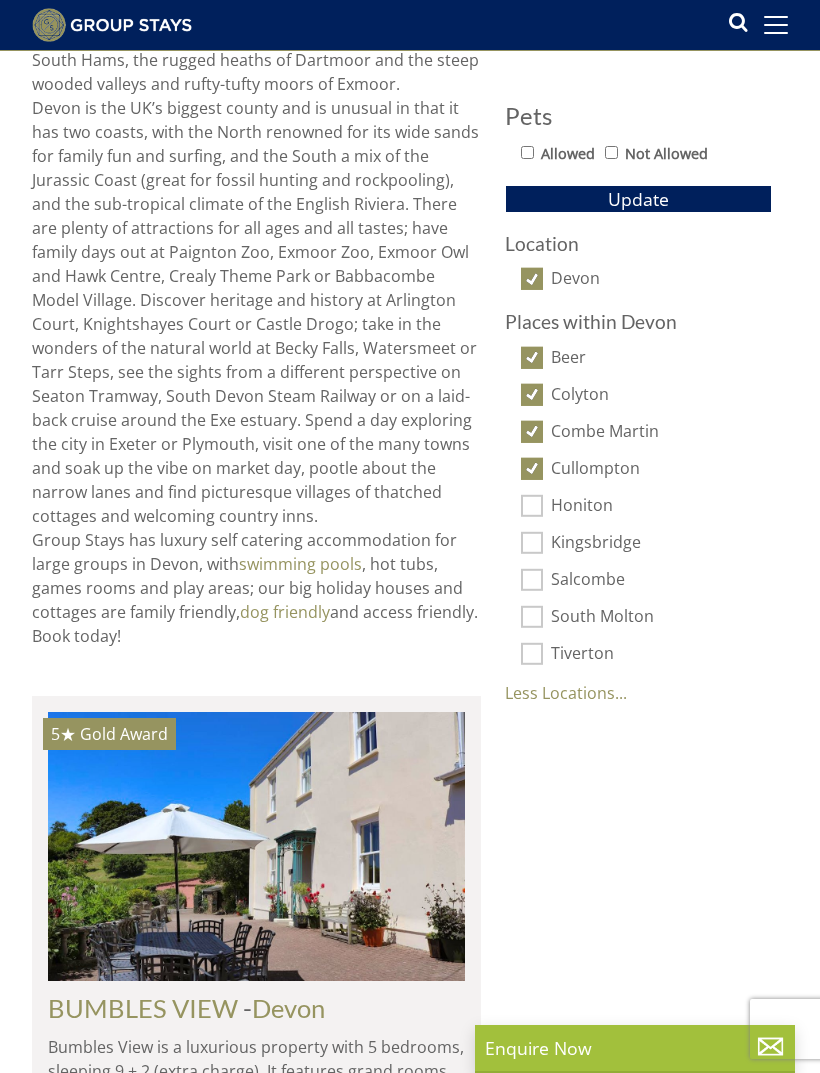 click on "Honiton" at bounding box center [532, 505] 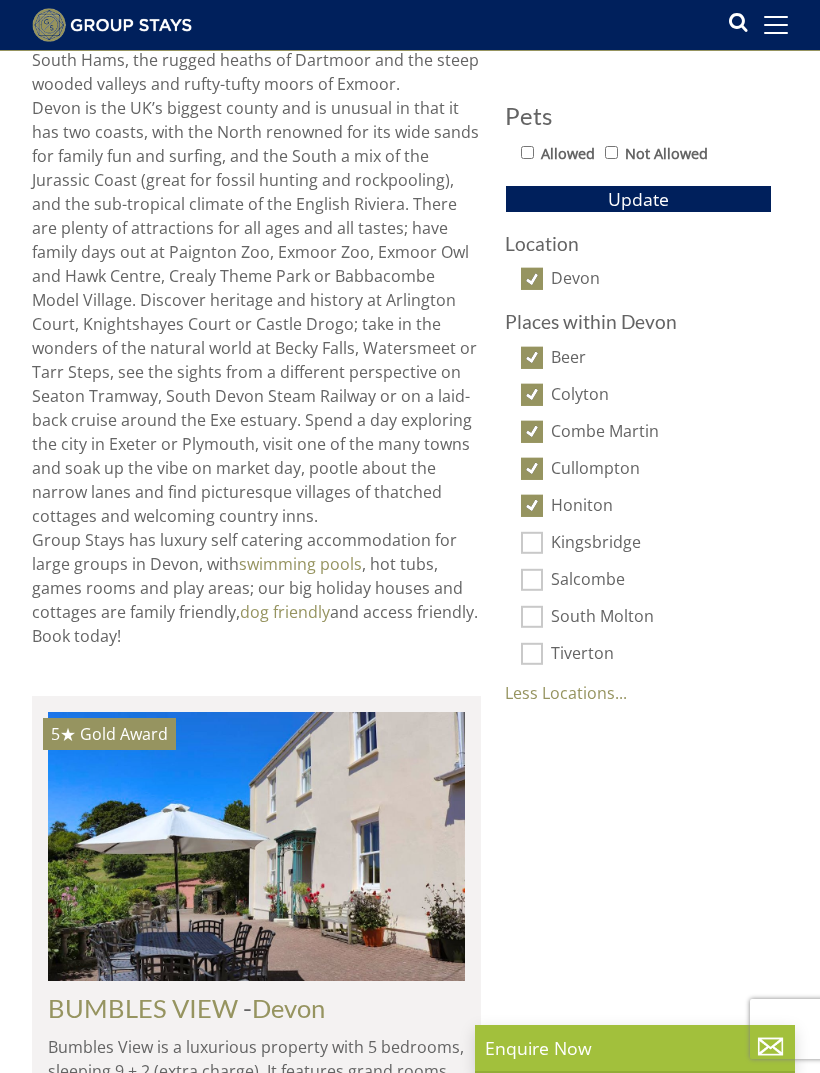 click on "Kingsbridge" at bounding box center [532, 542] 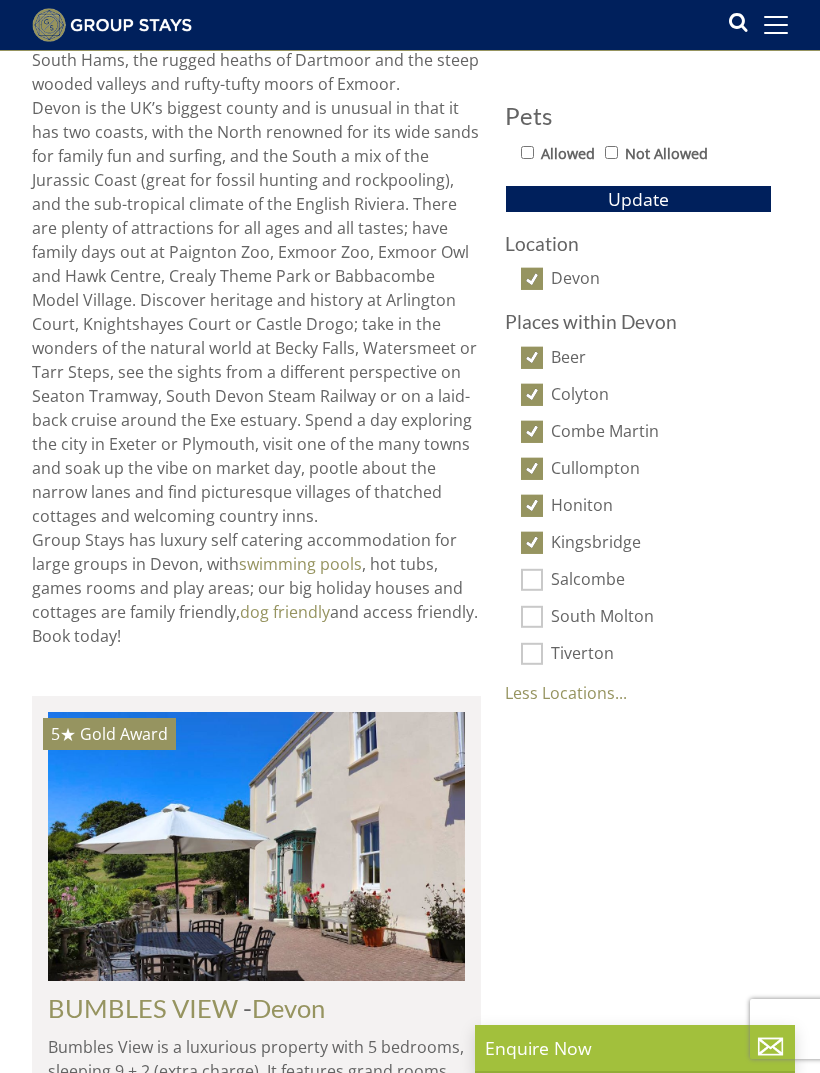 click on "Salcombe" at bounding box center [532, 579] 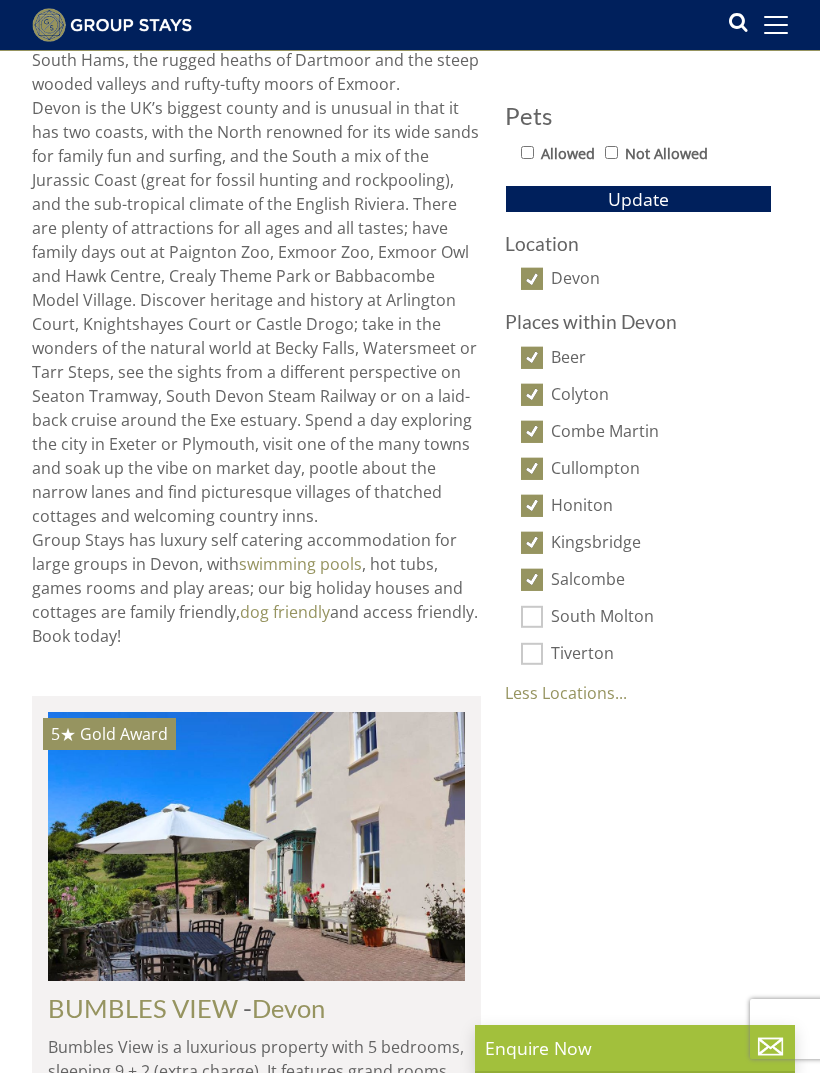 click on "South Molton" at bounding box center [532, 616] 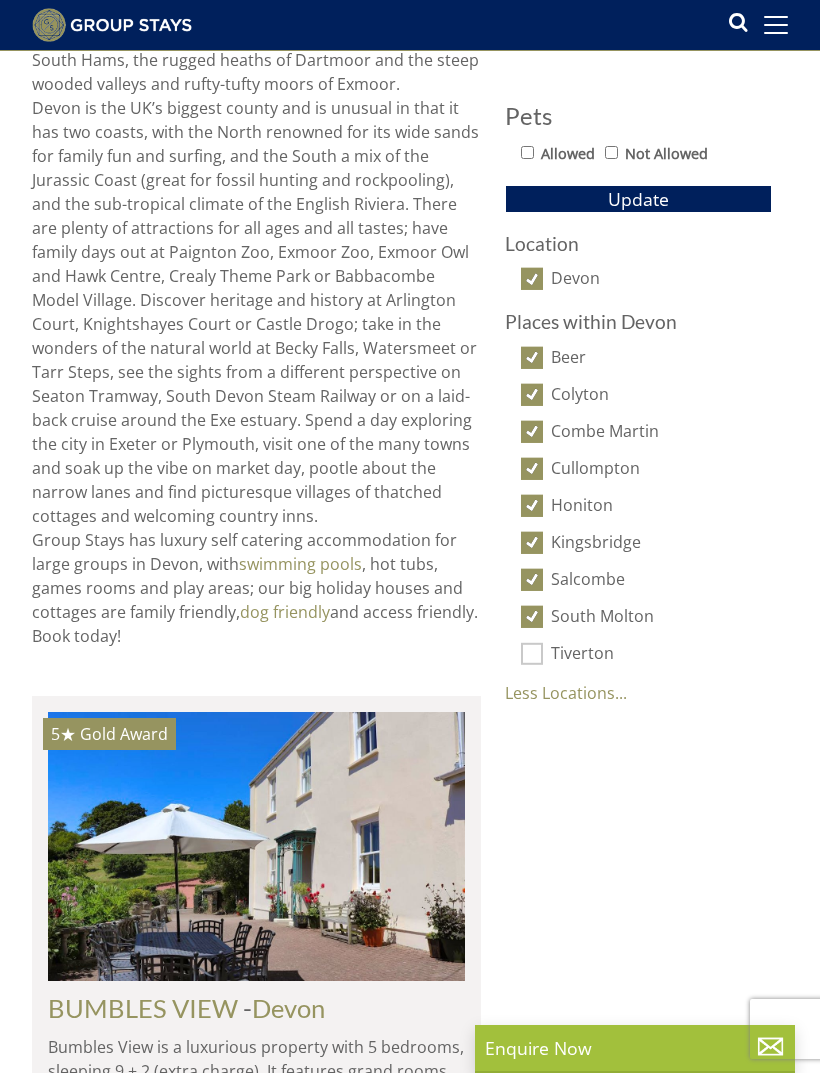 click on "Tiverton" at bounding box center [532, 653] 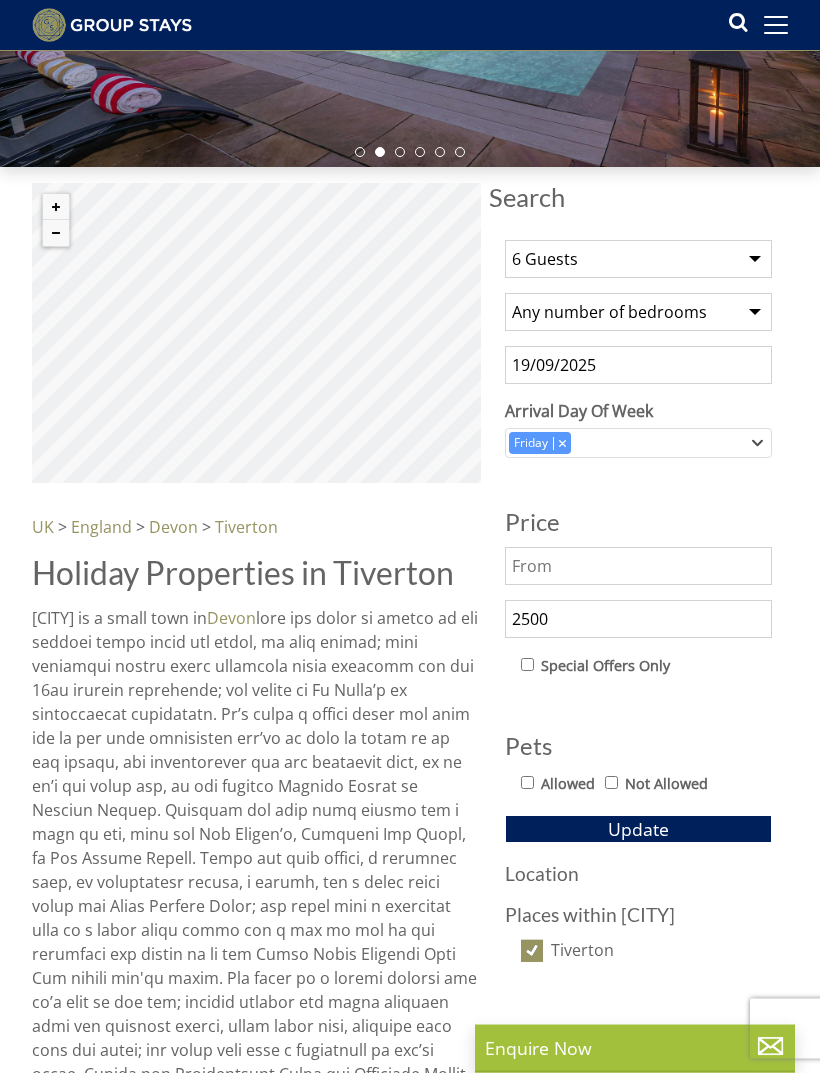 scroll, scrollTop: 387, scrollLeft: 0, axis: vertical 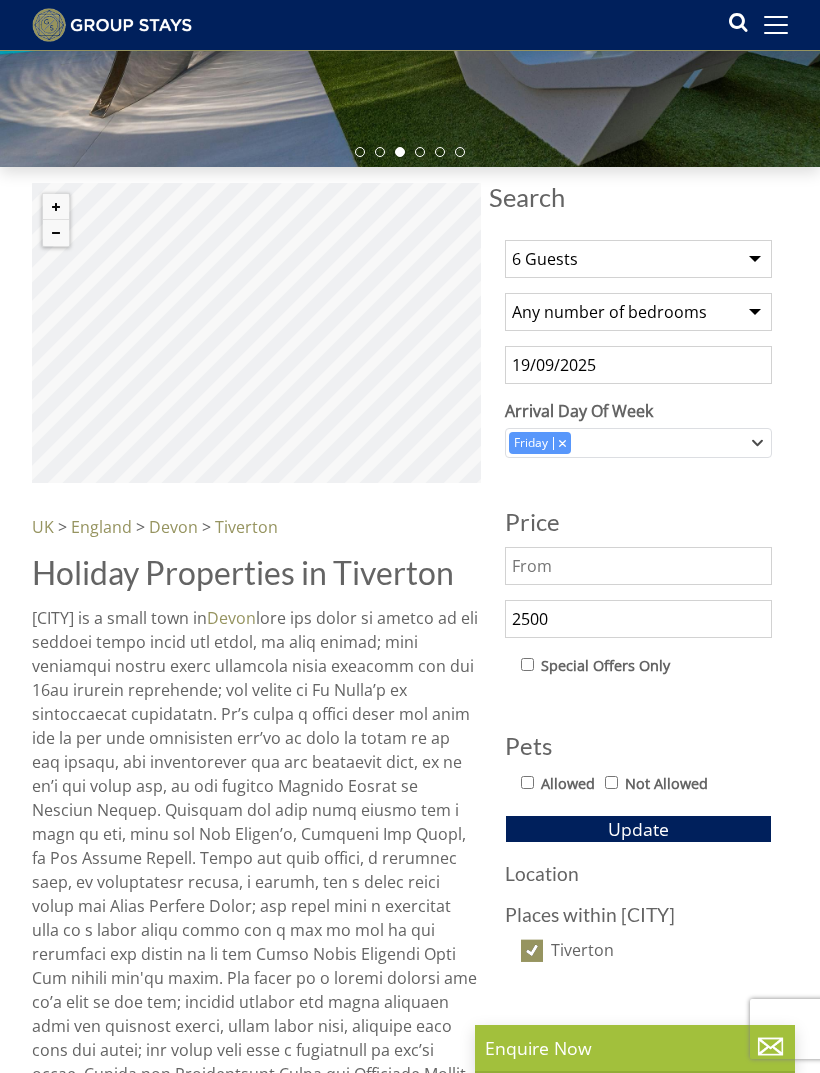 click on "Places within [CITY]" at bounding box center [638, 914] 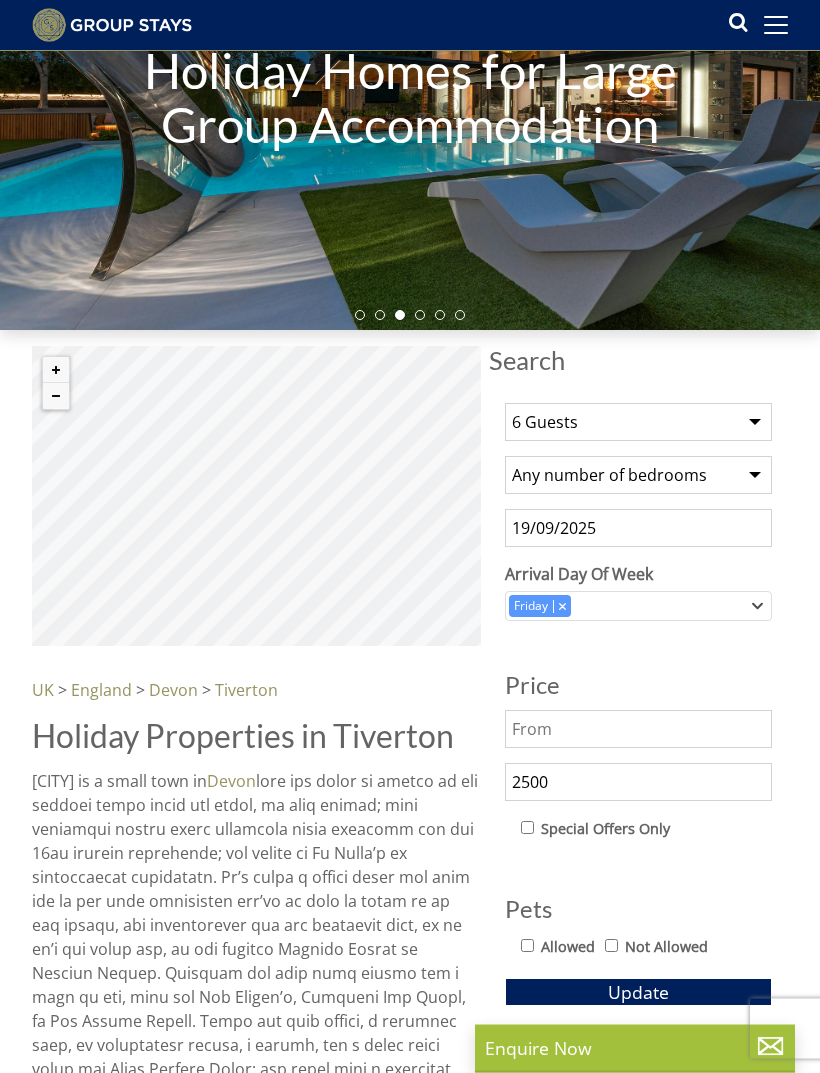scroll, scrollTop: 0, scrollLeft: 0, axis: both 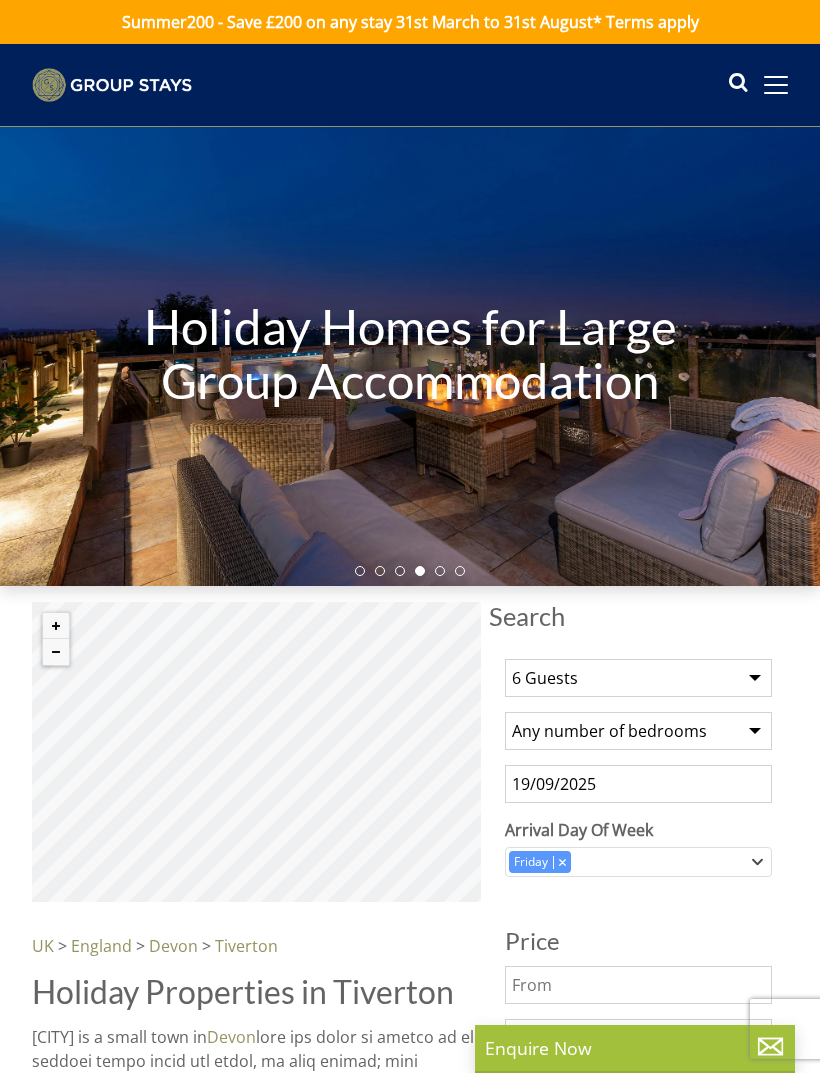 click on "1 Guest
2 Guests
3 Guests
4 Guests
5 Guests
6 Guests
7 Guests
8 Guests
9 Guests
10 Guests
11 Guests
12 Guests
13 Guests
14 Guests
15 Guests
16 Guests
17 Guests
18 Guests
19 Guests
20 Guests
21 Guests
22 Guests
23 Guests
24 Guests
25 Guests
26 Guests
27 Guests
28 Guests
29 Guests
30 Guests
31 Guests
32 Guests" at bounding box center (638, 678) 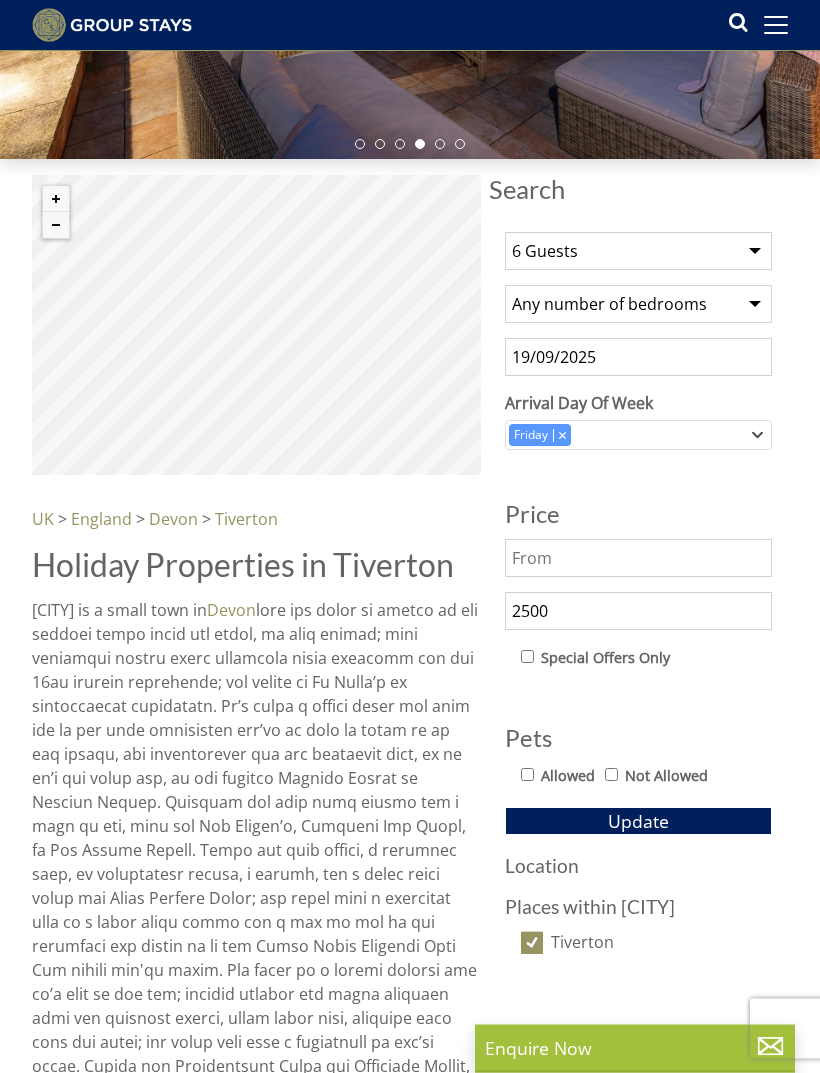 click on "Update" at bounding box center (638, 822) 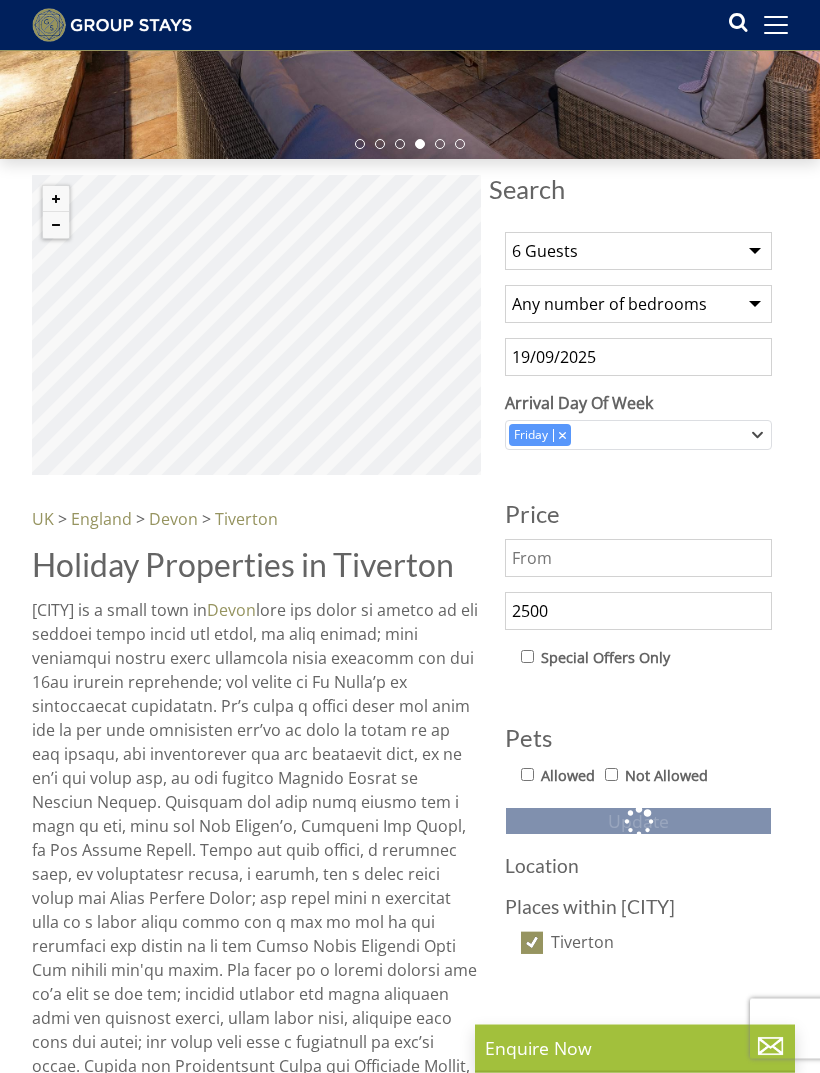 scroll, scrollTop: 395, scrollLeft: 0, axis: vertical 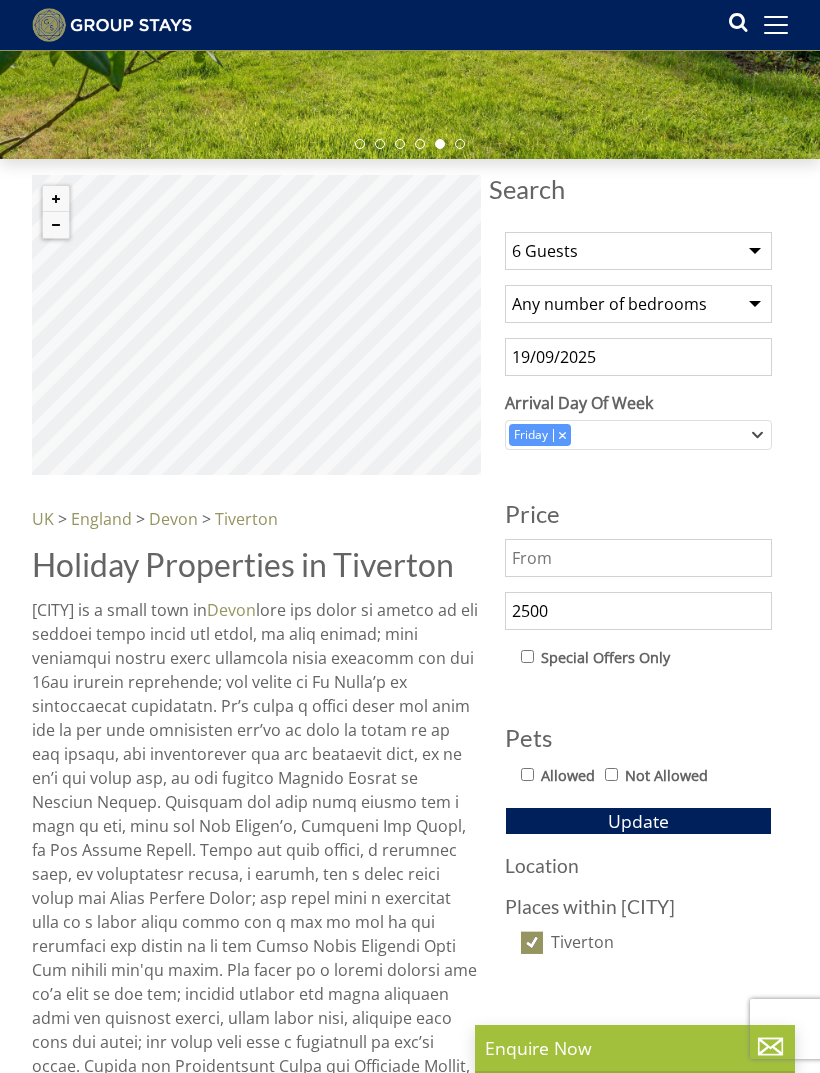 click on "Location" at bounding box center [638, 865] 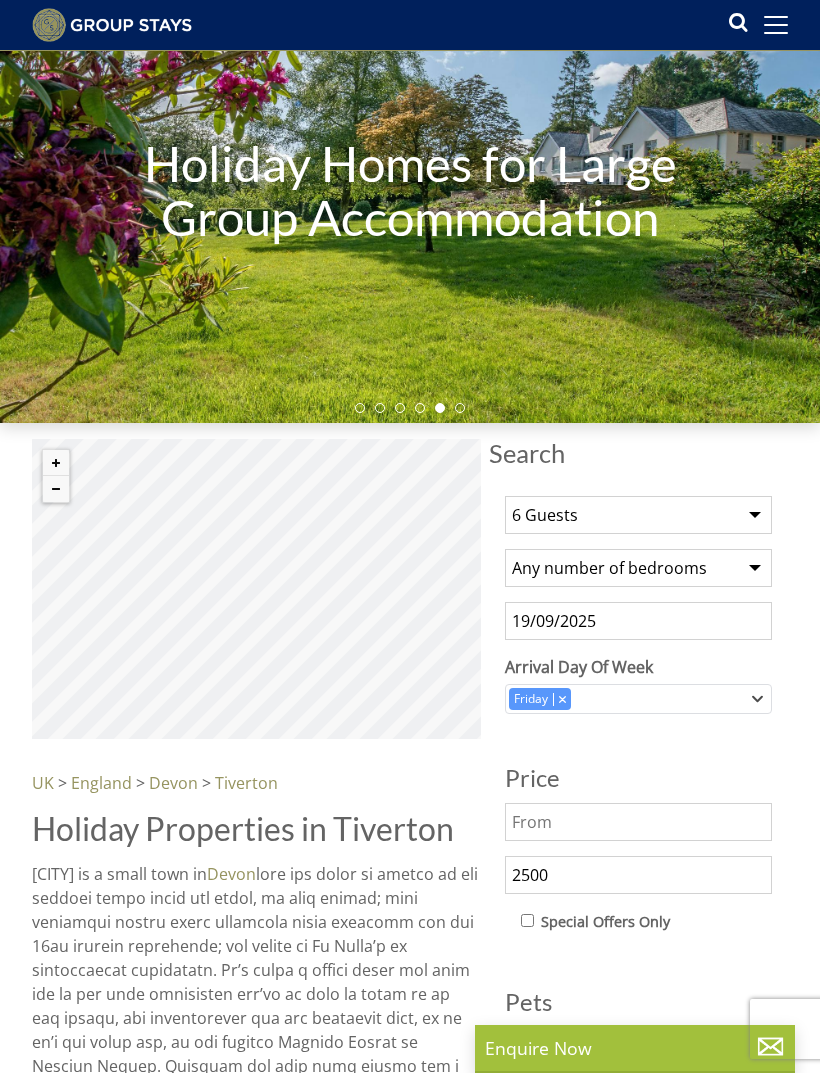 scroll, scrollTop: 0, scrollLeft: 0, axis: both 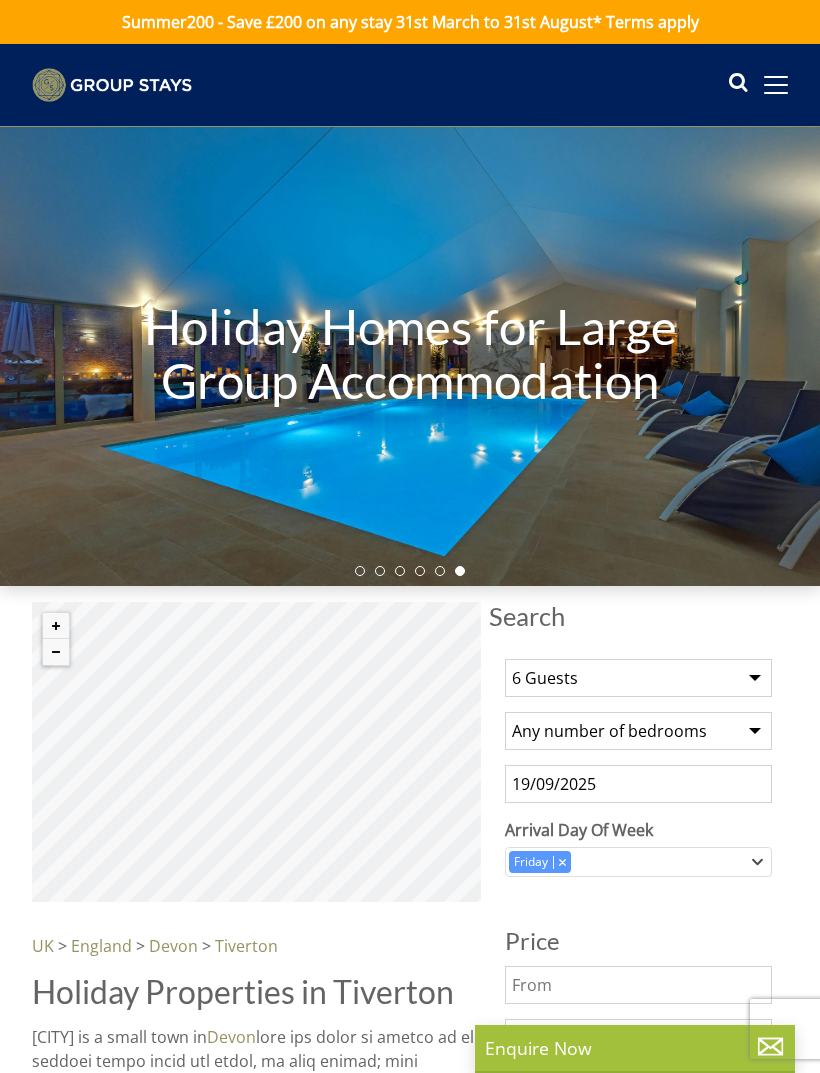 click at bounding box center (776, 85) 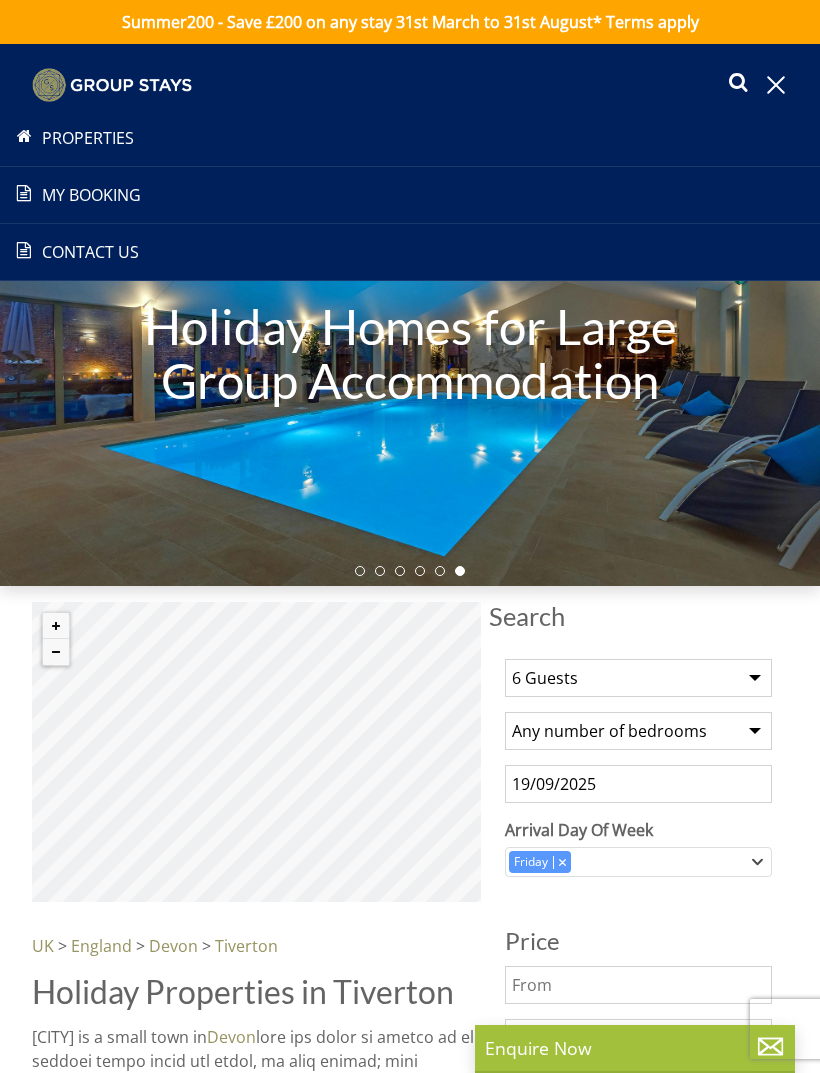 click on "Properties" at bounding box center (410, 138) 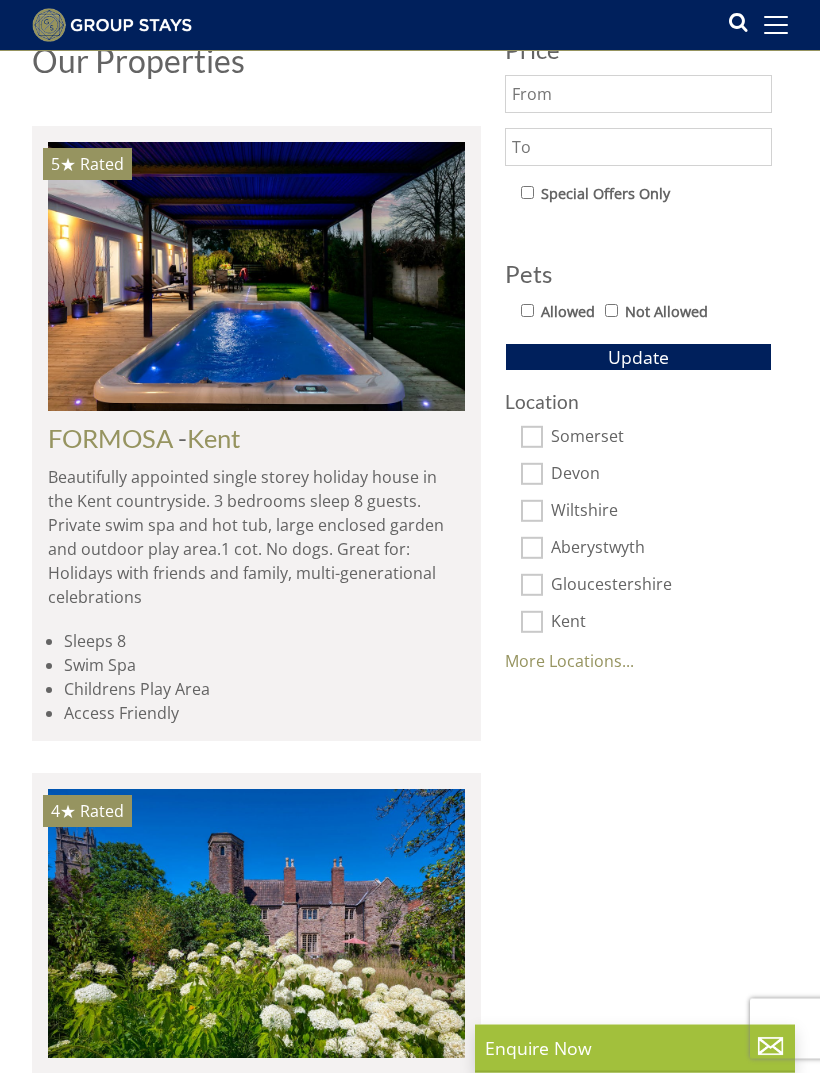 scroll, scrollTop: 856, scrollLeft: 0, axis: vertical 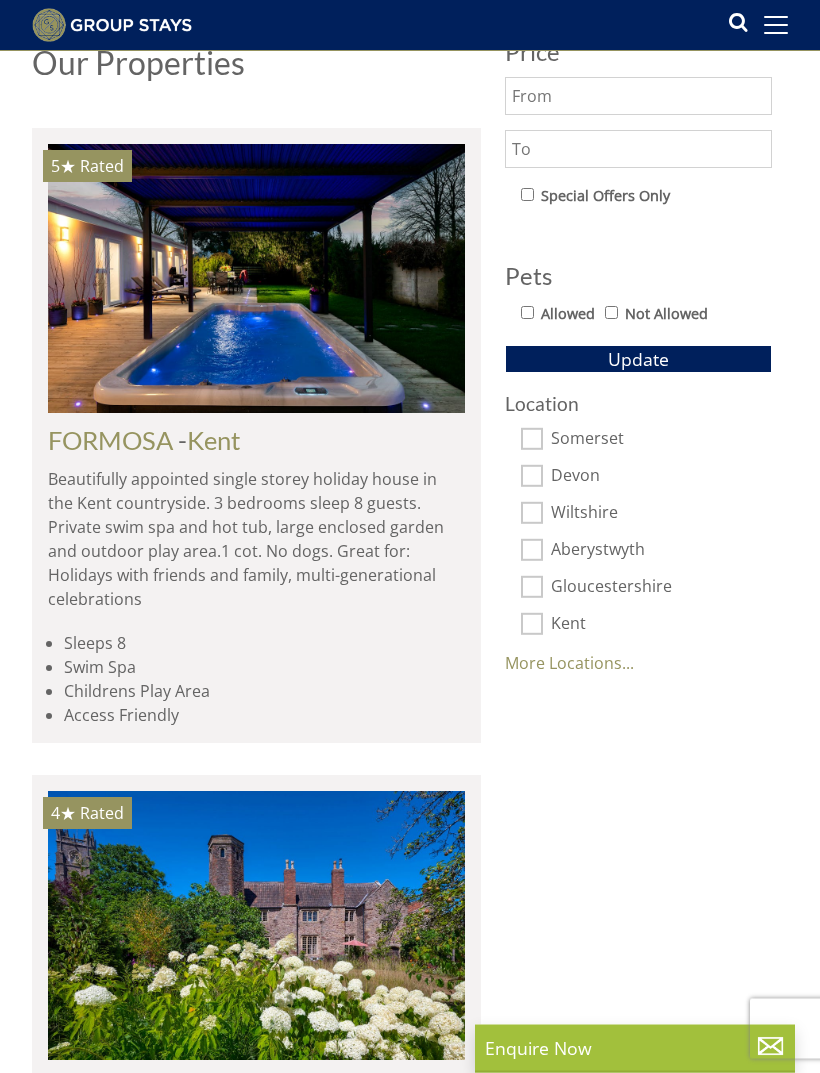 click on "Somerset" at bounding box center (532, 440) 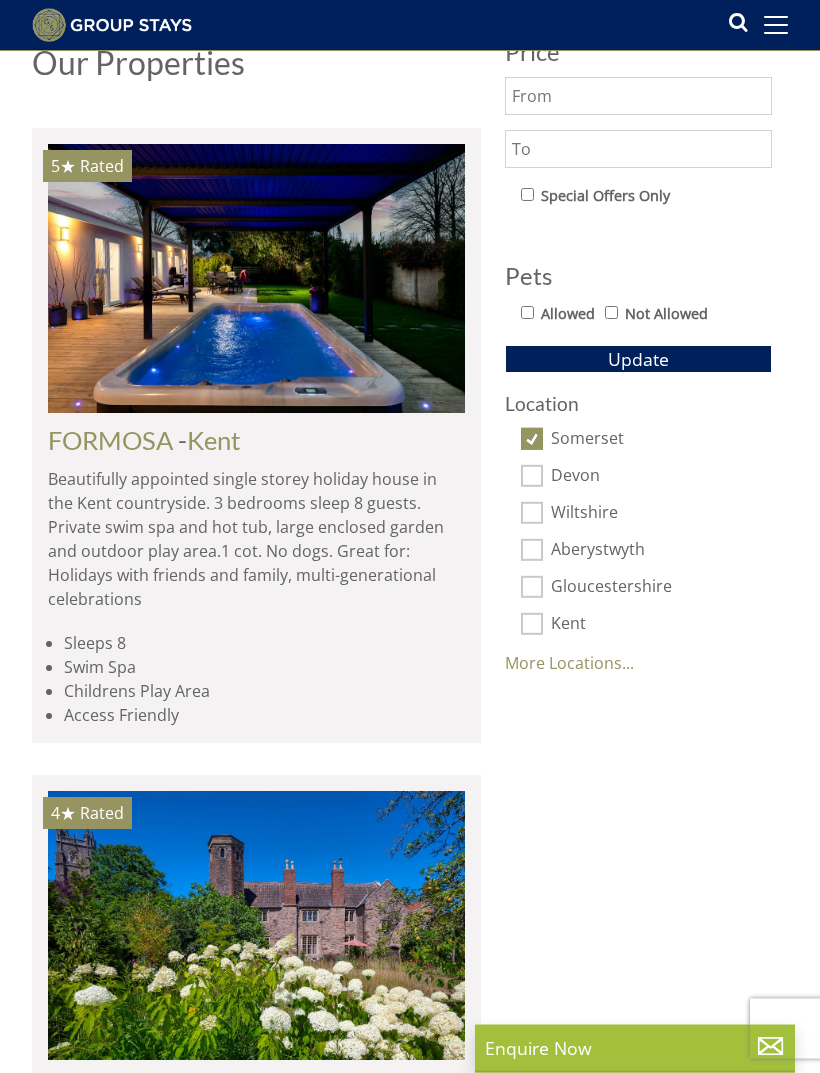 scroll, scrollTop: 857, scrollLeft: 0, axis: vertical 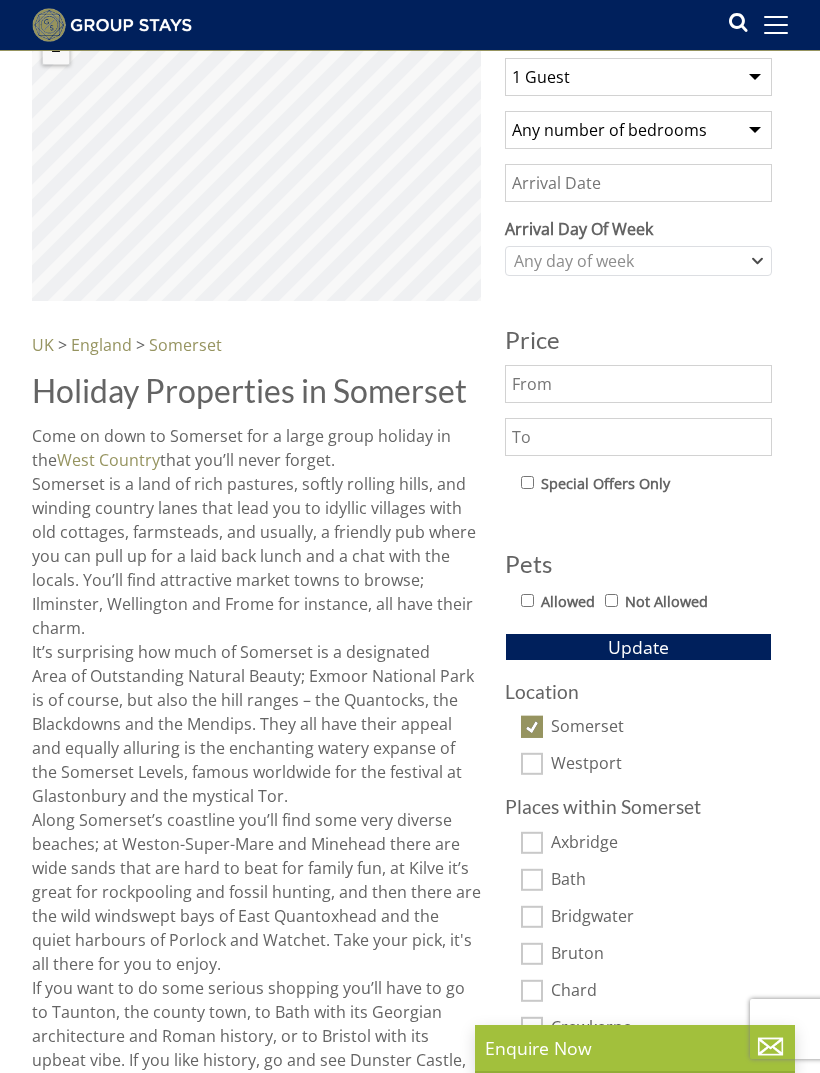 click at bounding box center (638, 437) 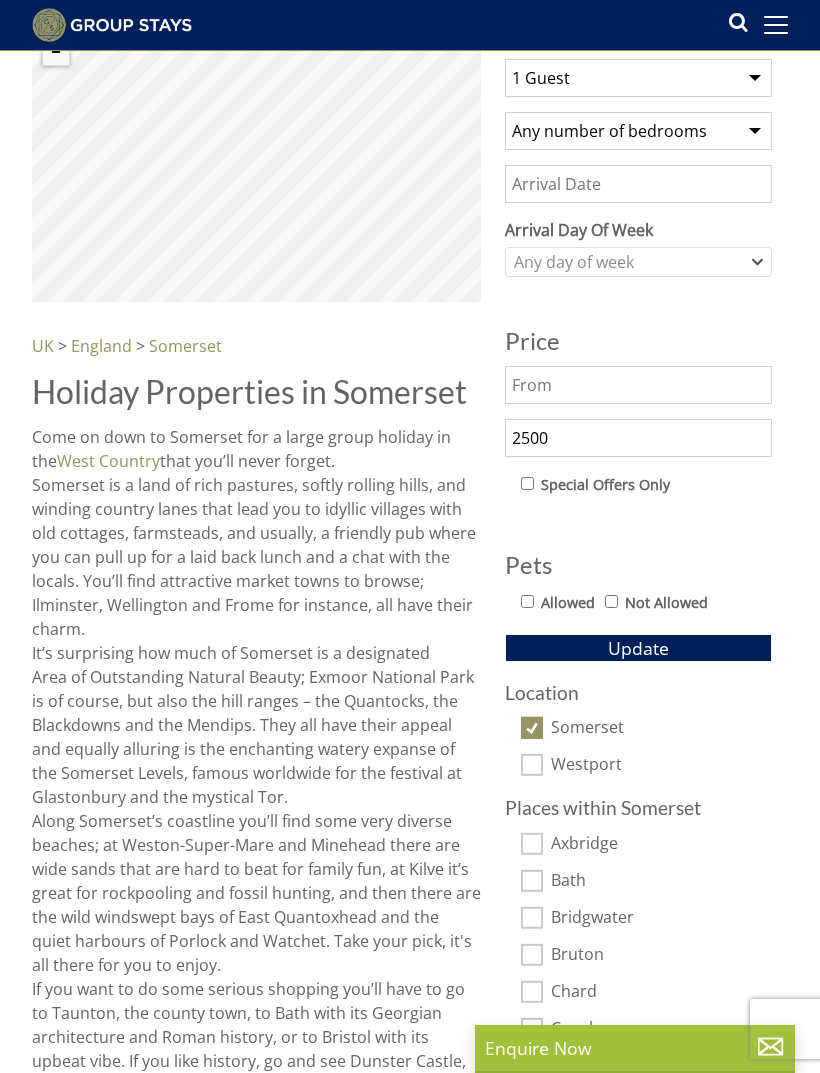 type on "2500" 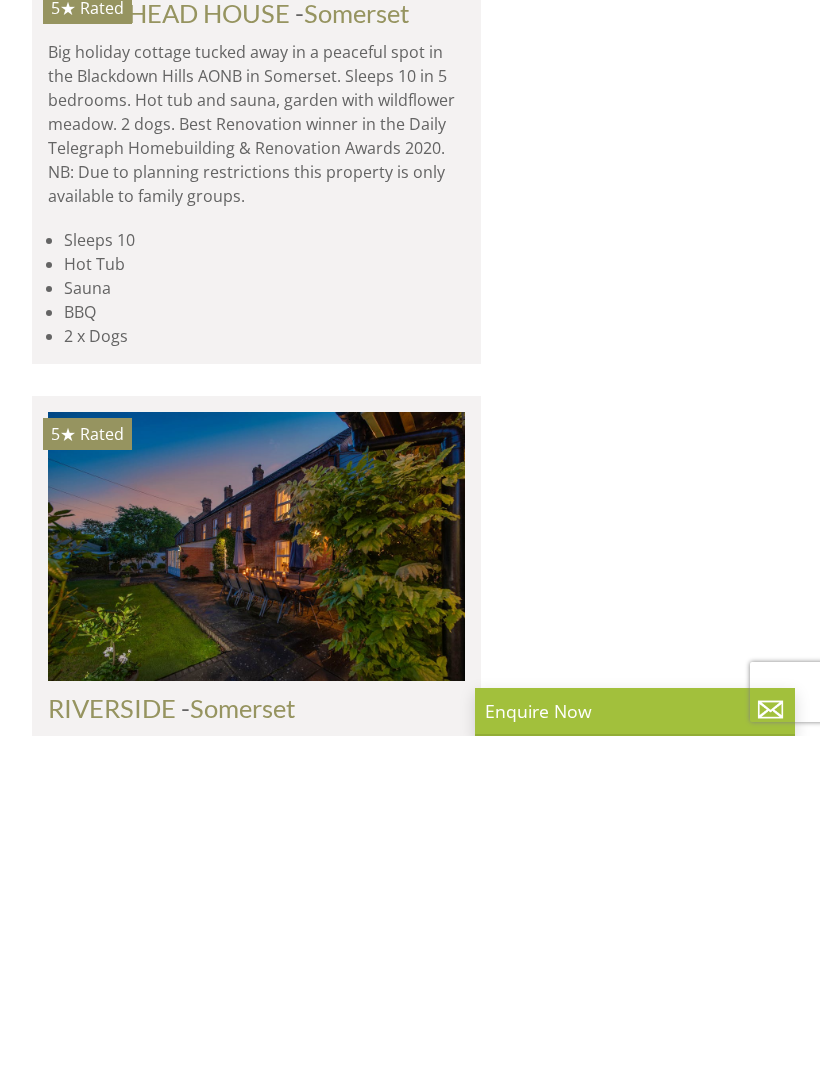 scroll, scrollTop: 1623, scrollLeft: 0, axis: vertical 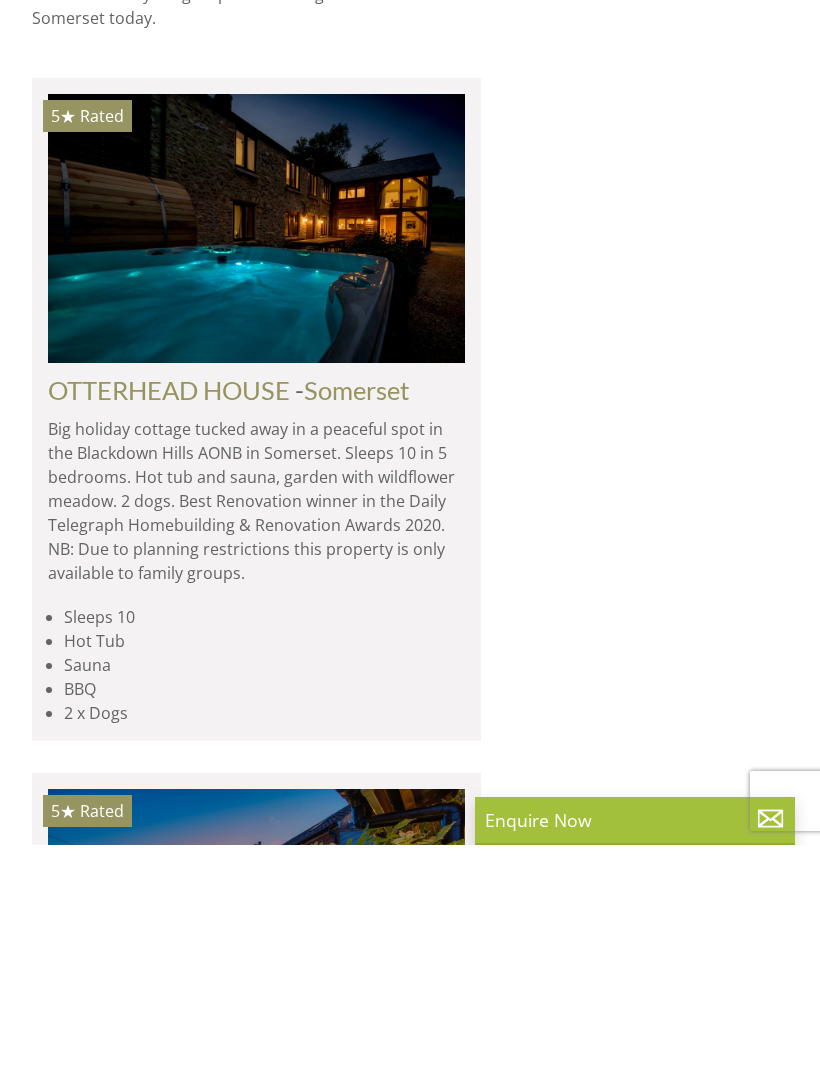 click at bounding box center [256, 456] 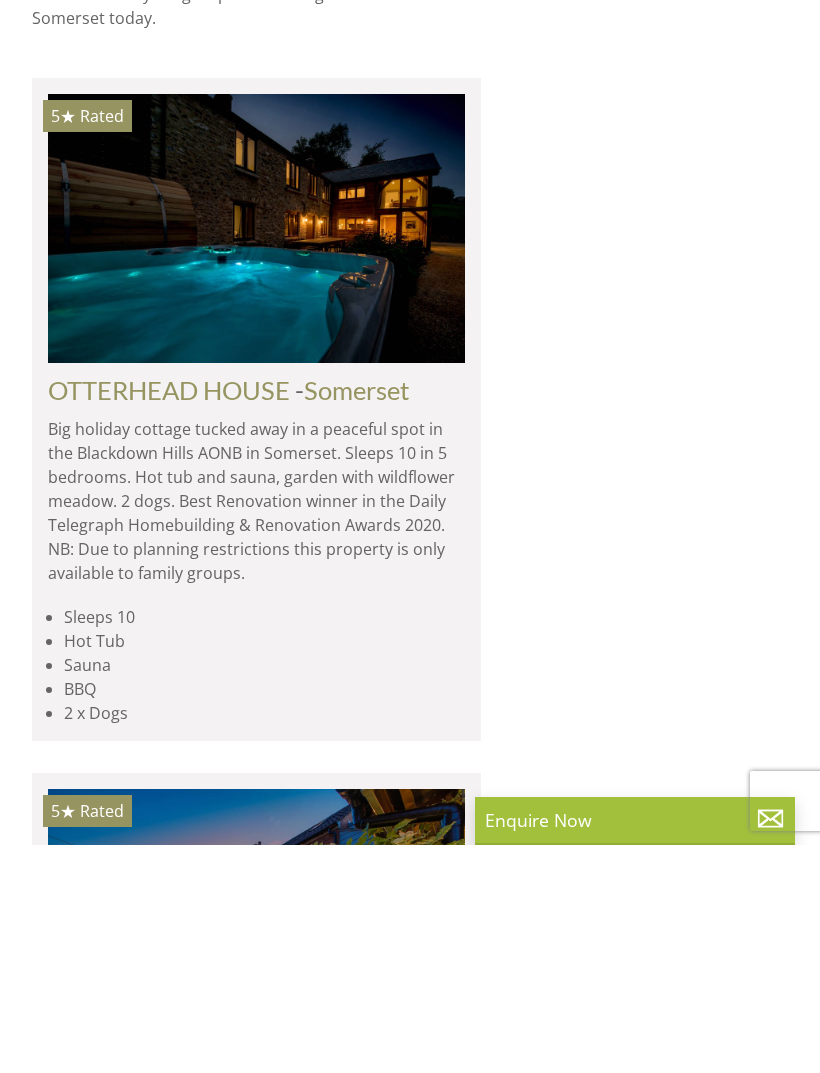 scroll, scrollTop: 1852, scrollLeft: 0, axis: vertical 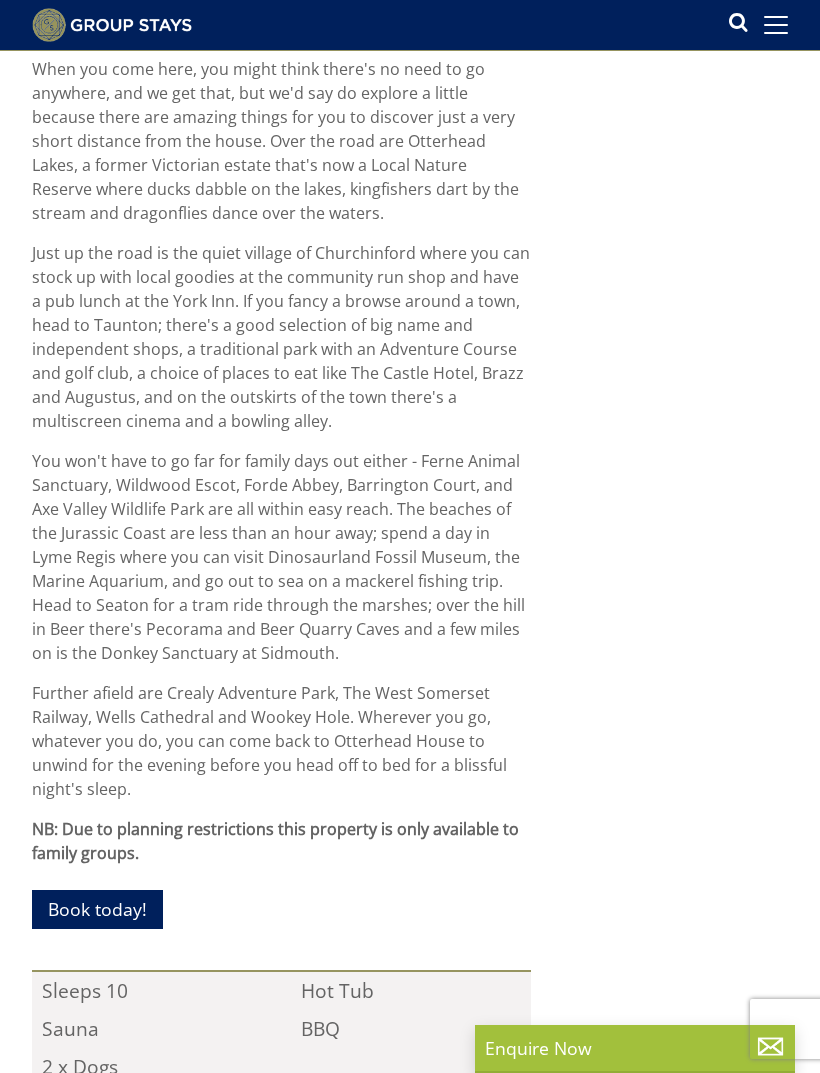 click on "Book today!" at bounding box center (97, 909) 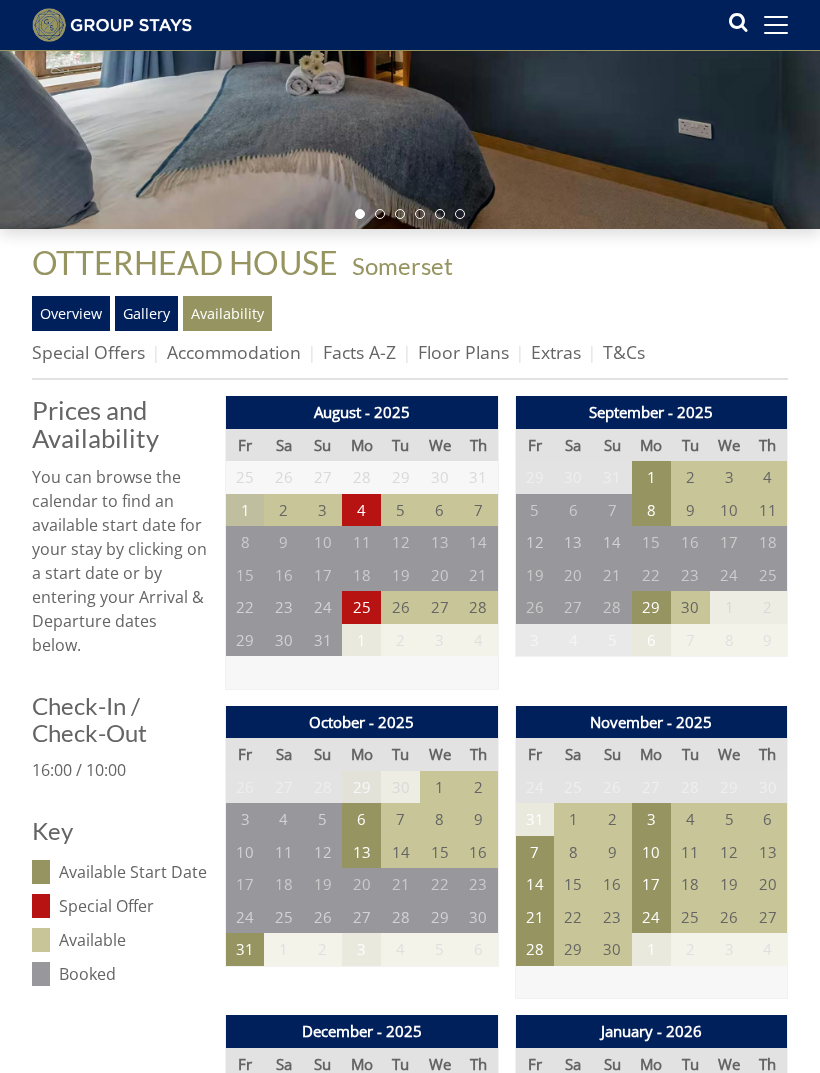 scroll, scrollTop: 0, scrollLeft: 0, axis: both 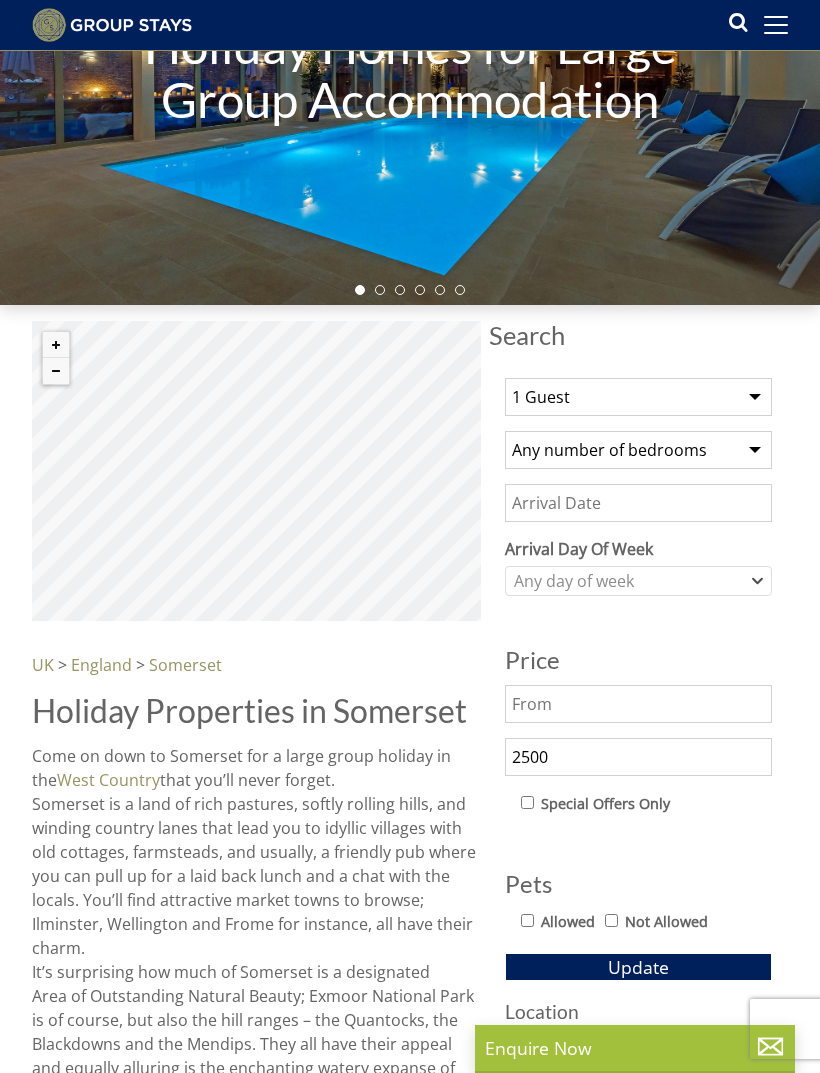 click on "Date" at bounding box center (638, 503) 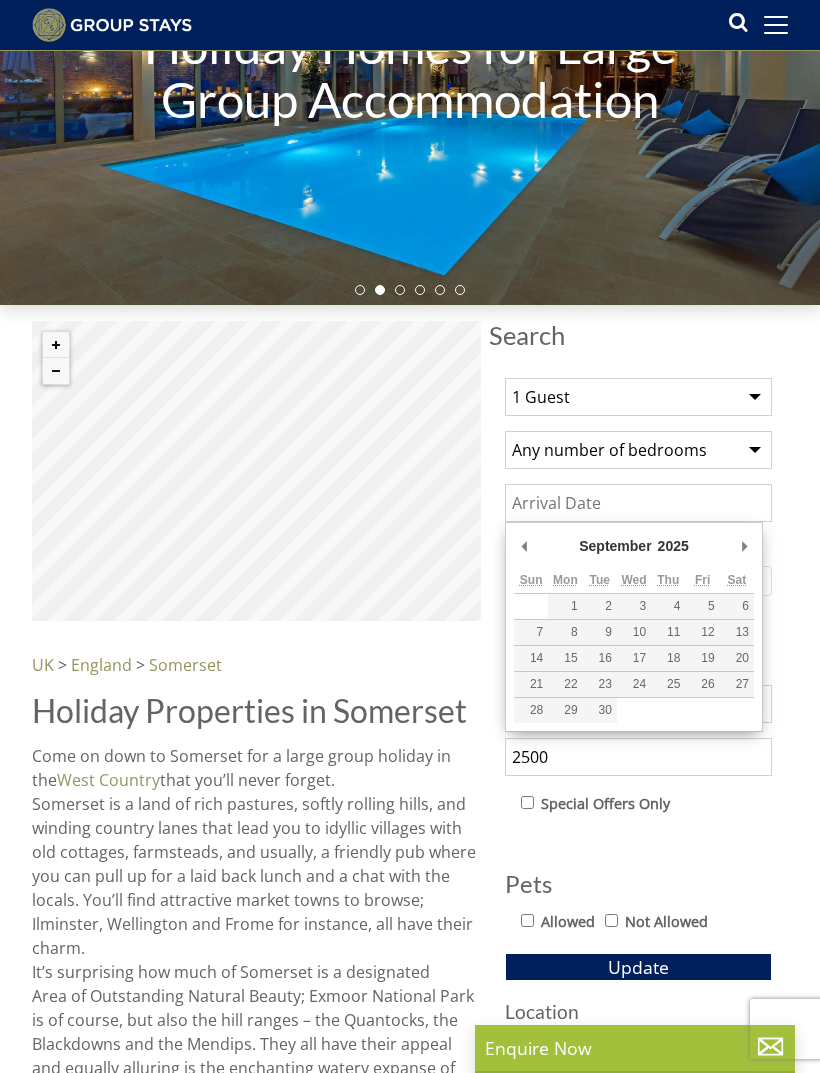type on "19/09/2025" 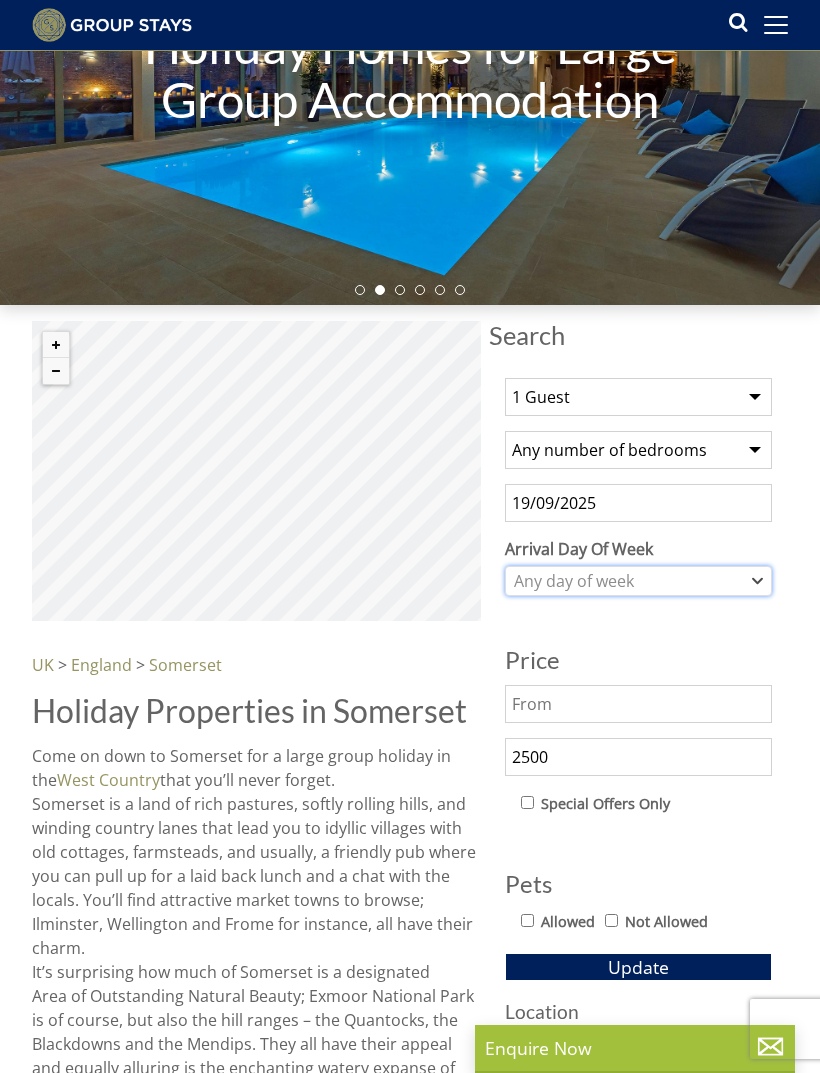 click 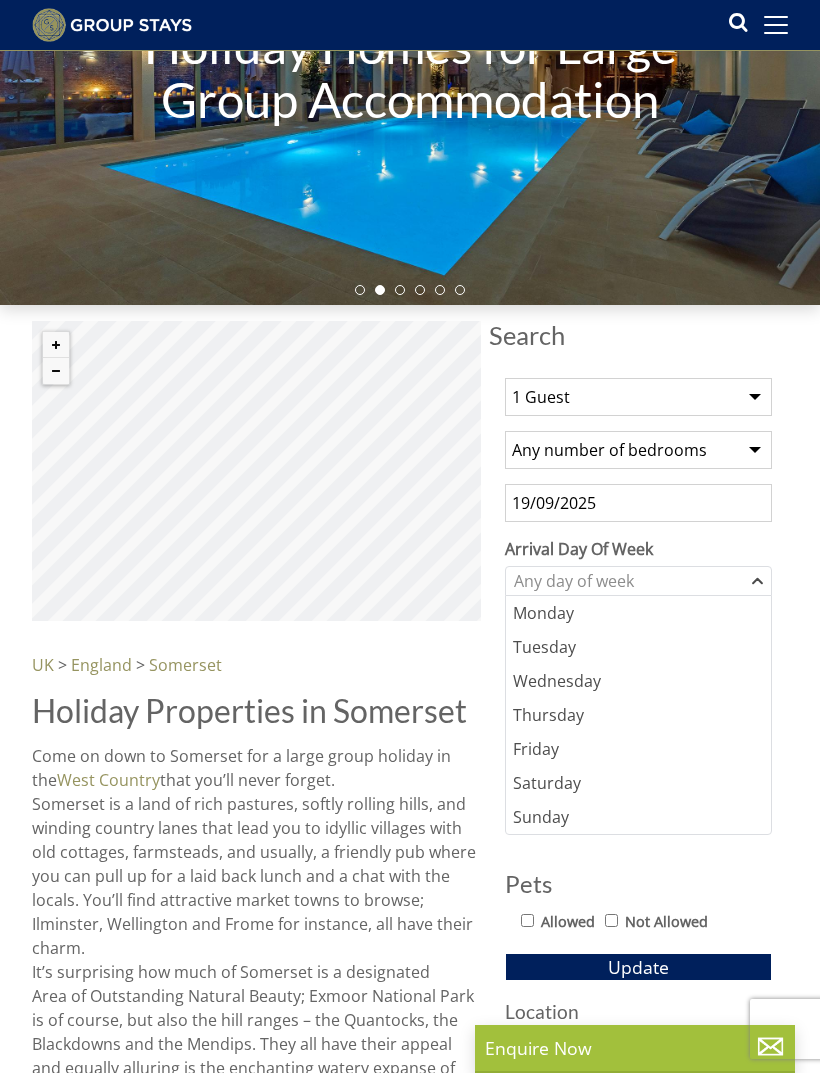 click on "Friday" at bounding box center [638, 749] 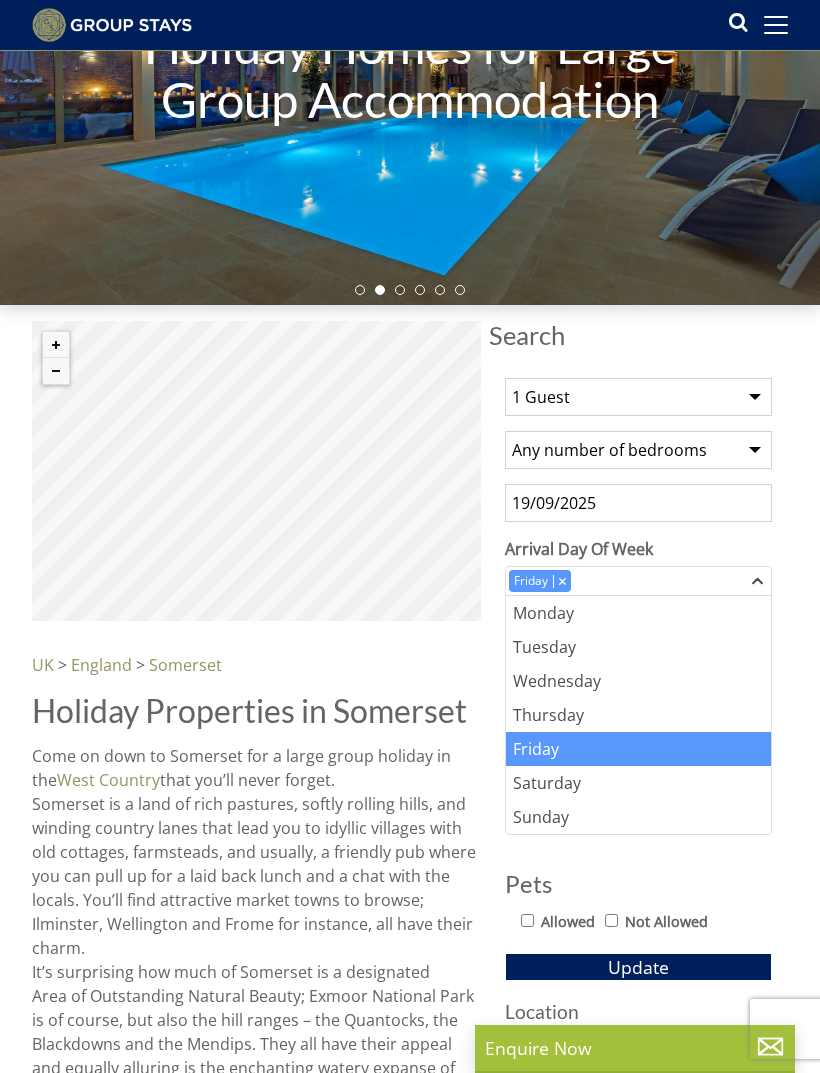 click on "Update" at bounding box center [638, 967] 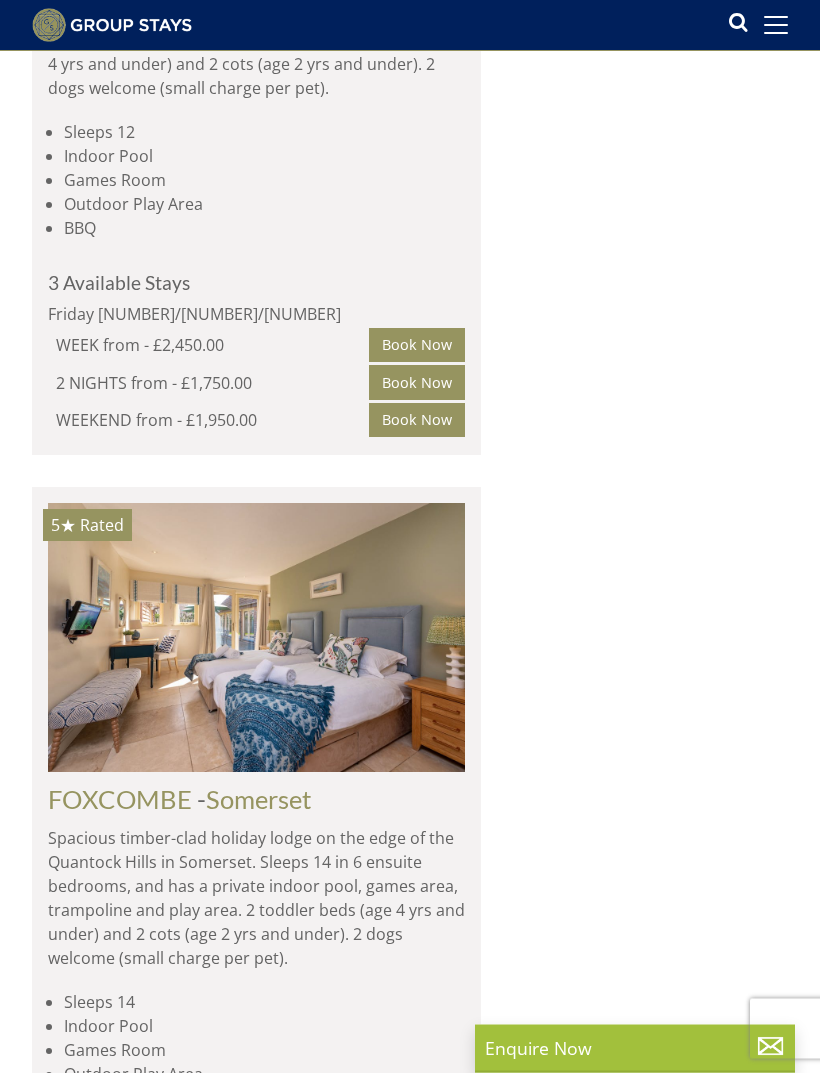 scroll, scrollTop: 3231, scrollLeft: 0, axis: vertical 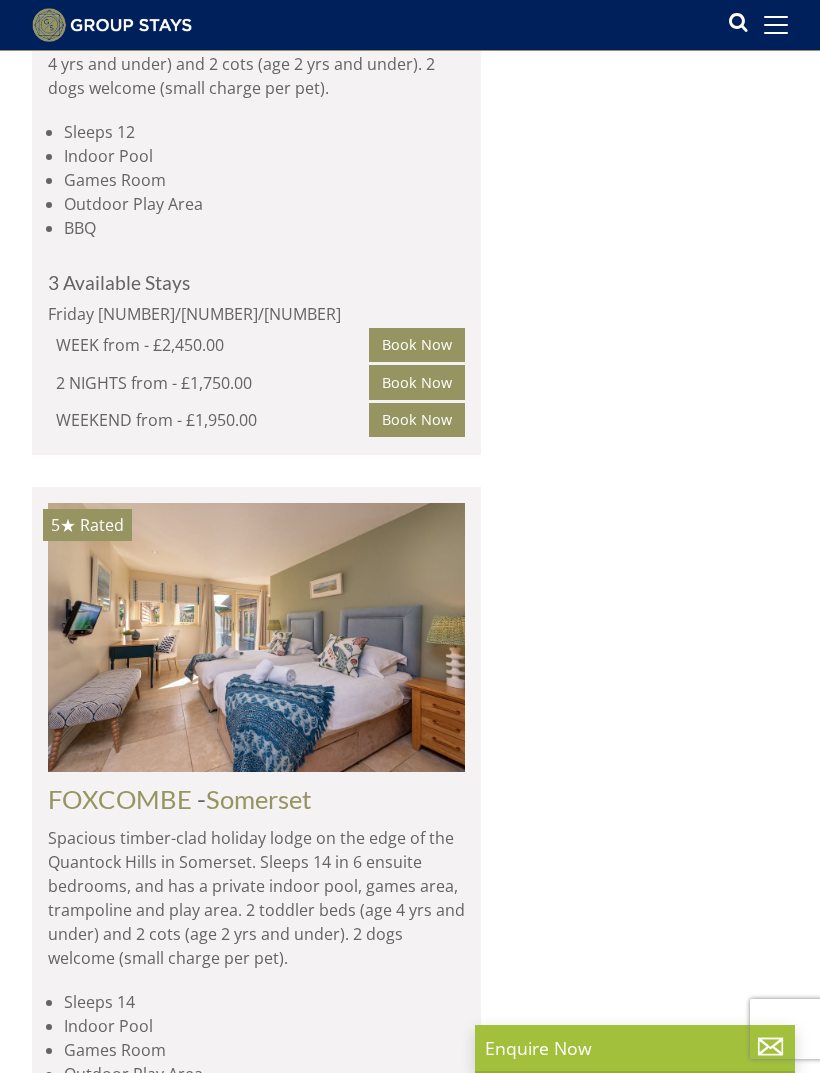 click at bounding box center [256, 637] 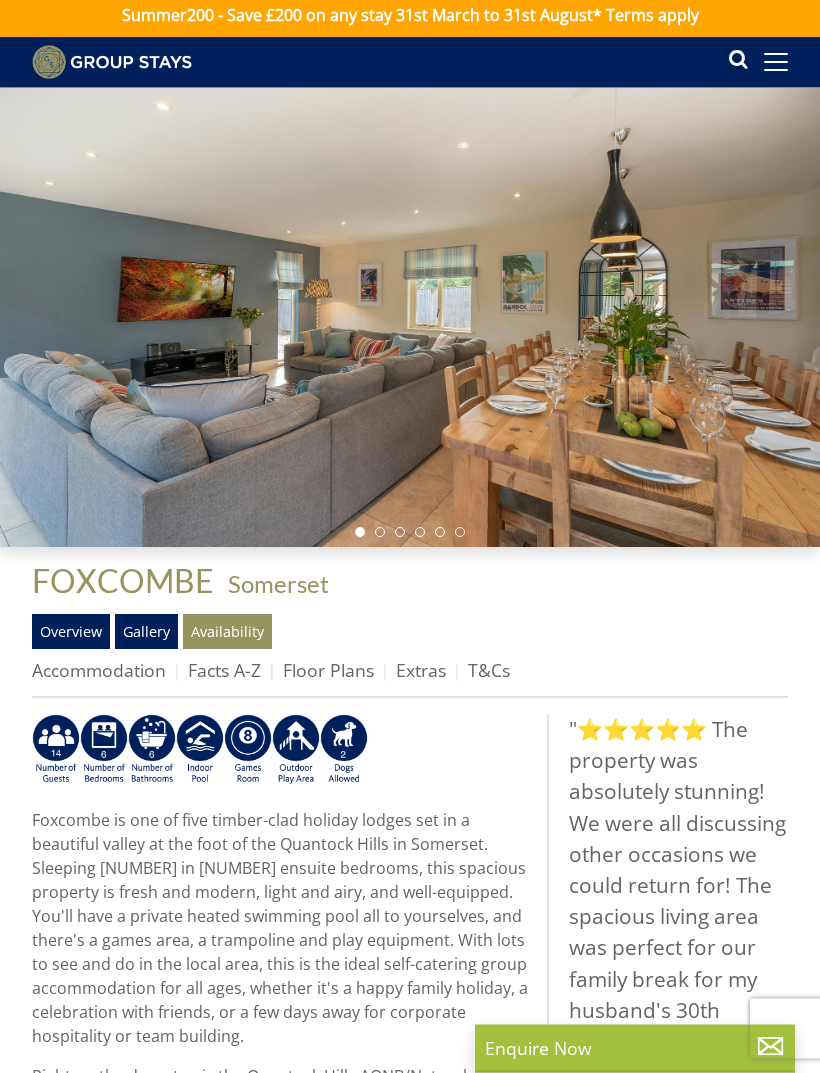 scroll, scrollTop: 0, scrollLeft: 0, axis: both 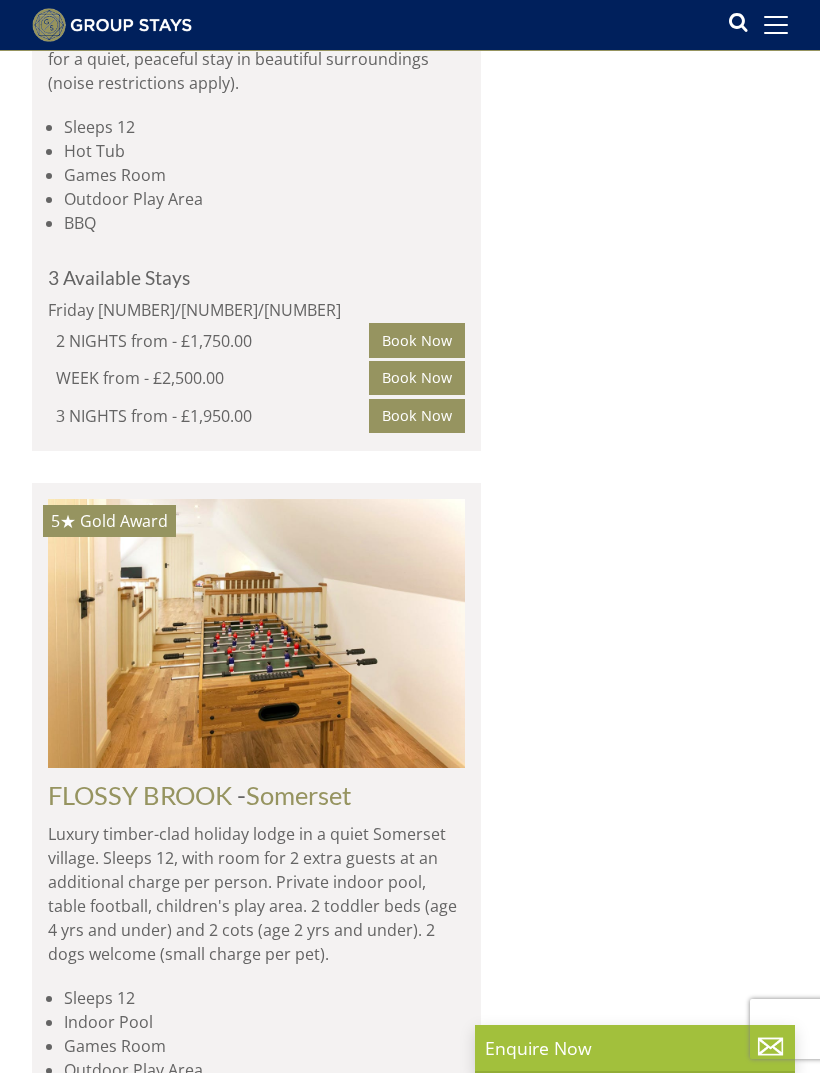 click at bounding box center [256, 633] 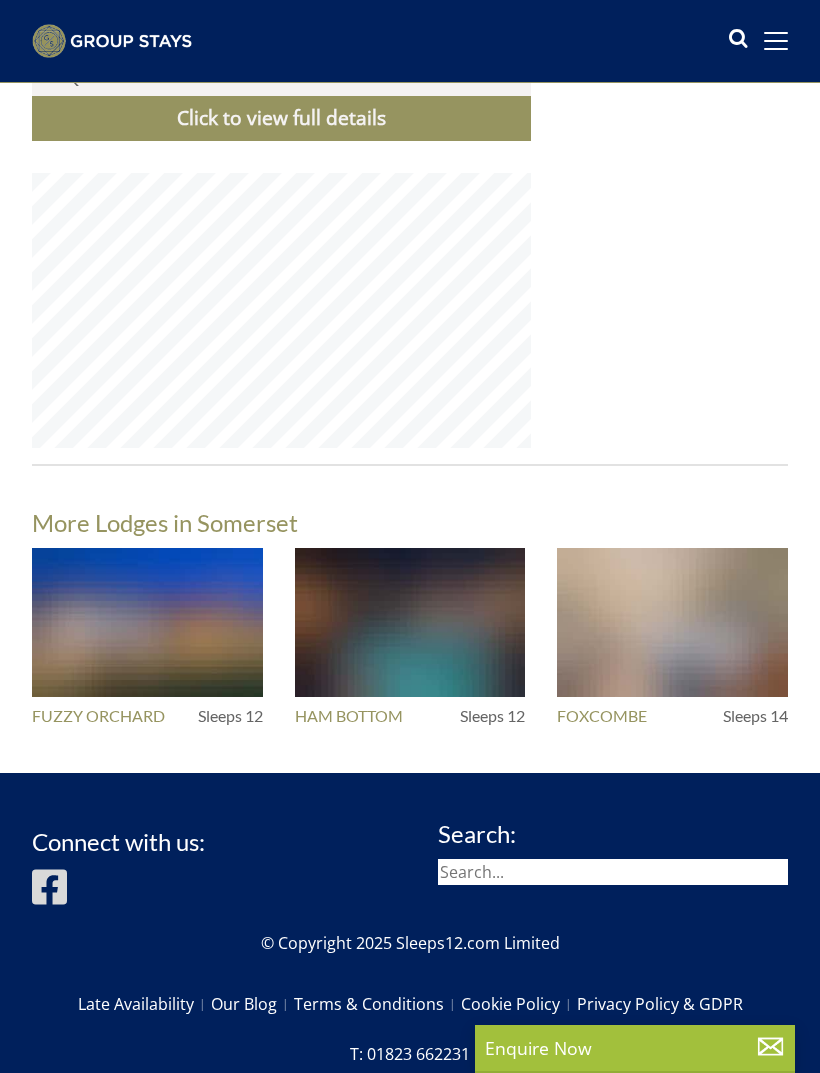 scroll, scrollTop: 0, scrollLeft: 0, axis: both 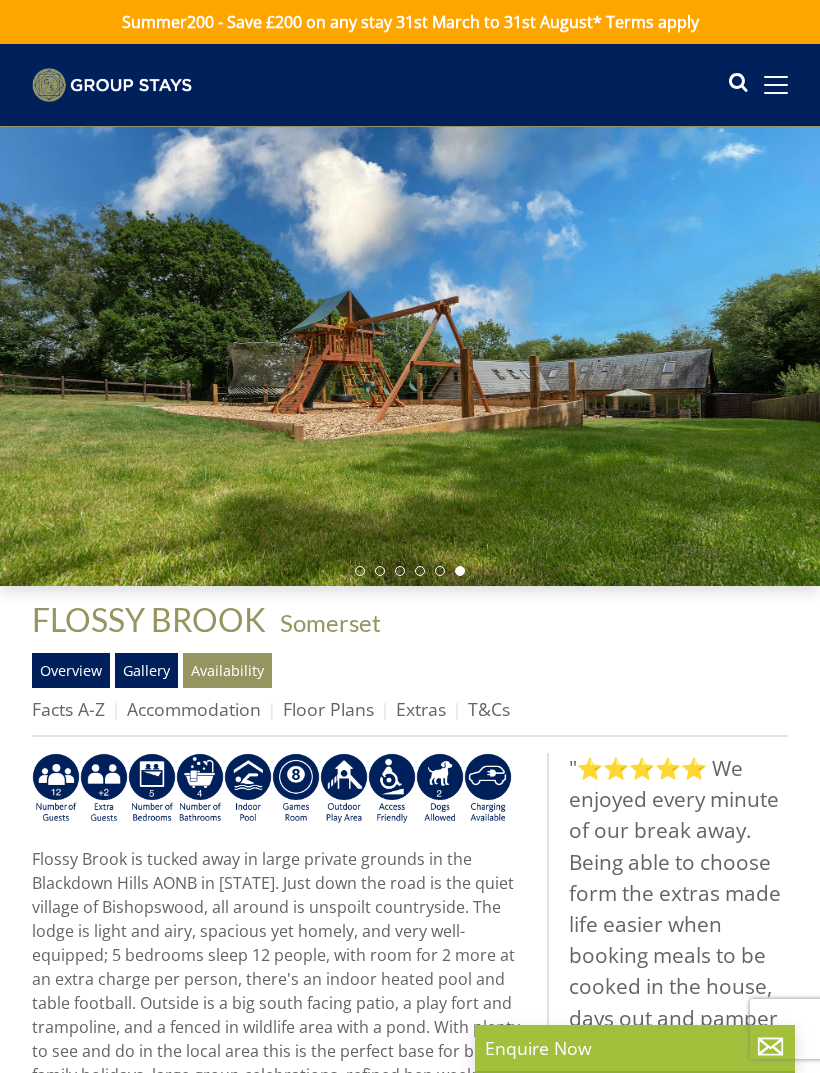 click at bounding box center (410, 356) 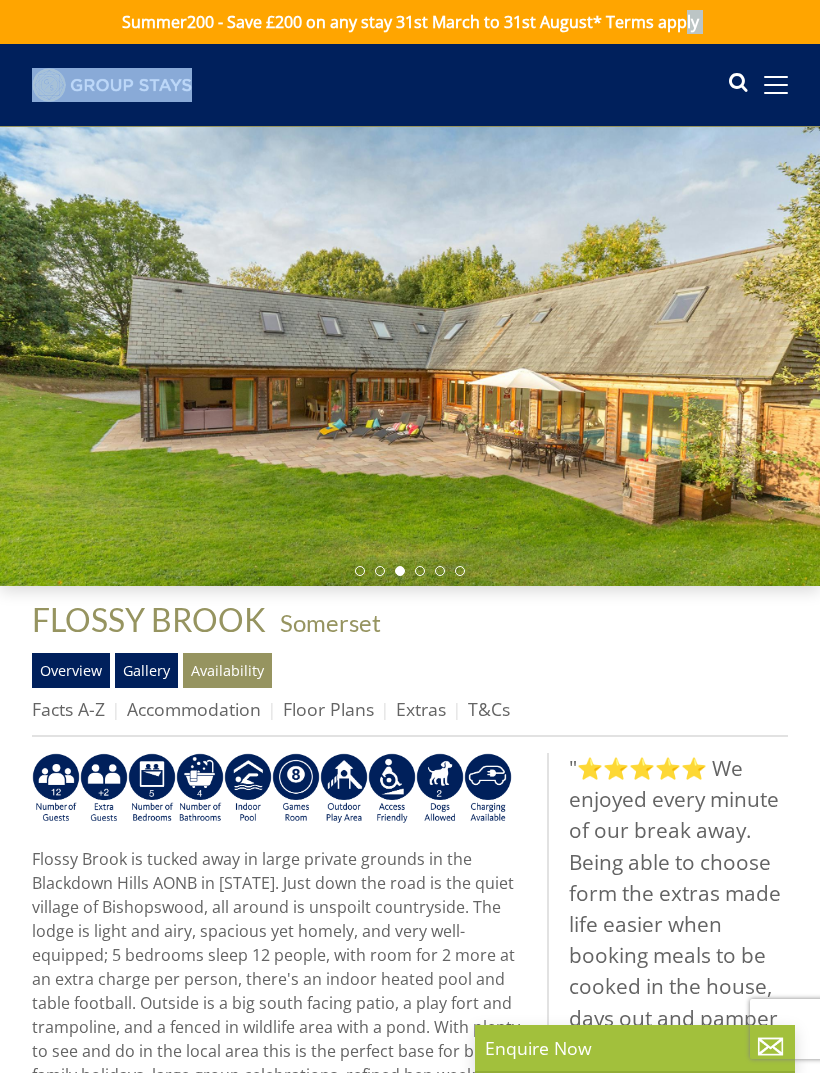 click on "Overview" at bounding box center [71, 670] 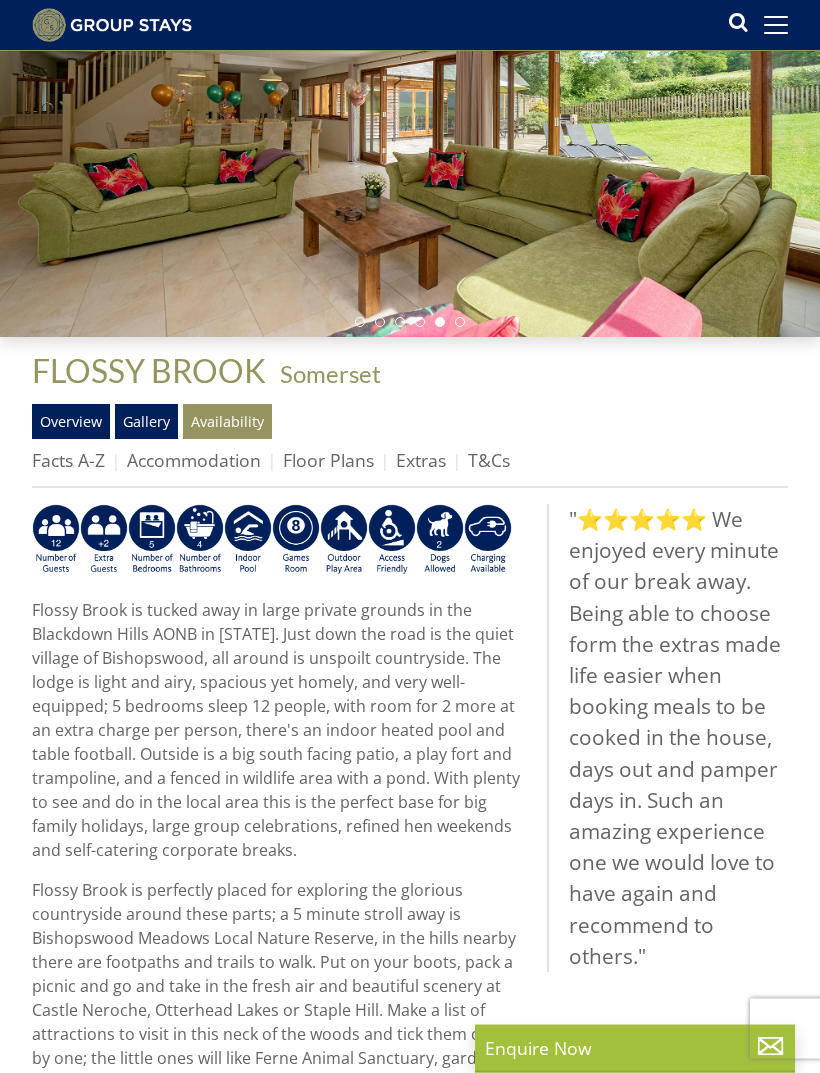 scroll, scrollTop: 0, scrollLeft: 0, axis: both 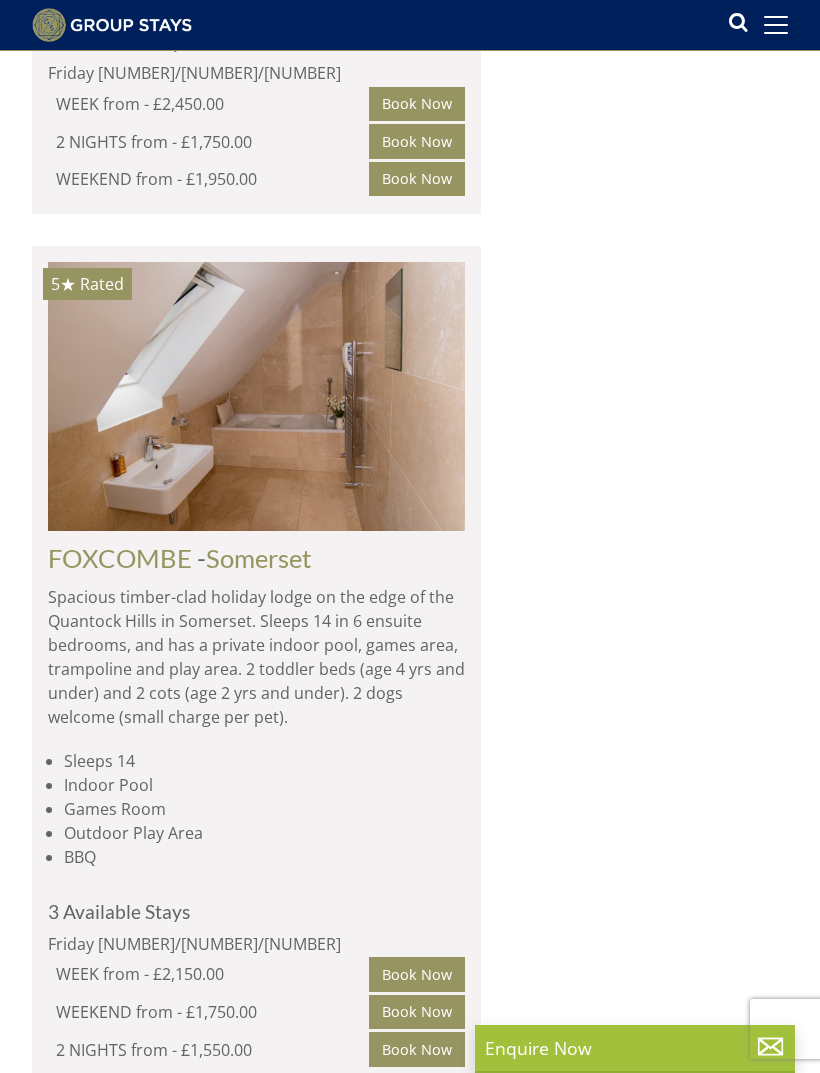 click on "Spacious timber-clad holiday lodge on the edge of the Quantock Hills in Somerset. Sleeps 14 in 6 ensuite bedrooms, and has a private indoor pool, games area, trampoline and play area. 2 toddler beds (age 4 yrs and under) and 2 cots (age 2 yrs and under). 2 dogs welcome (small charge per pet)." at bounding box center (256, 657) 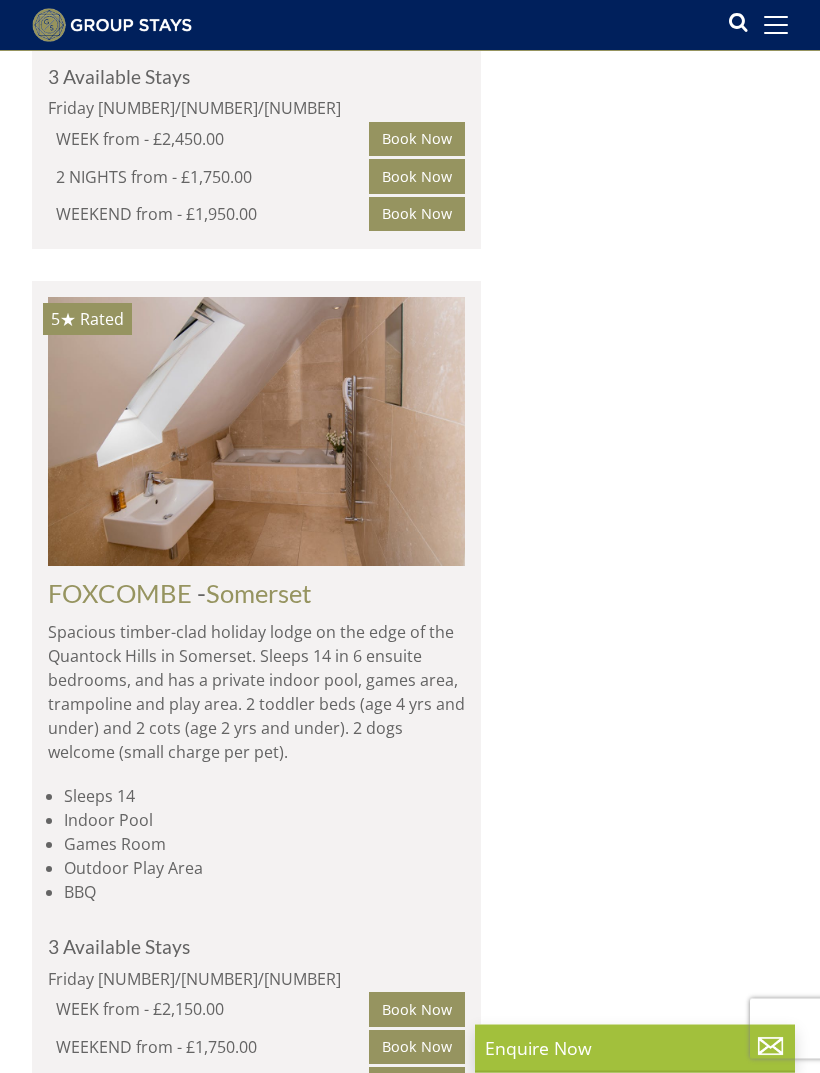 scroll, scrollTop: 3422, scrollLeft: 0, axis: vertical 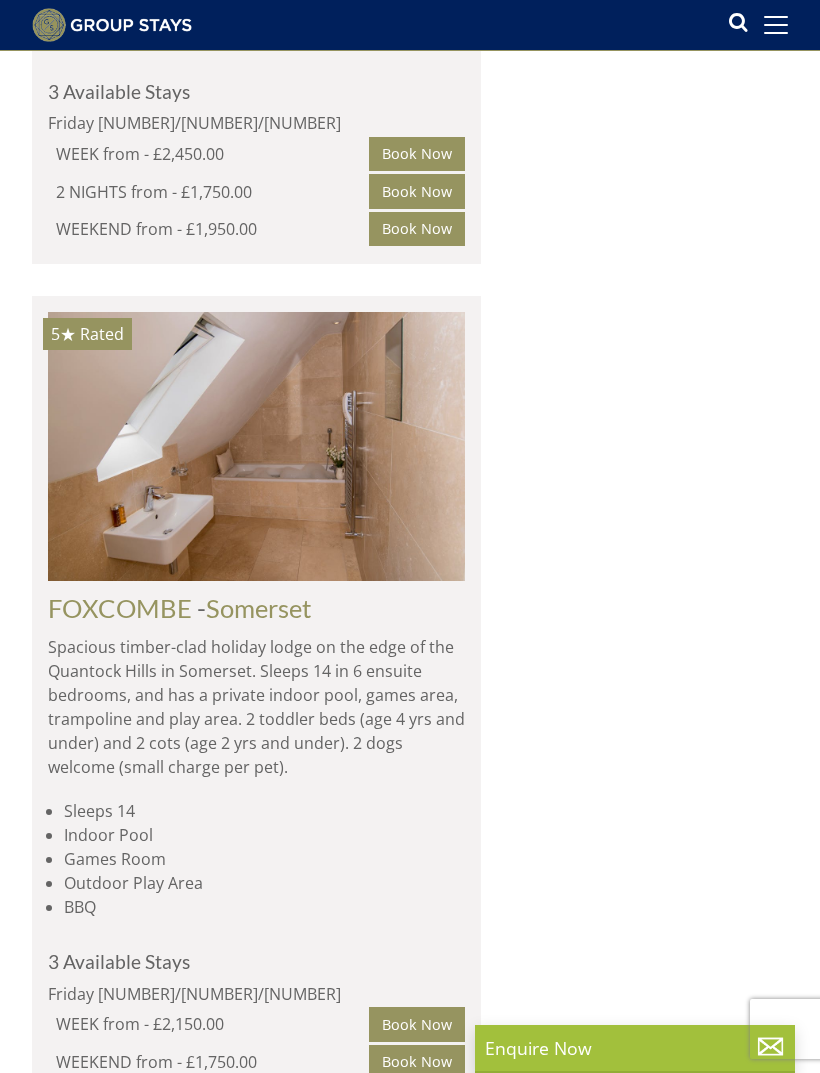 click at bounding box center [256, 446] 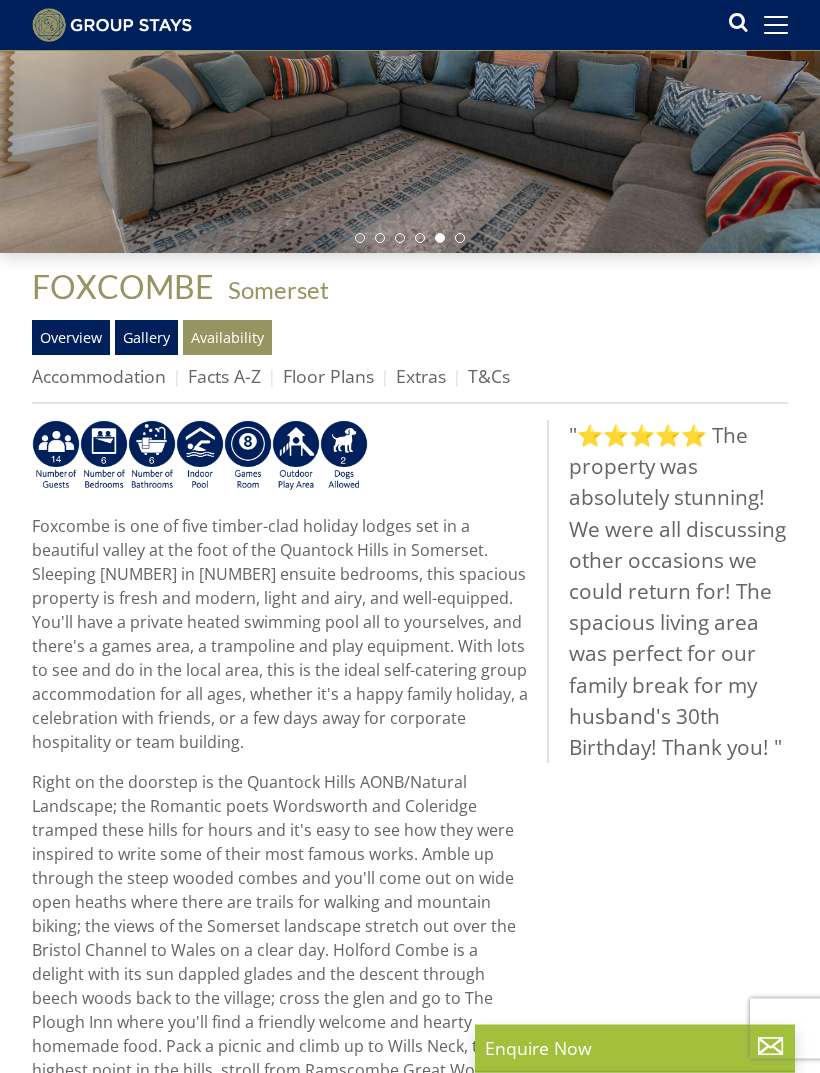scroll, scrollTop: 300, scrollLeft: 0, axis: vertical 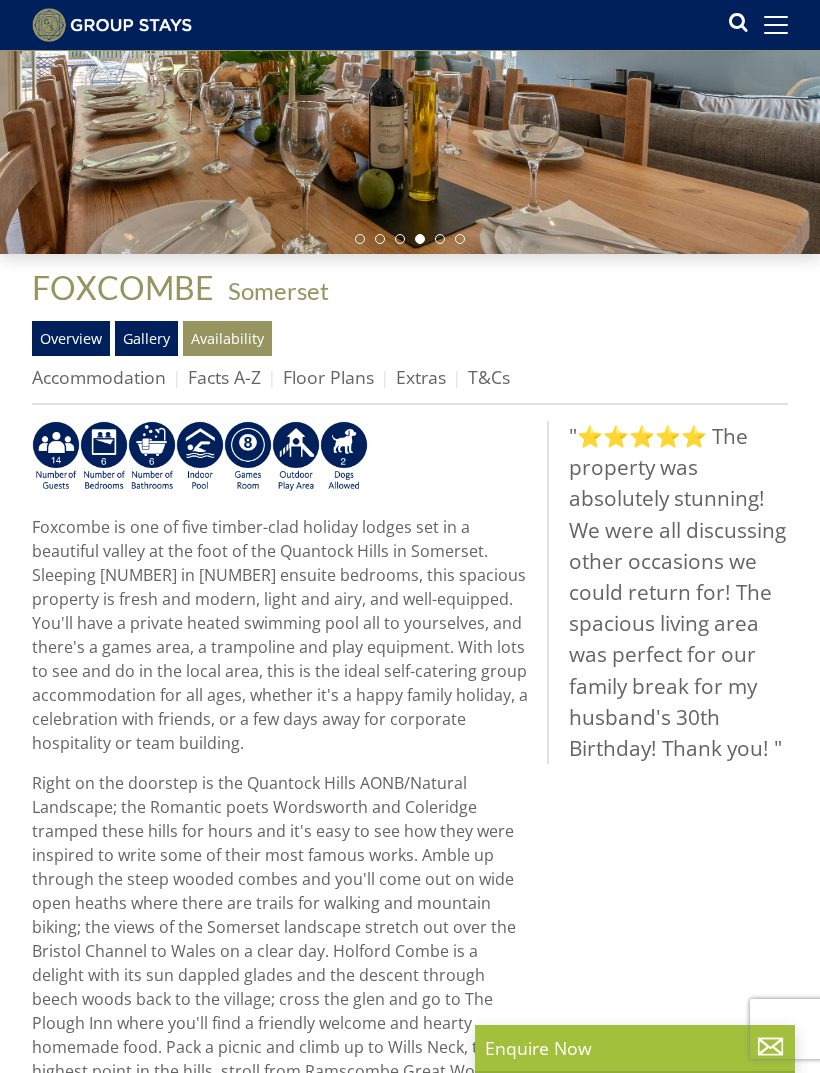 click at bounding box center [410, 24] 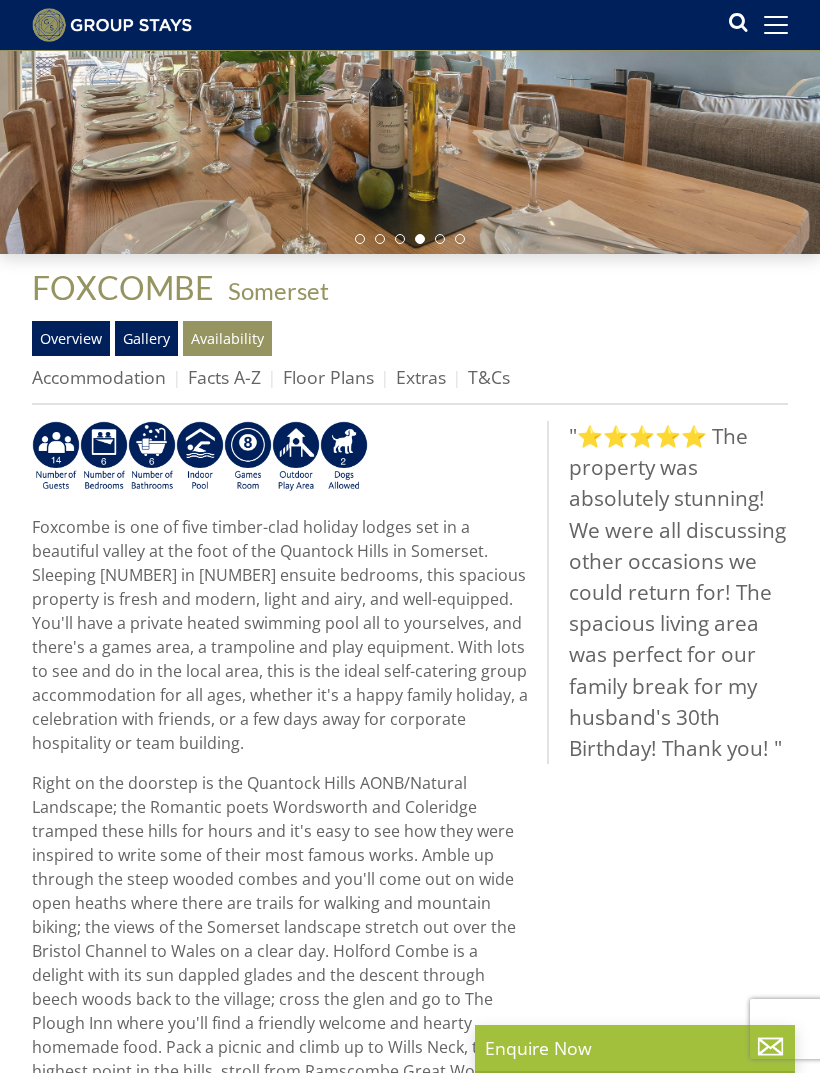 click at bounding box center [410, 24] 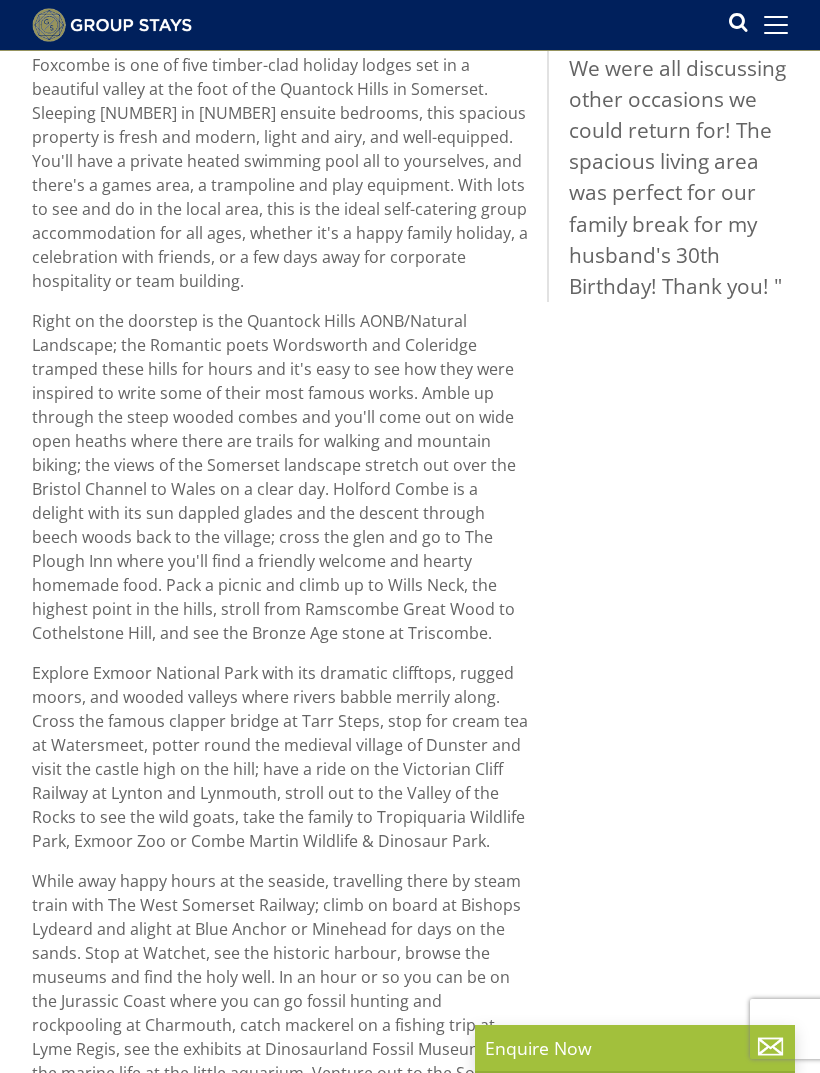 scroll, scrollTop: 764, scrollLeft: 0, axis: vertical 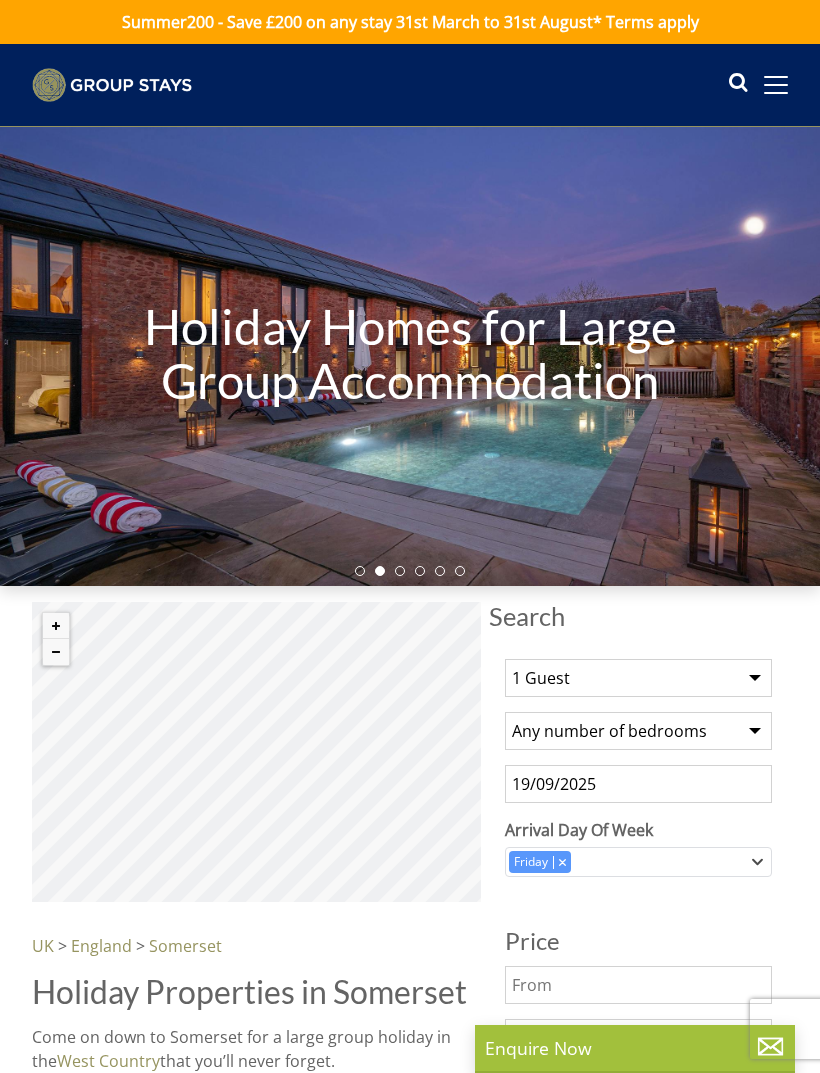 click on "1 Guest
2 Guests
3 Guests
4 Guests
5 Guests
6 Guests
7 Guests
8 Guests
9 Guests
10 Guests
11 Guests
12 Guests
13 Guests
14 Guests
15 Guests
16 Guests
17 Guests
18 Guests
19 Guests
20 Guests
21 Guests
22 Guests
23 Guests
24 Guests
25 Guests
26 Guests
27 Guests
28 Guests
29 Guests
30 Guests
31 Guests
32 Guests" at bounding box center (638, 678) 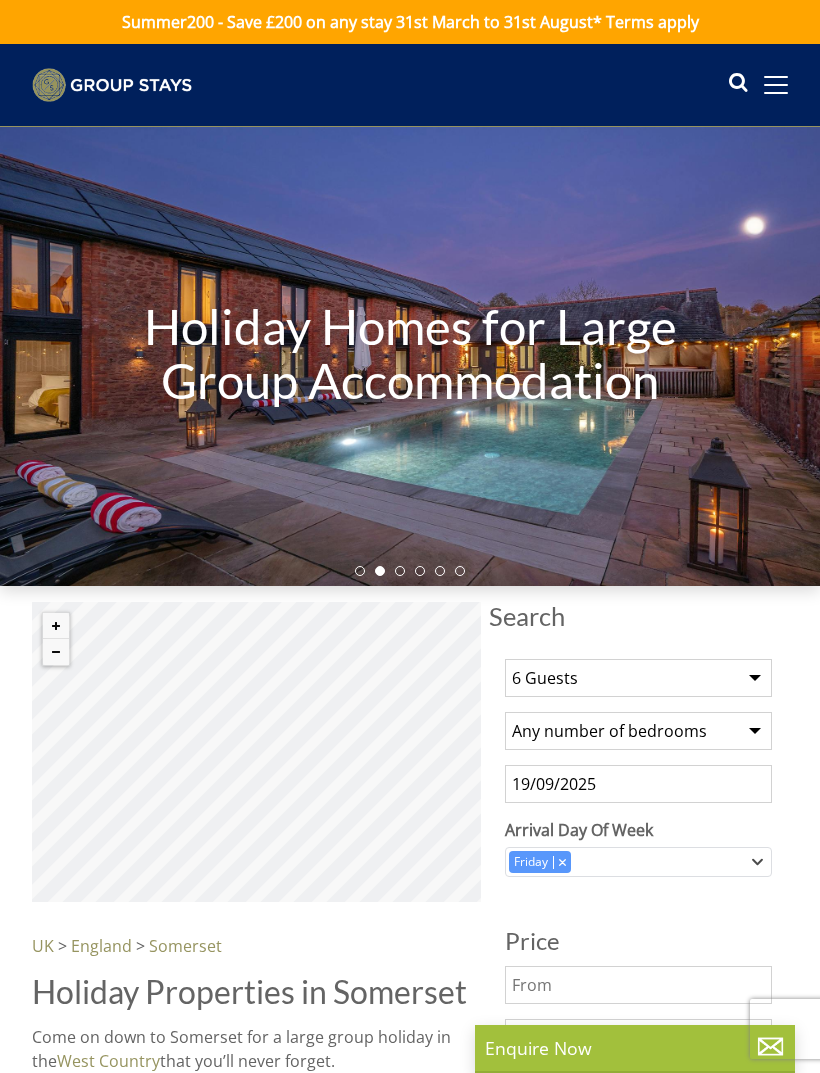 click on "Any number of bedrooms
4 Bedrooms
5 Bedrooms
6 Bedrooms
7 Bedrooms
8 Bedrooms
9 Bedrooms
10 Bedrooms
11 Bedrooms
12 Bedrooms
13 Bedrooms
14 Bedrooms
15 Bedrooms
16 Bedrooms" at bounding box center (638, 731) 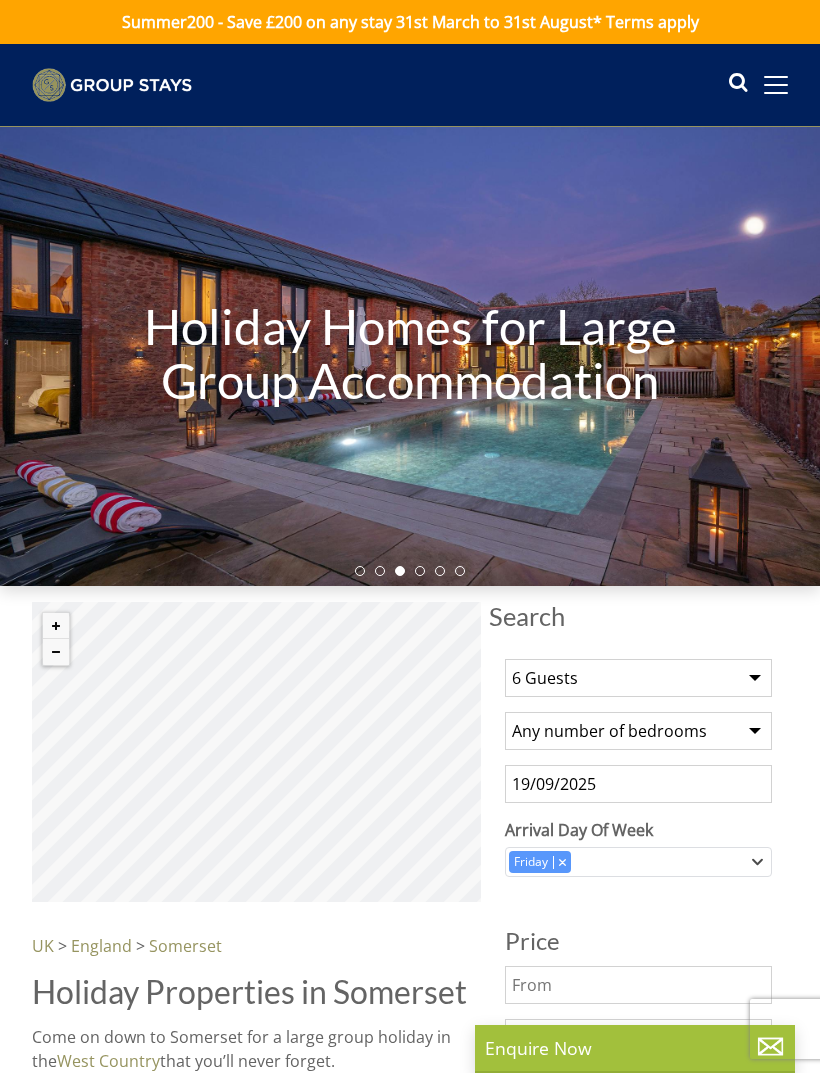 select on "4" 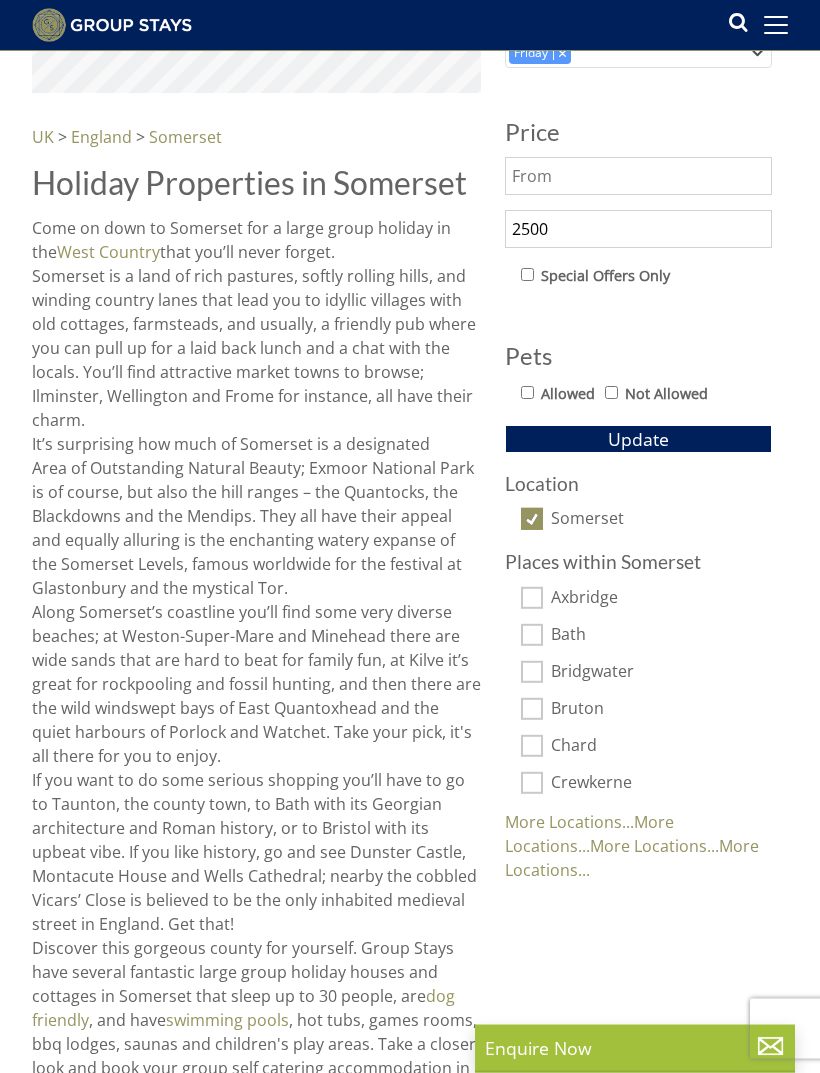 scroll, scrollTop: 811, scrollLeft: 0, axis: vertical 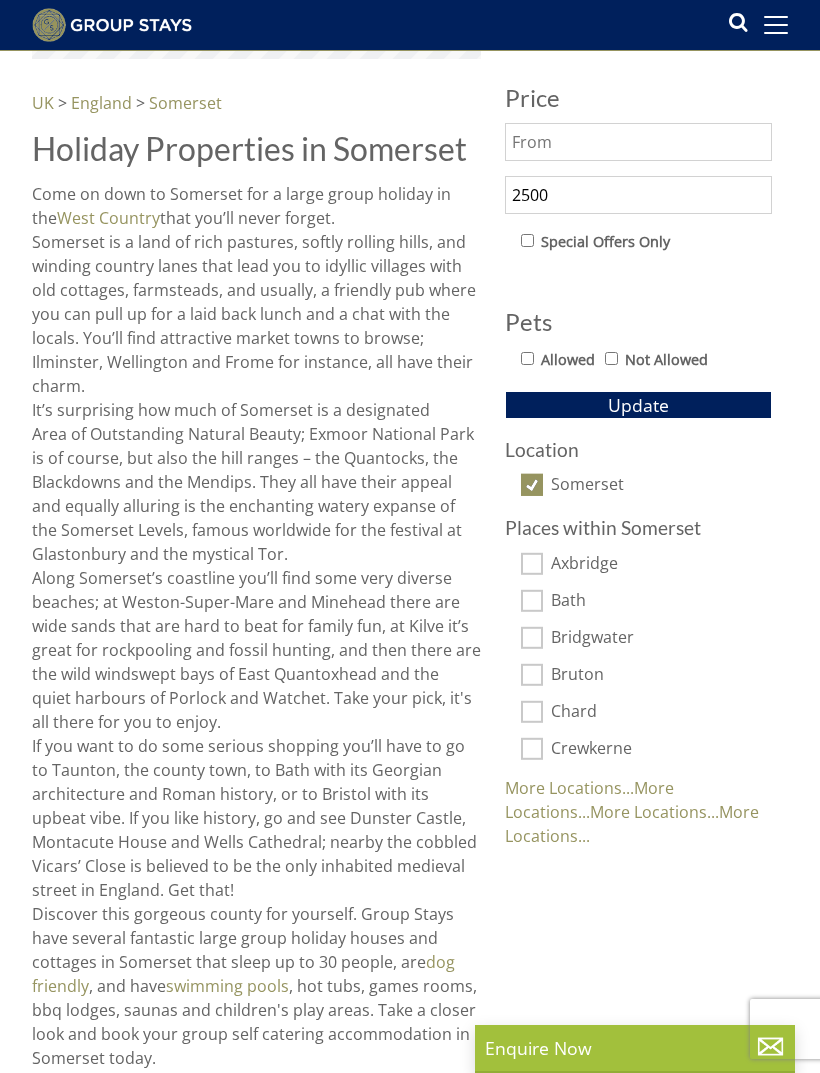 click on "Somerset" at bounding box center (661, 486) 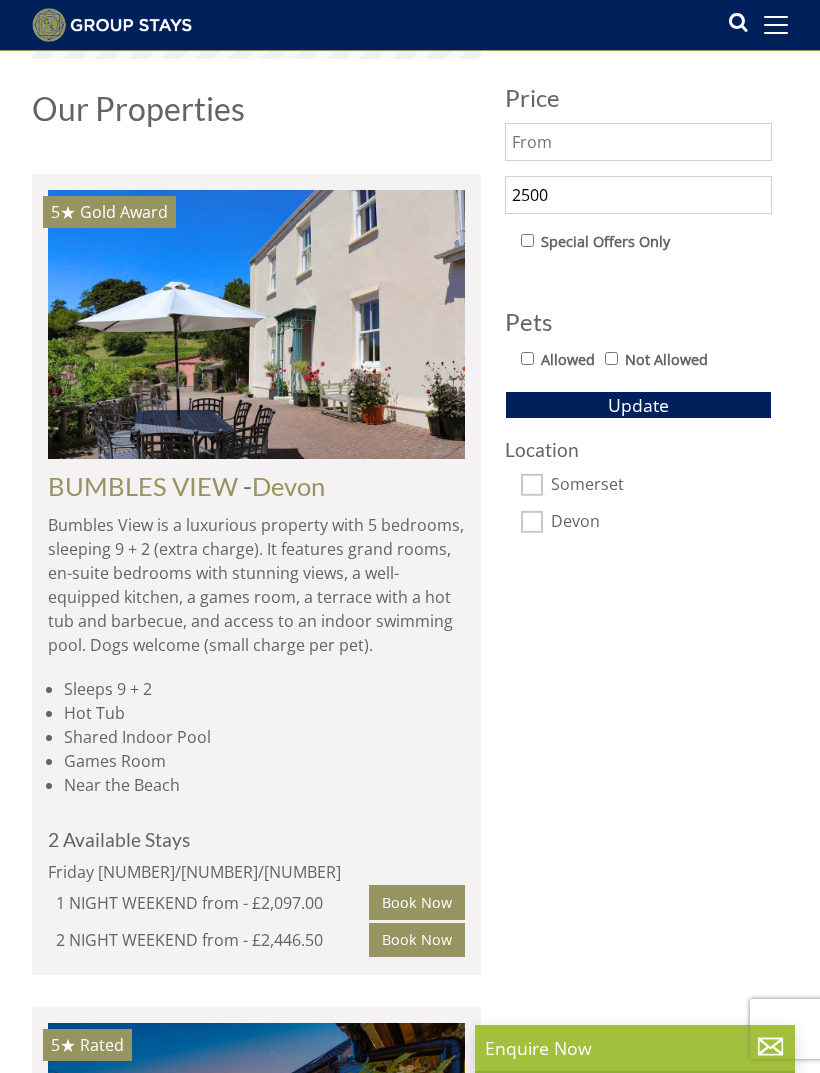 click on "Update" at bounding box center [638, 405] 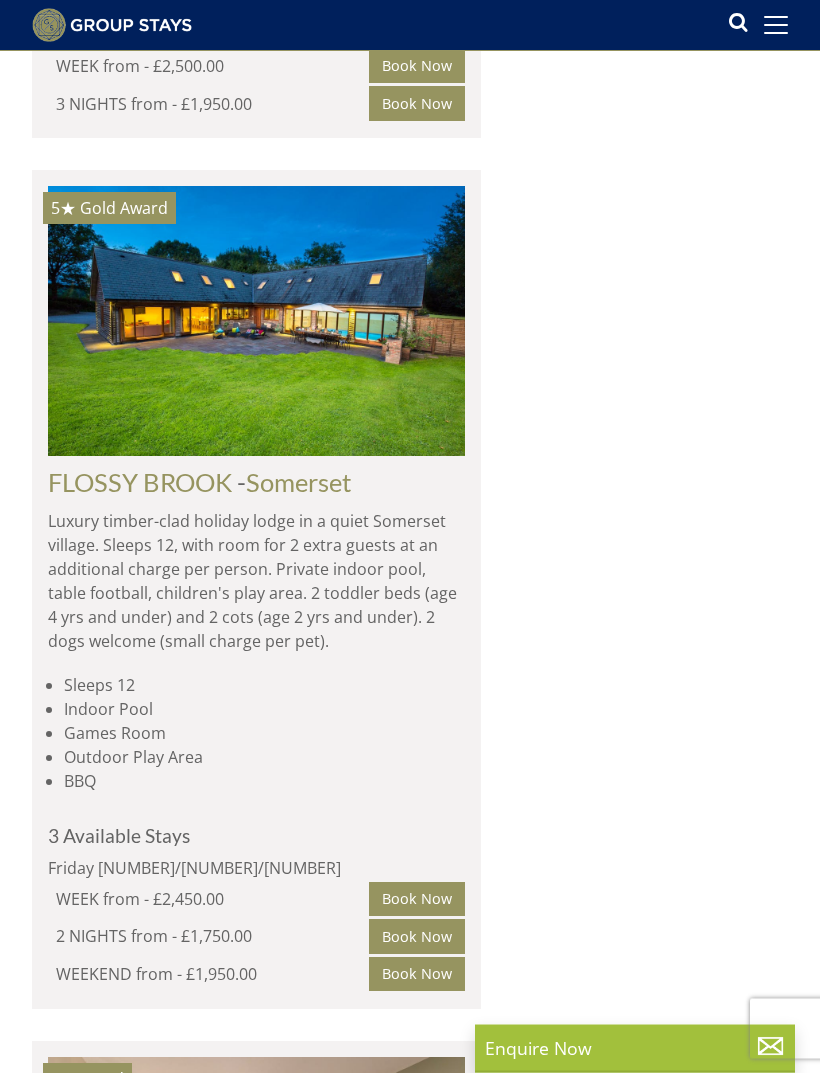 scroll, scrollTop: 2566, scrollLeft: 0, axis: vertical 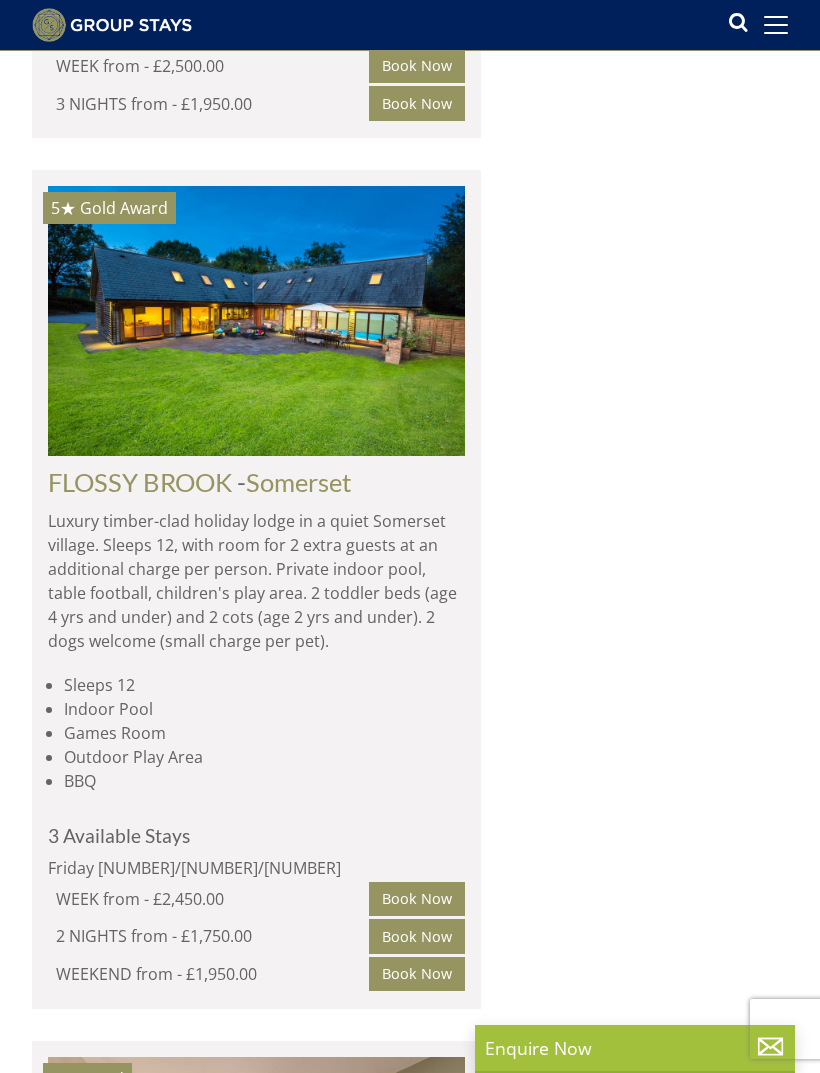 click on "Sleeps 12" at bounding box center [264, 685] 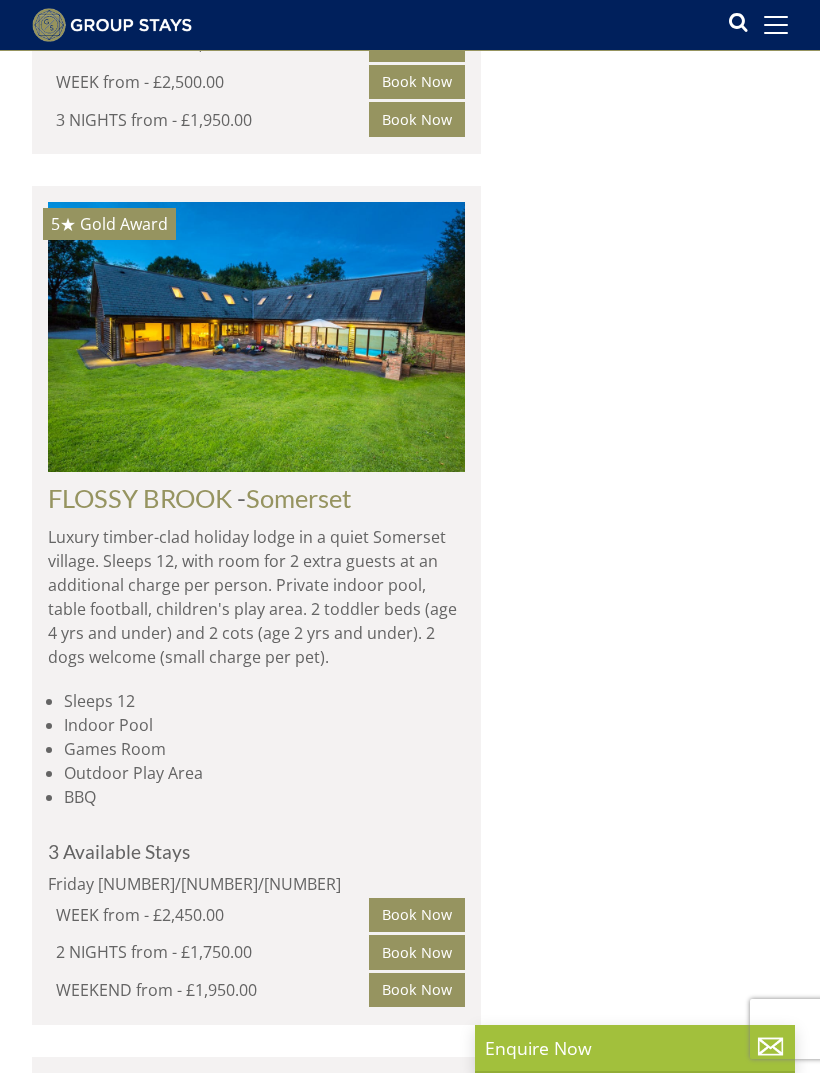 scroll, scrollTop: 2427, scrollLeft: 0, axis: vertical 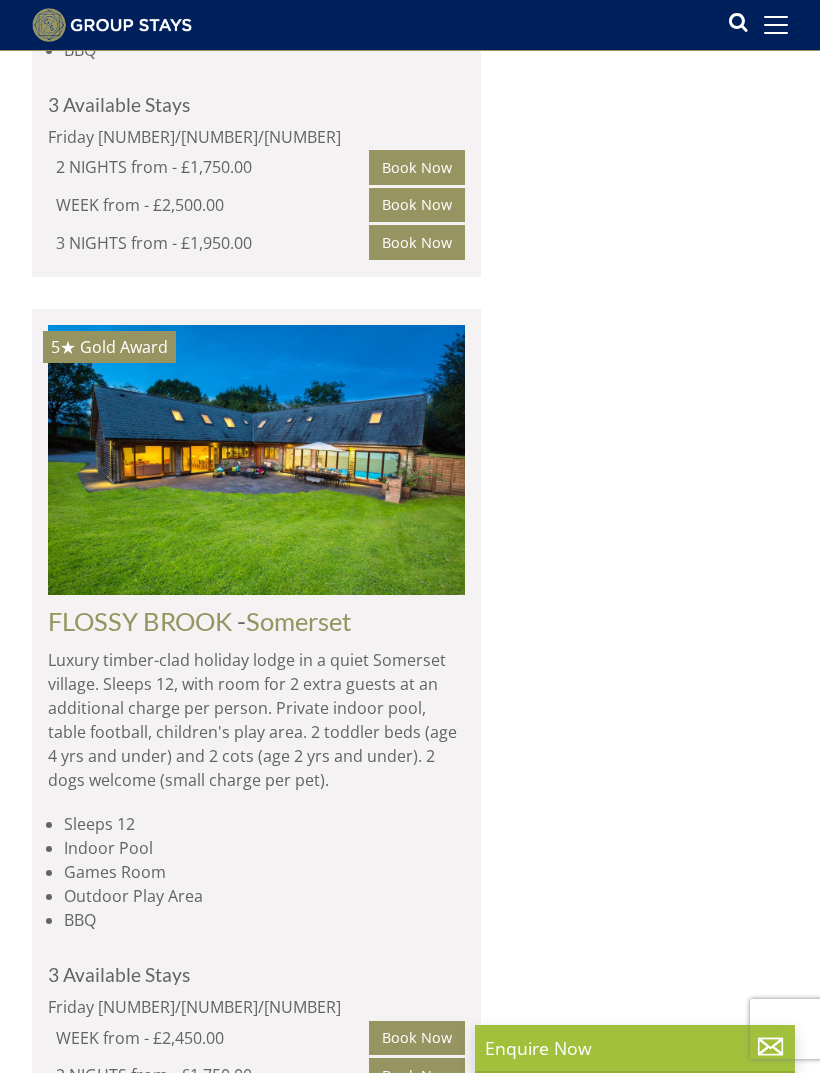 click at bounding box center (256, 459) 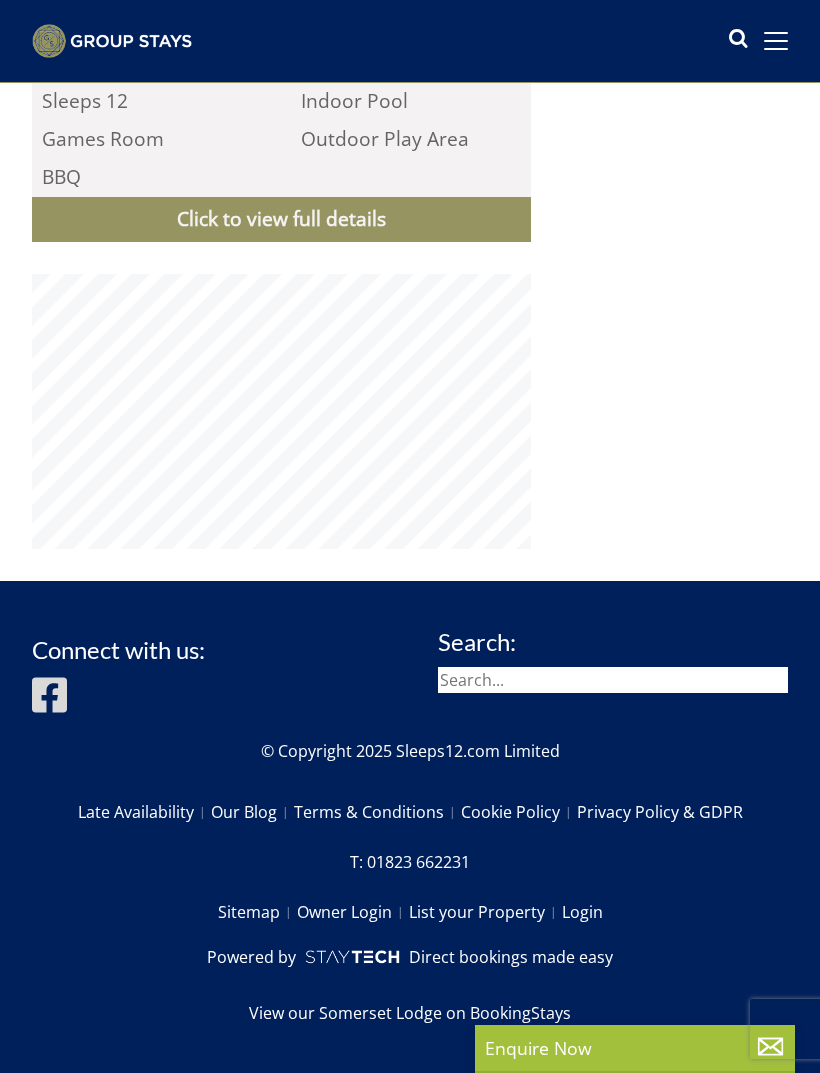 scroll, scrollTop: 0, scrollLeft: 0, axis: both 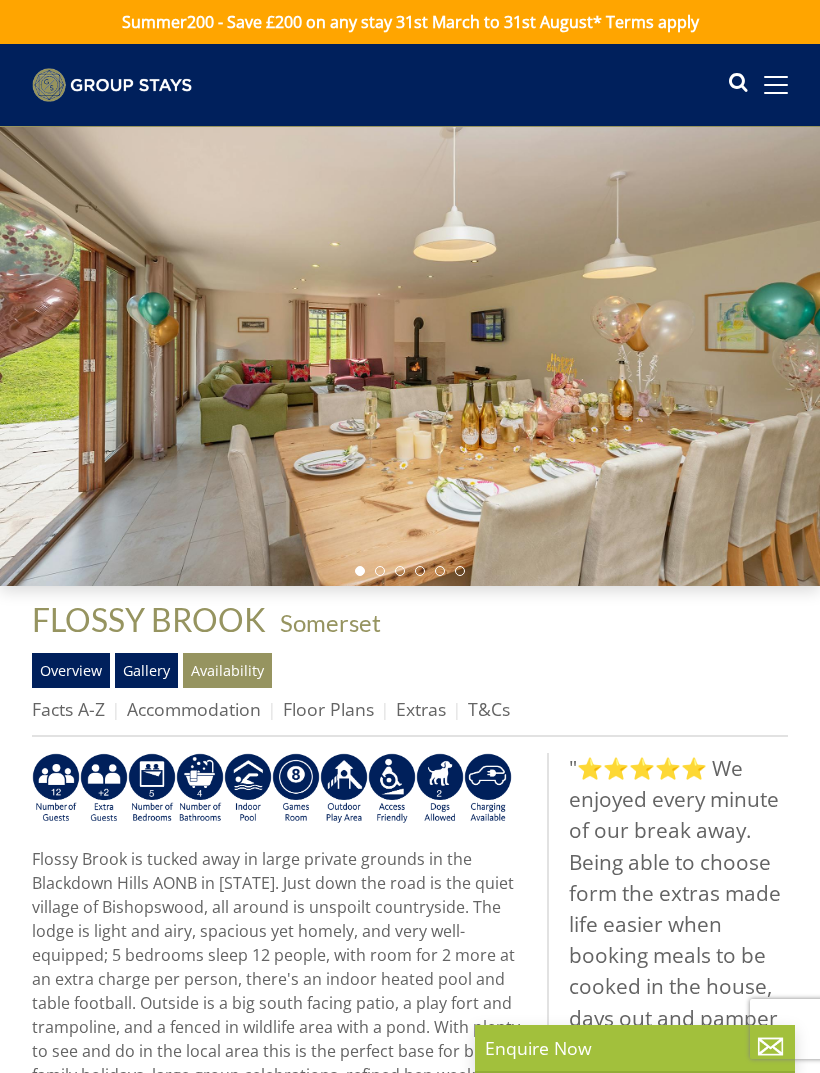 click on "Gallery" at bounding box center (146, 670) 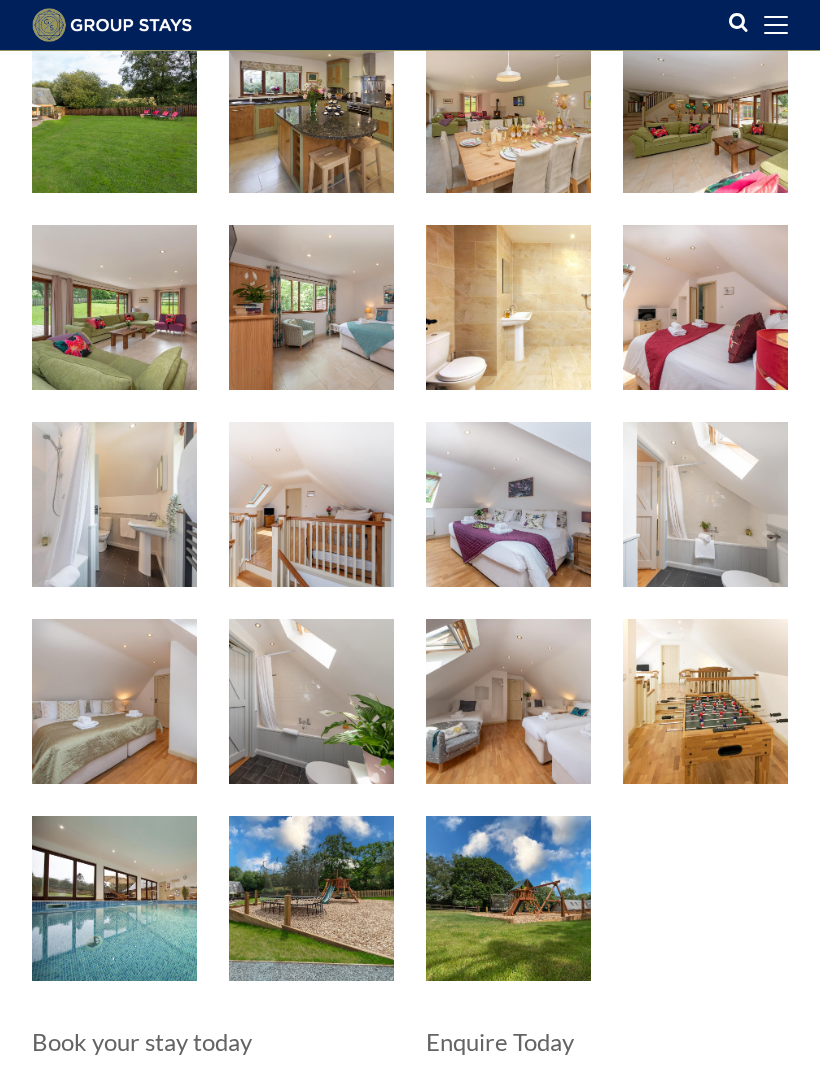 scroll, scrollTop: 891, scrollLeft: 0, axis: vertical 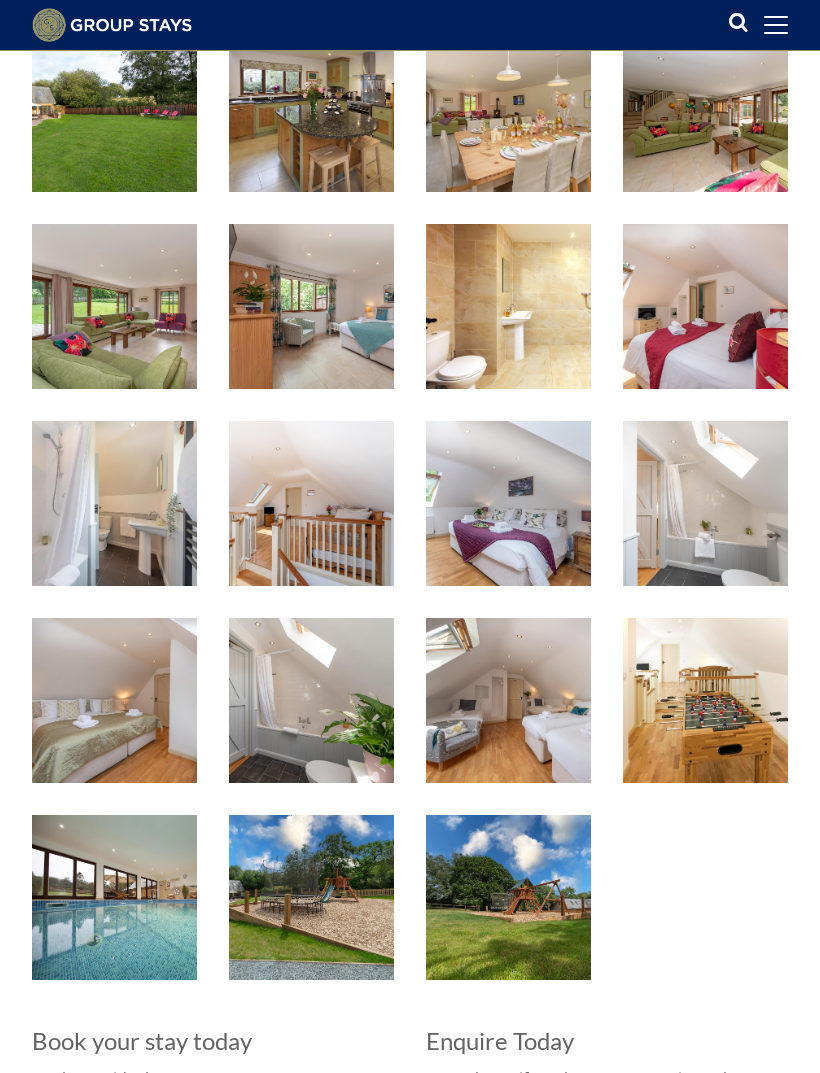click at bounding box center (114, 897) 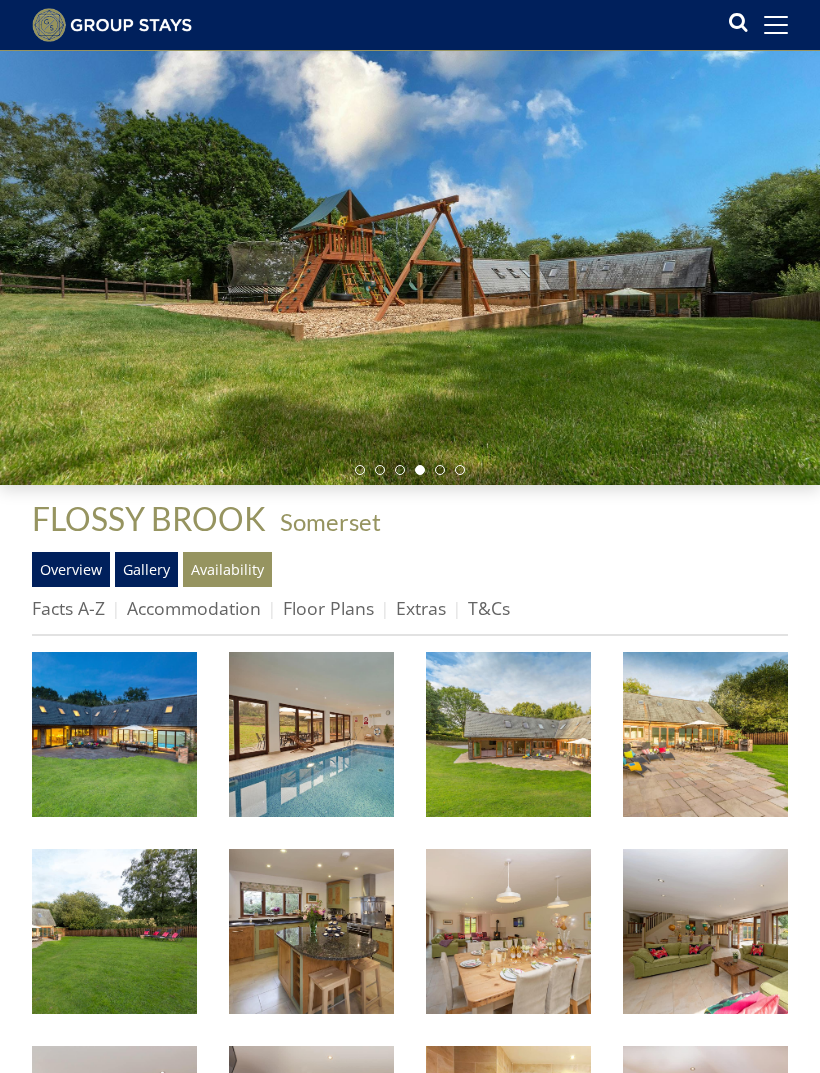 scroll, scrollTop: 74, scrollLeft: 0, axis: vertical 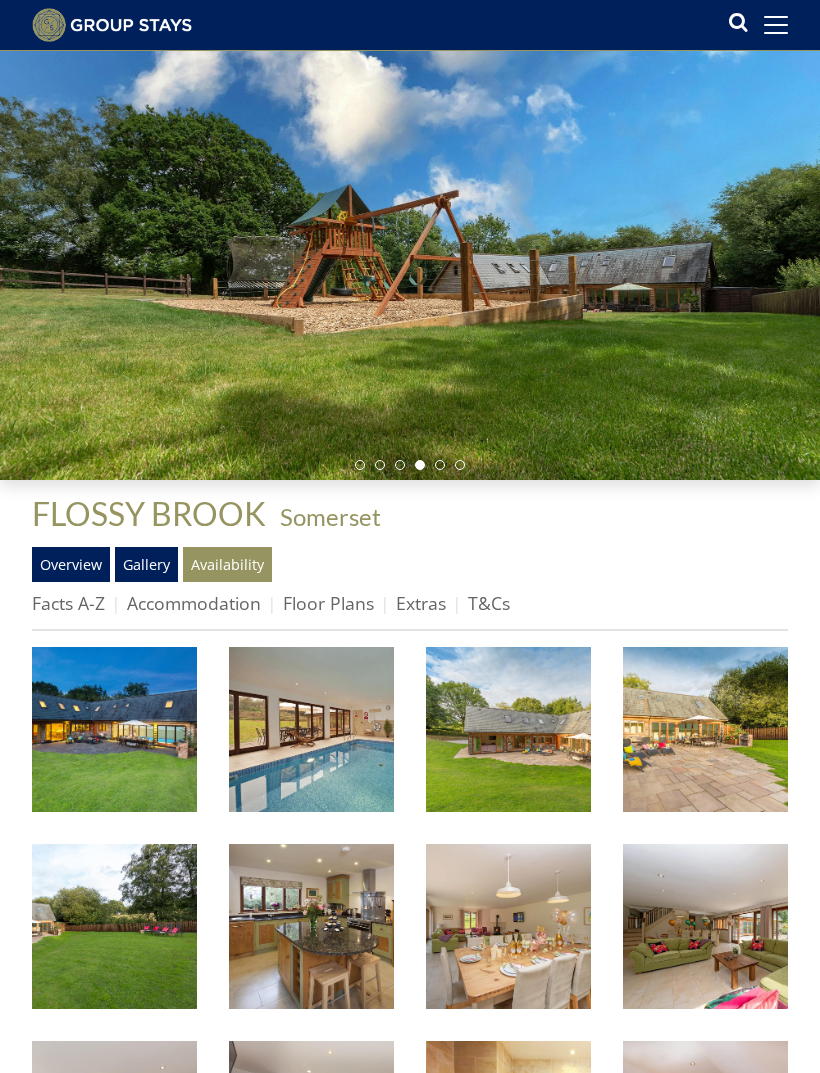 click at bounding box center [311, 729] 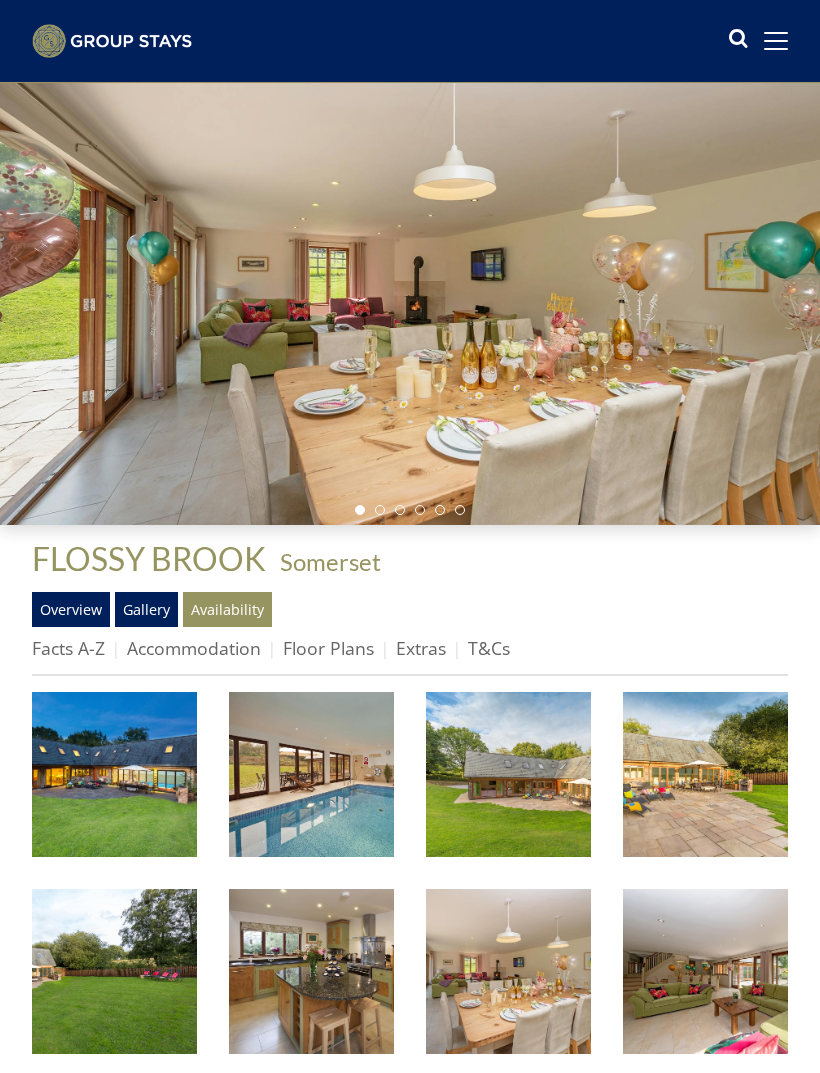 scroll, scrollTop: 62, scrollLeft: 0, axis: vertical 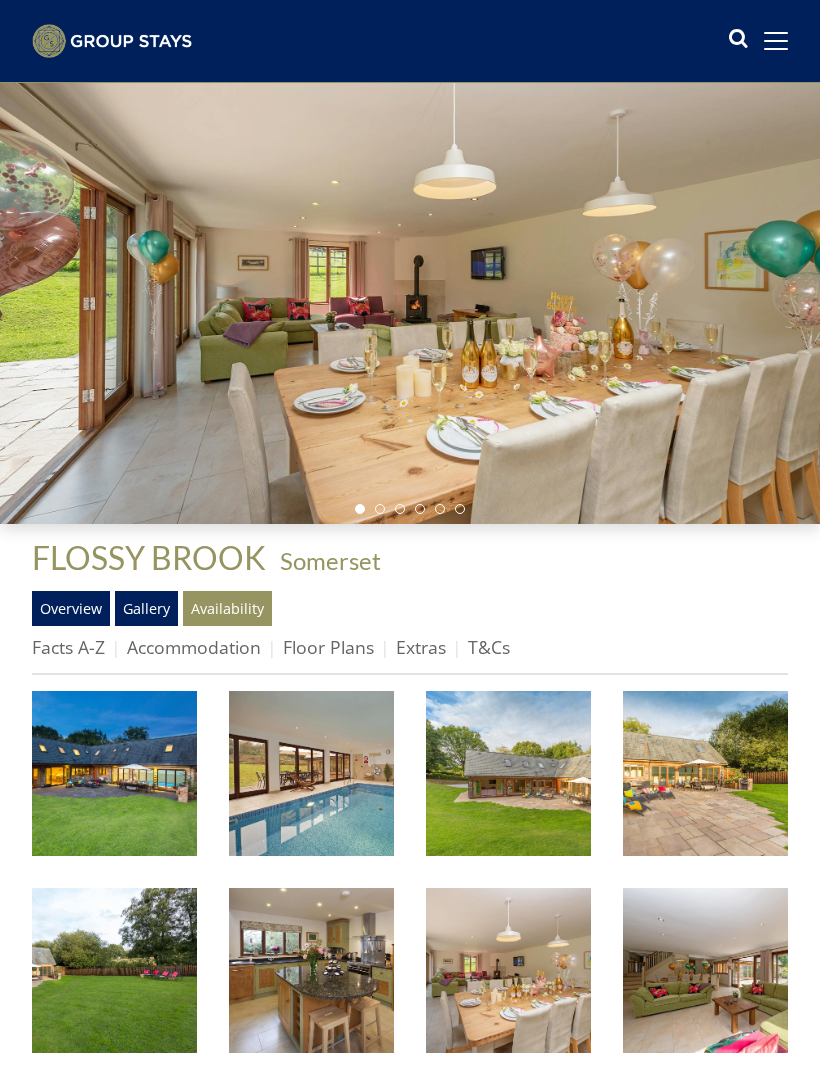 click on "Overview" at bounding box center (71, 608) 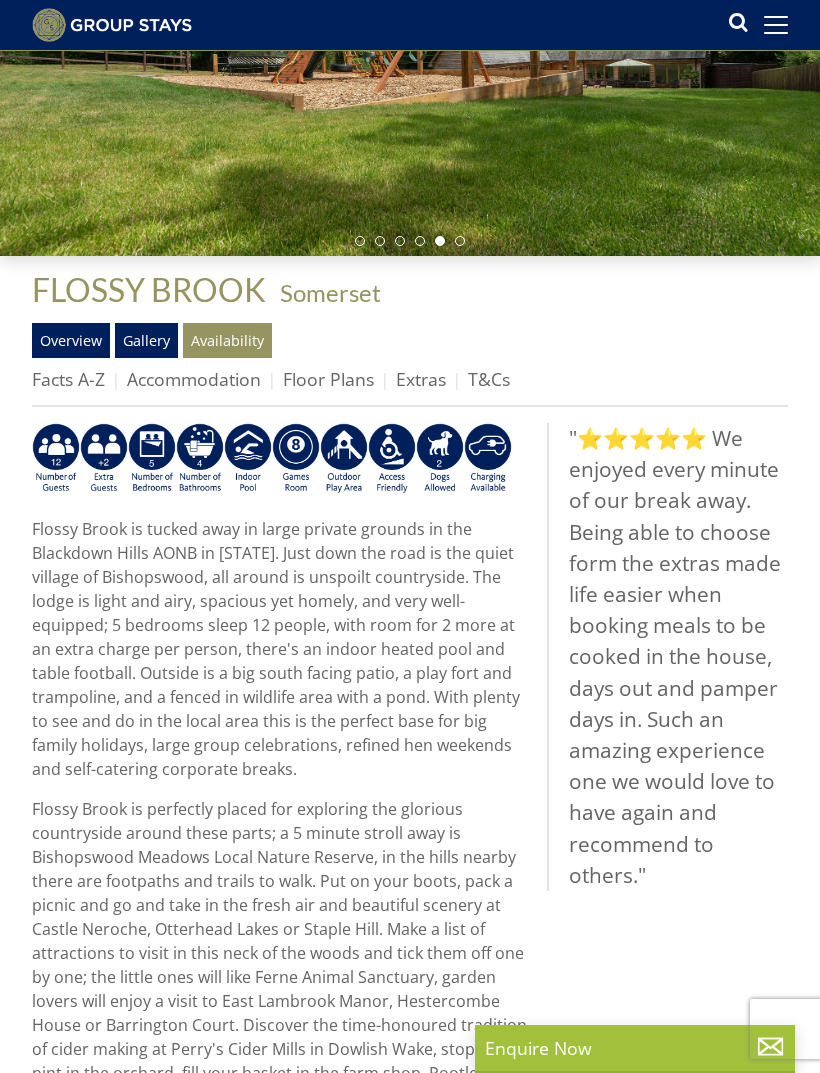 scroll, scrollTop: 0, scrollLeft: 0, axis: both 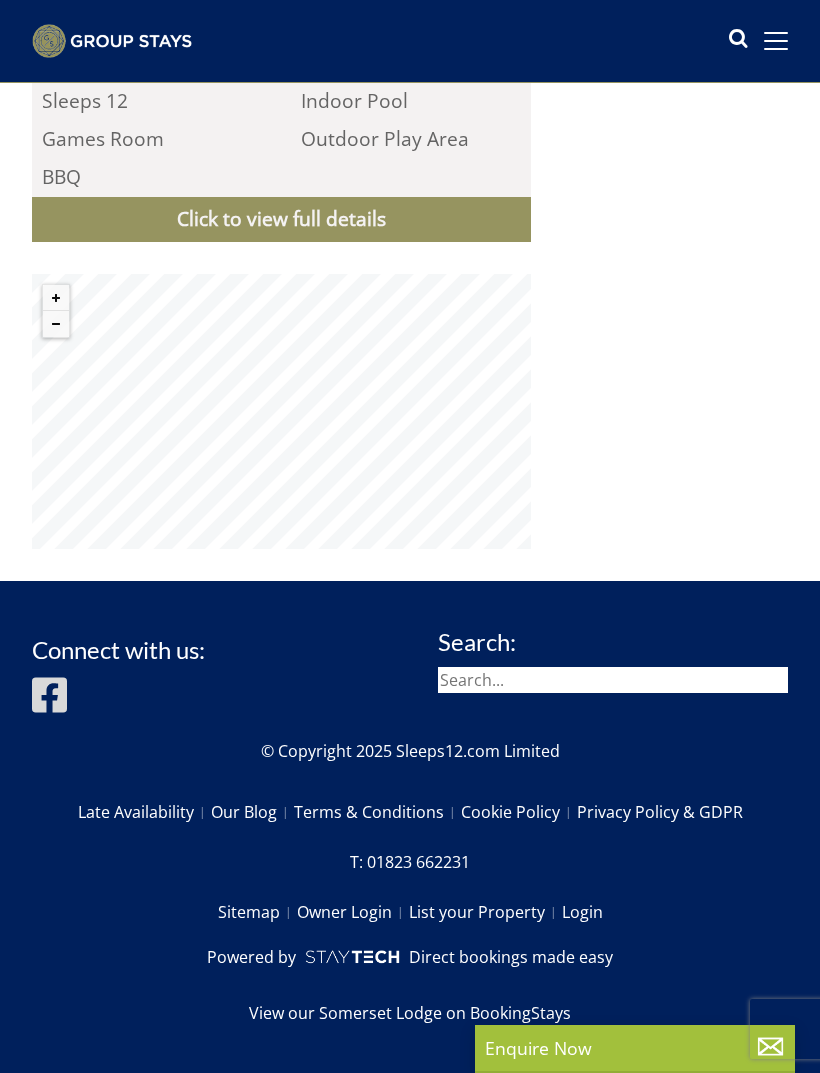 select on "6" 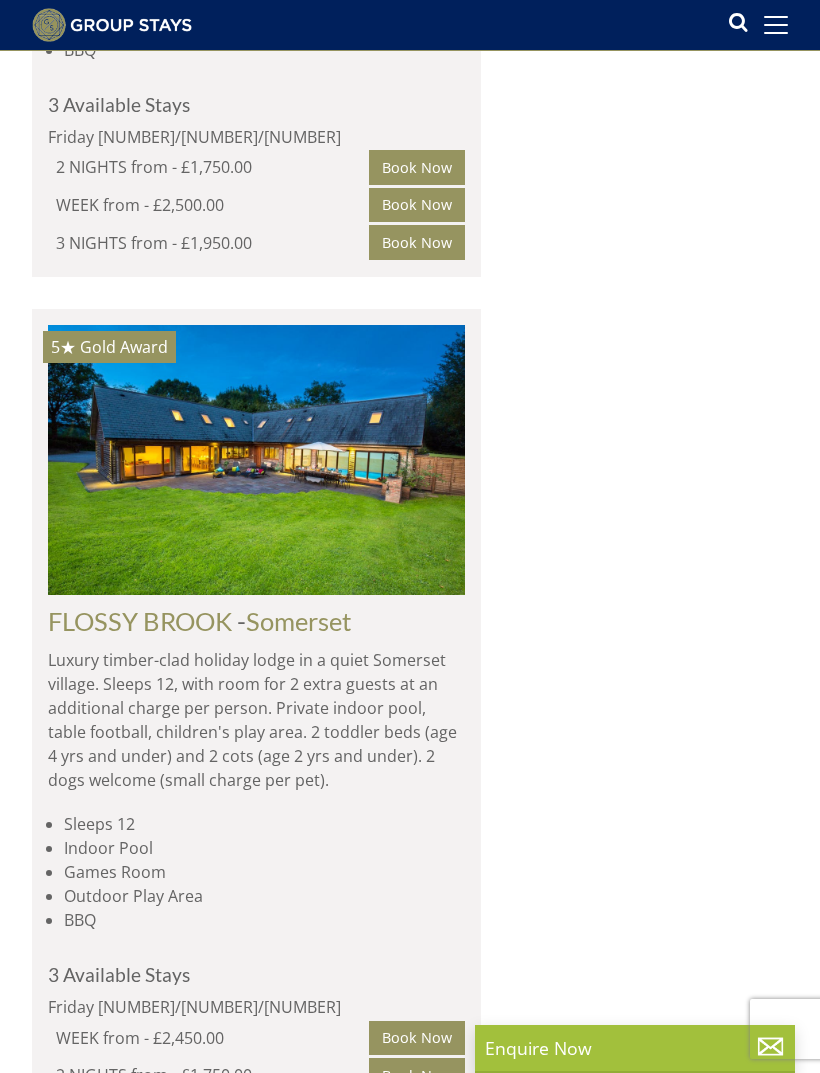 scroll, scrollTop: 0, scrollLeft: 7506, axis: horizontal 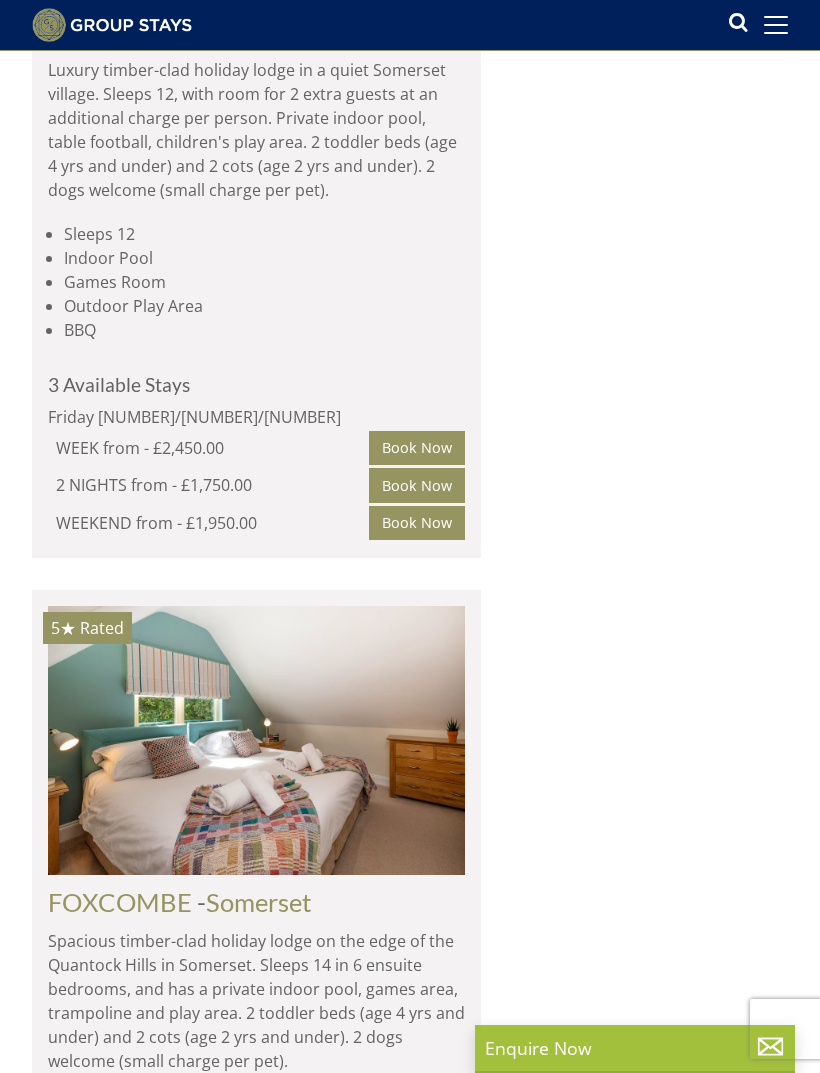 click at bounding box center [256, 740] 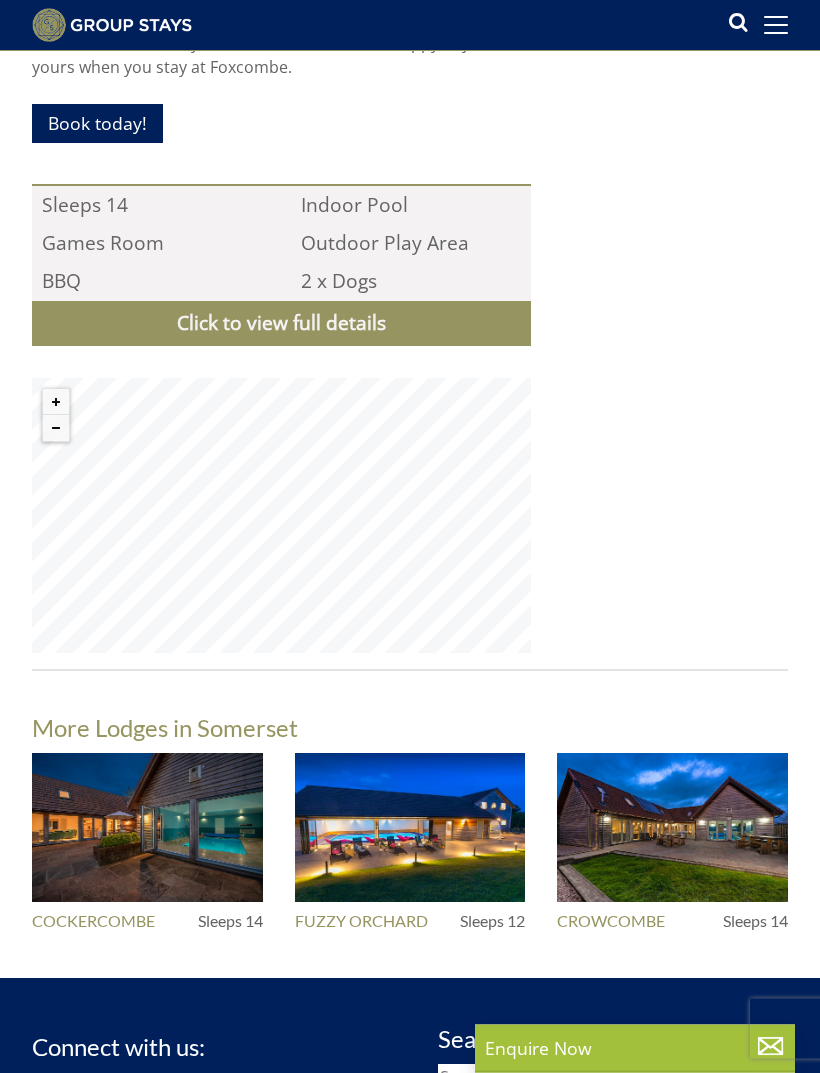 scroll, scrollTop: 2144, scrollLeft: 0, axis: vertical 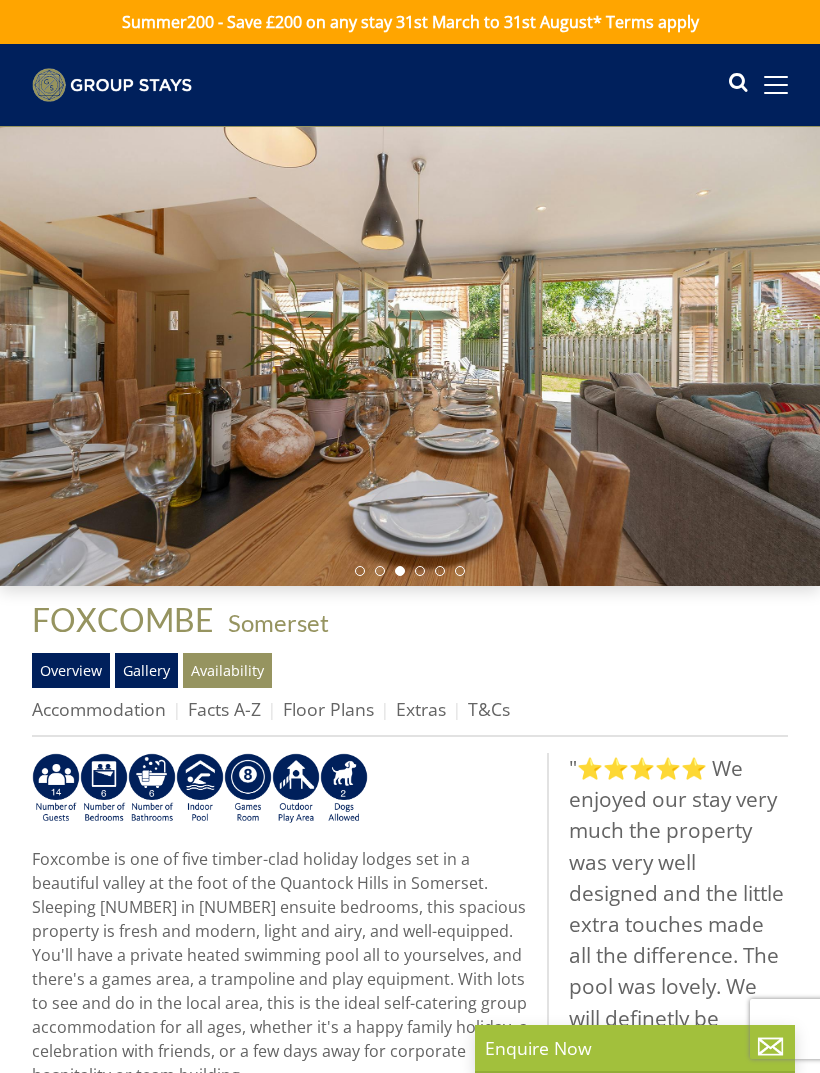 select on "6" 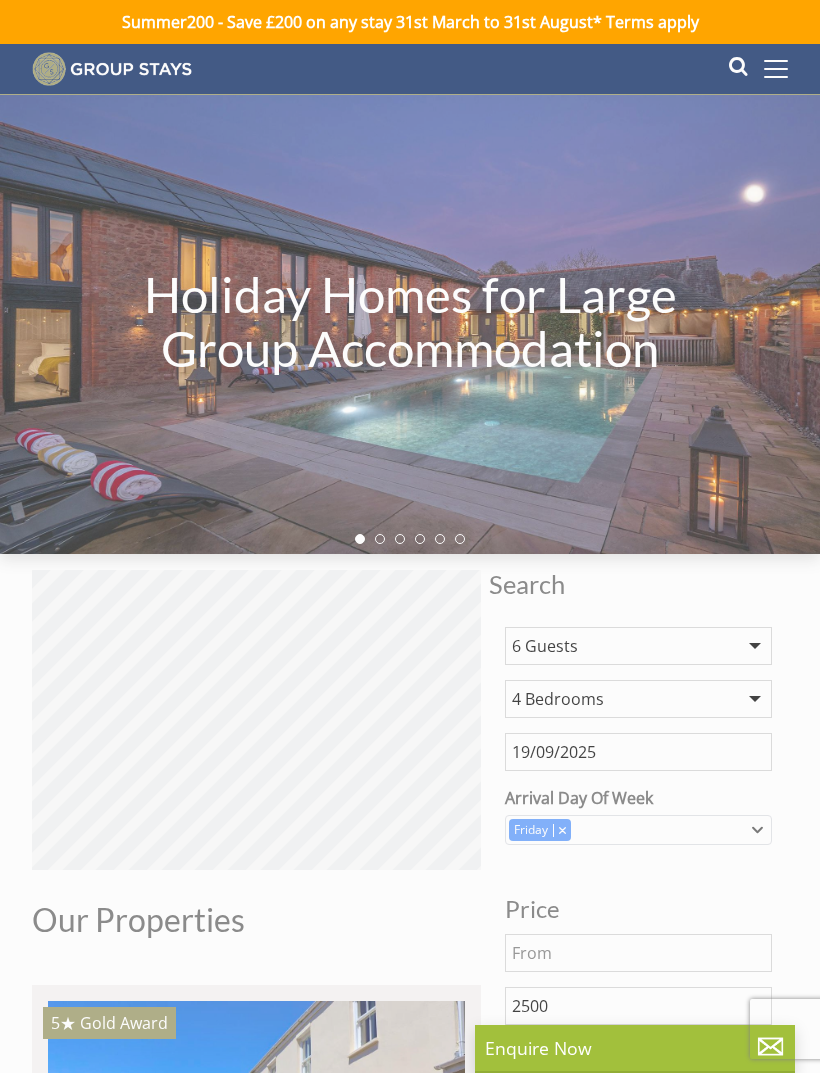 scroll, scrollTop: 2803, scrollLeft: 0, axis: vertical 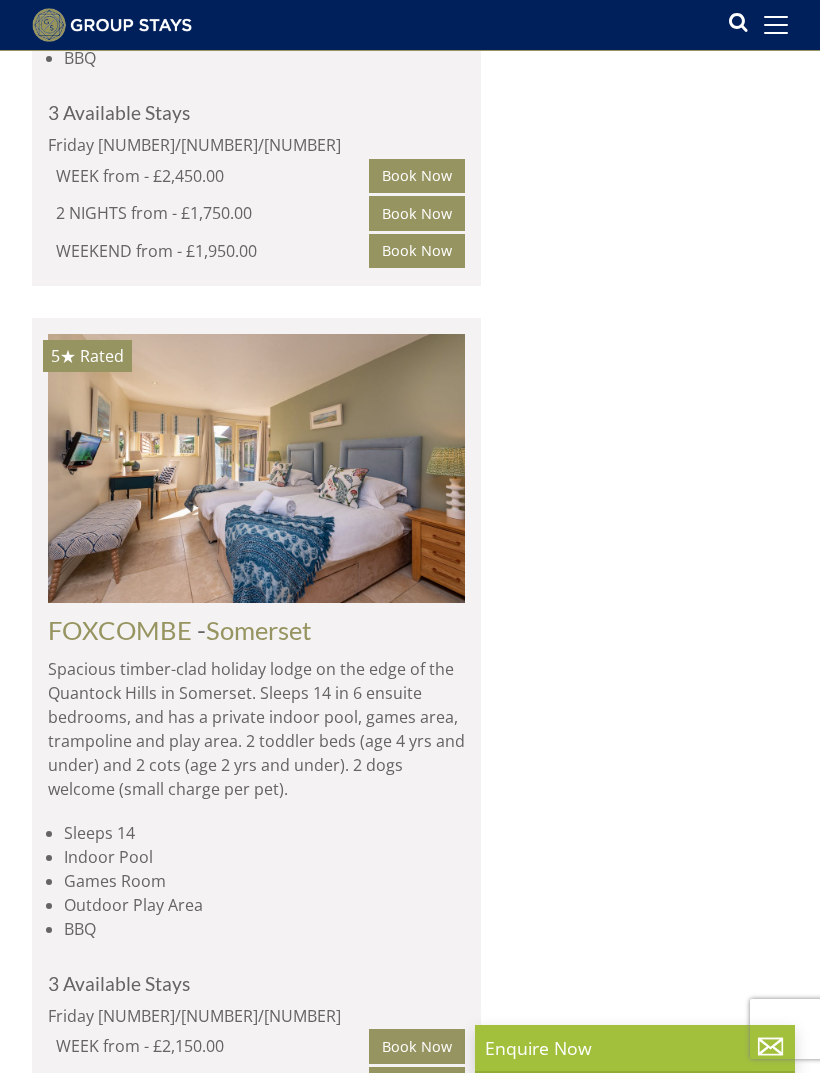 click on "Spacious timber-clad holiday lodge on the edge of the Quantock Hills in Somerset. Sleeps 14 in 6 ensuite bedrooms, and has a private indoor pool, games area, trampoline and play area. 2 toddler beds (age 4 yrs and under) and 2 cots (age 2 yrs and under). 2 dogs welcome (small charge per pet)." at bounding box center (256, 729) 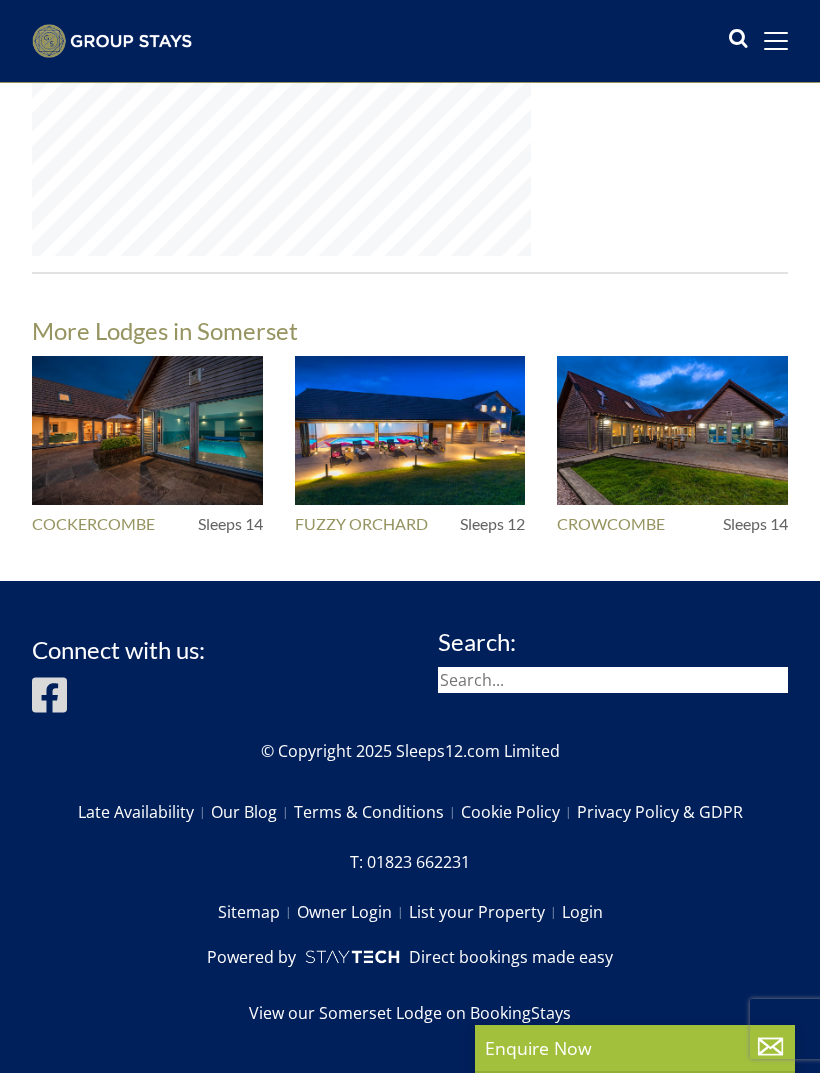 scroll, scrollTop: 0, scrollLeft: 0, axis: both 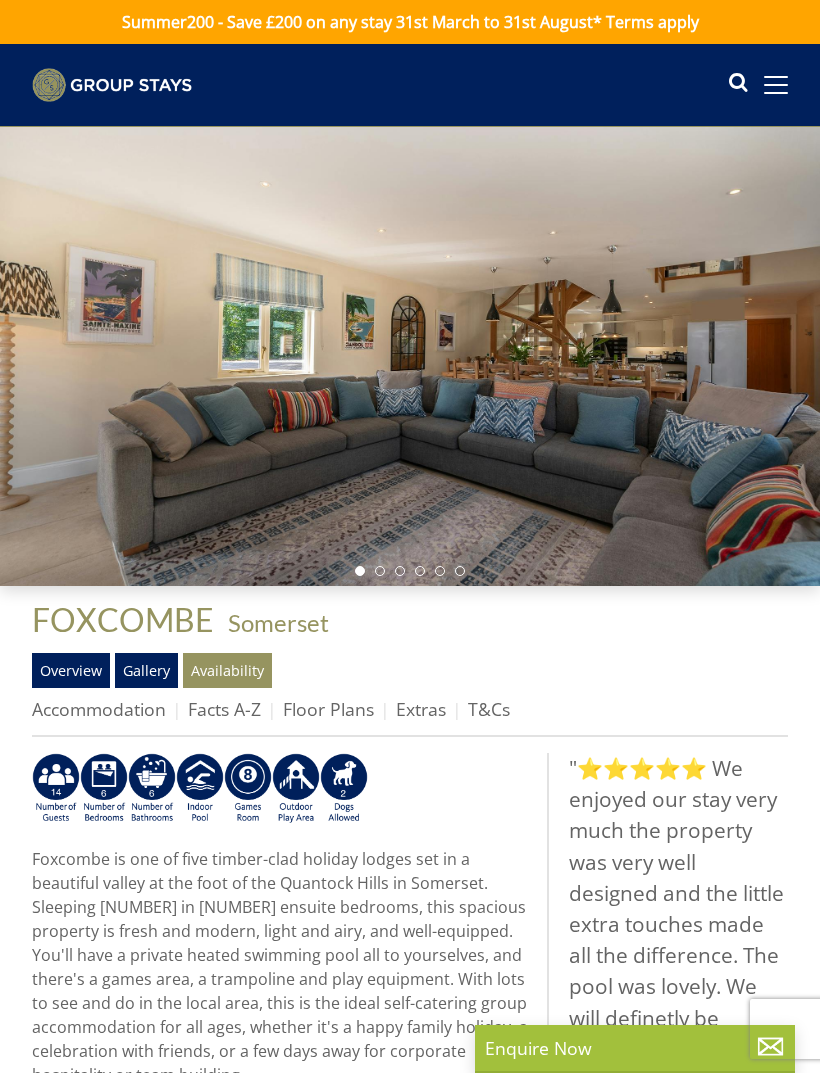 click on "Accommodation" at bounding box center [99, 709] 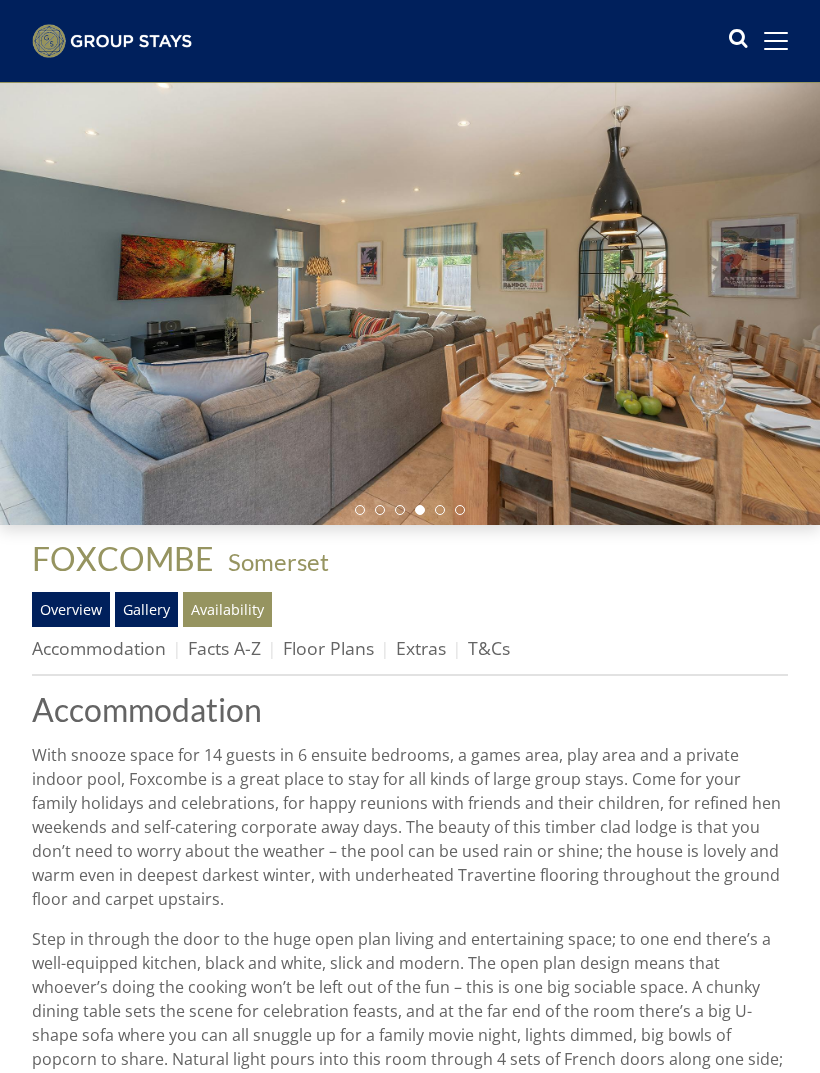 scroll, scrollTop: 0, scrollLeft: 0, axis: both 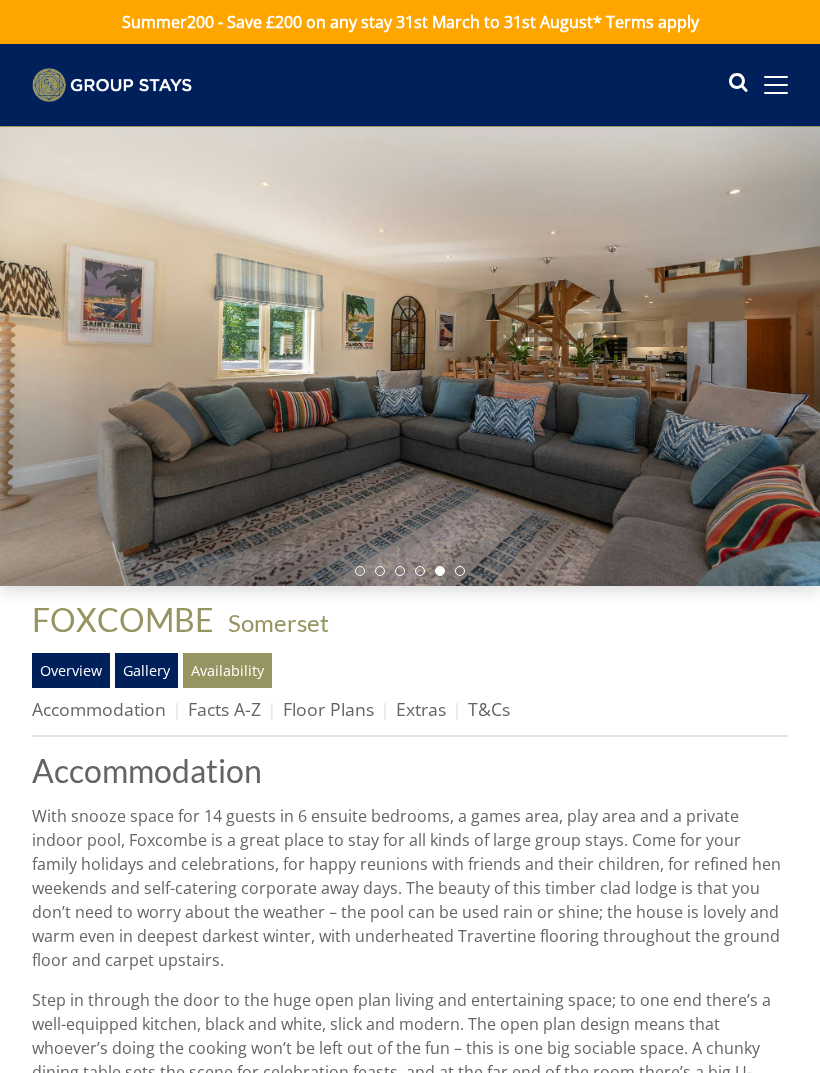click on "Facts A-Z" at bounding box center [224, 709] 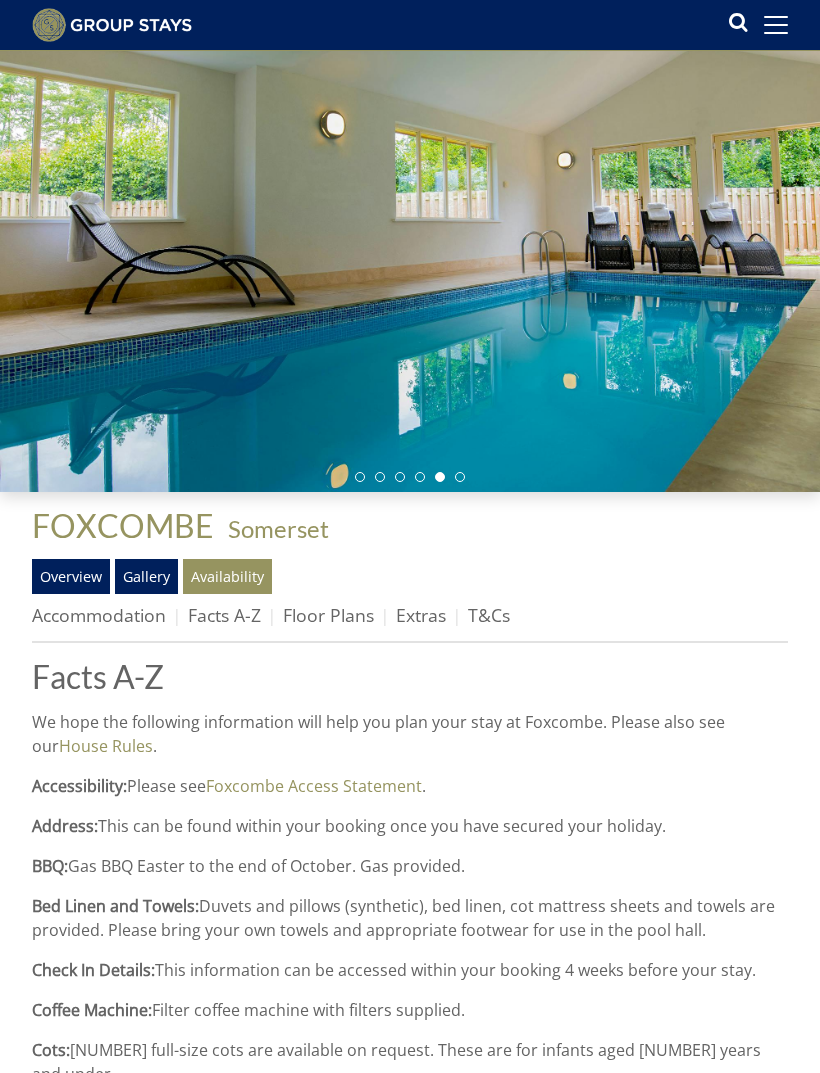 scroll, scrollTop: 48, scrollLeft: 0, axis: vertical 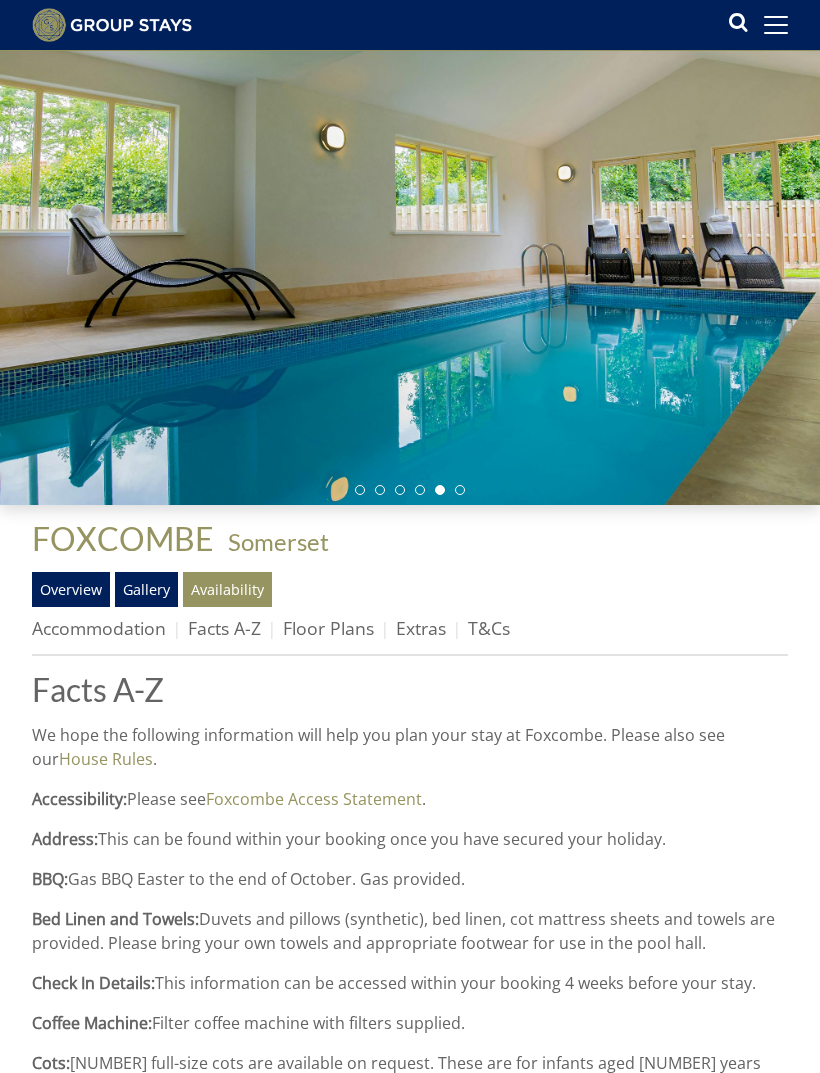 click on "Floor Plans" at bounding box center [328, 629] 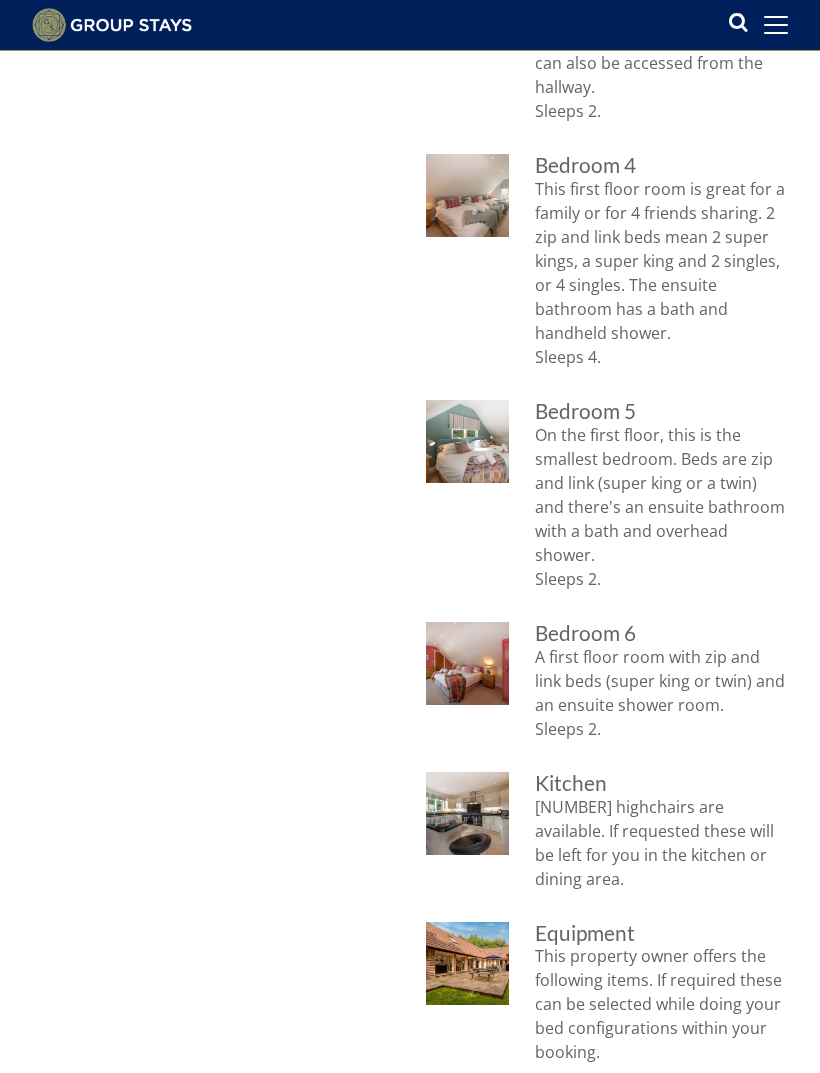 scroll, scrollTop: 1144, scrollLeft: 0, axis: vertical 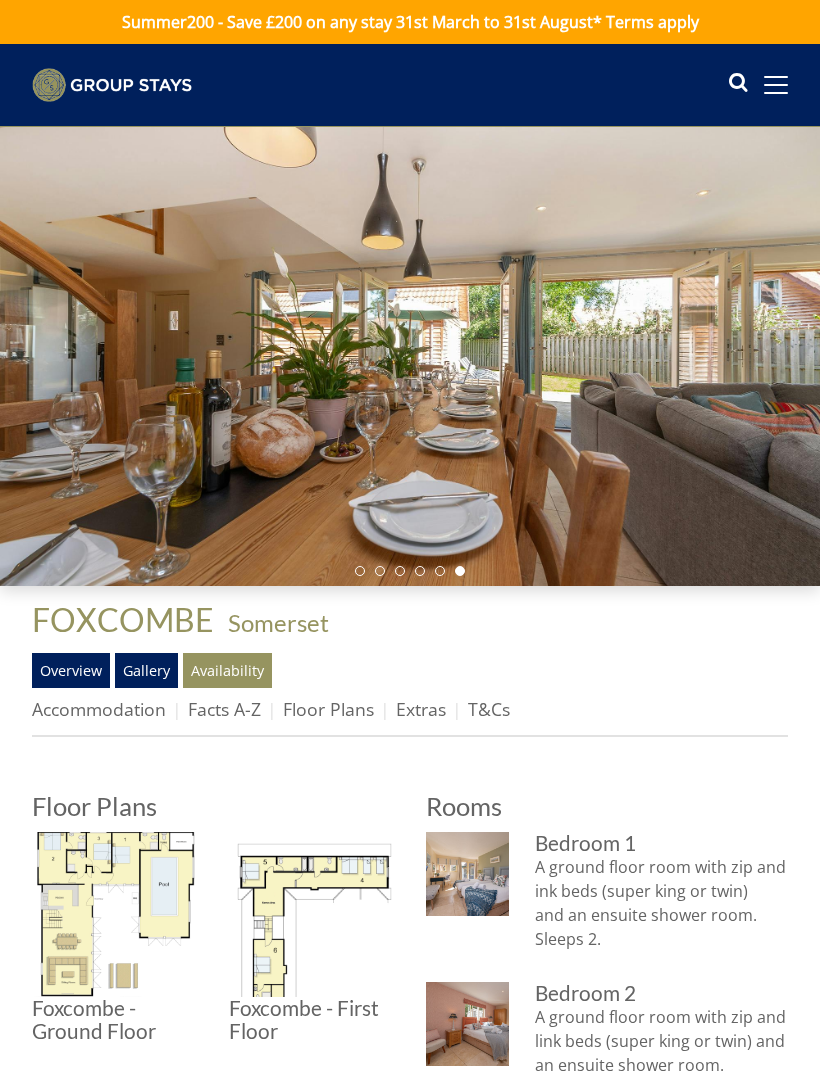 click on "Extras" at bounding box center (421, 709) 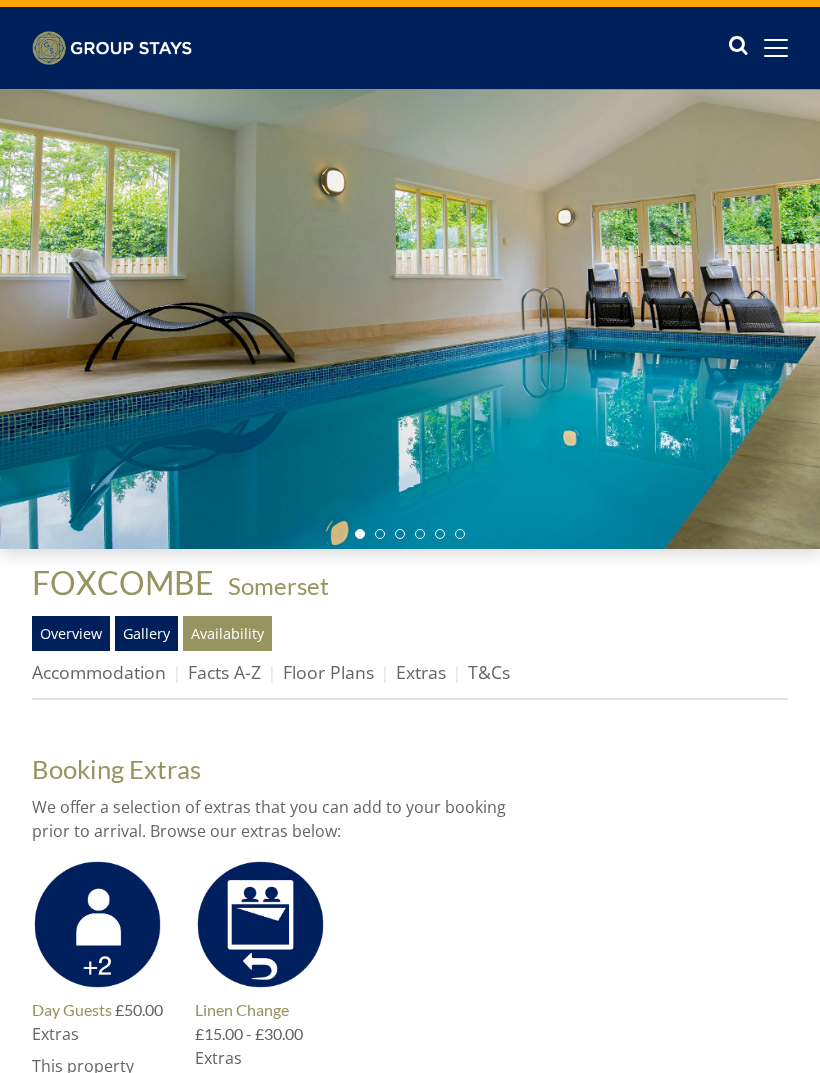 scroll, scrollTop: 0, scrollLeft: 0, axis: both 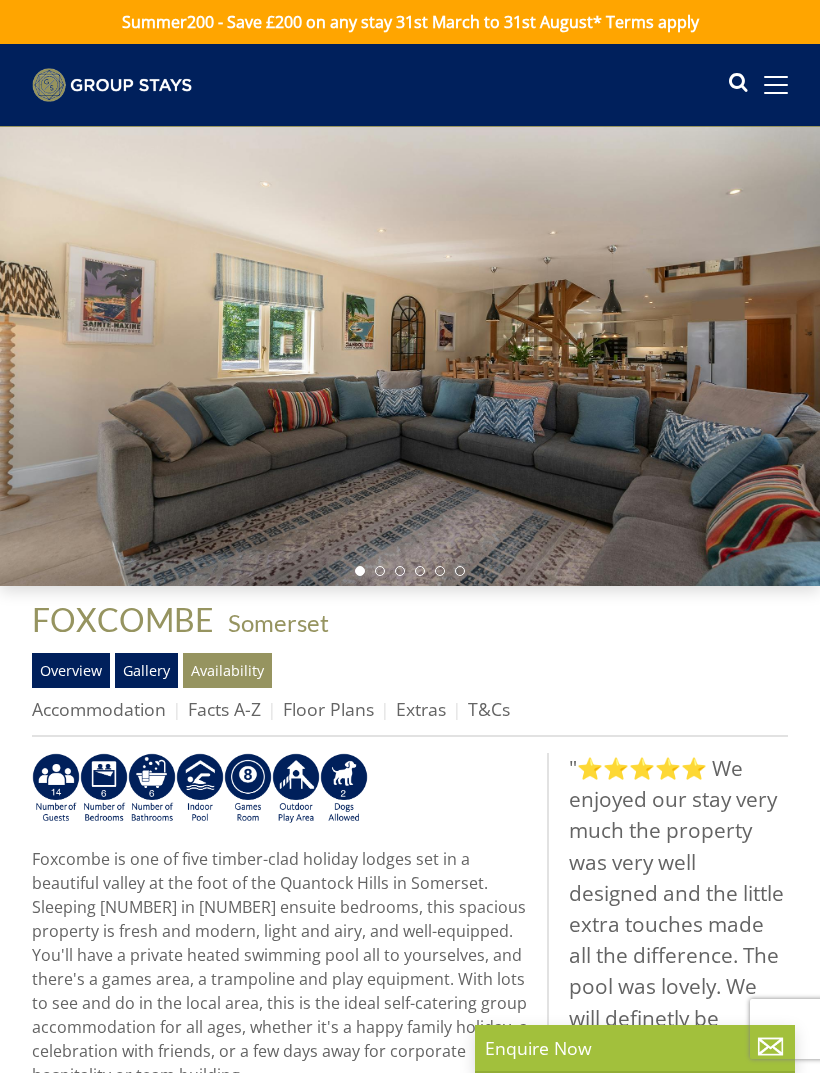 select on "6" 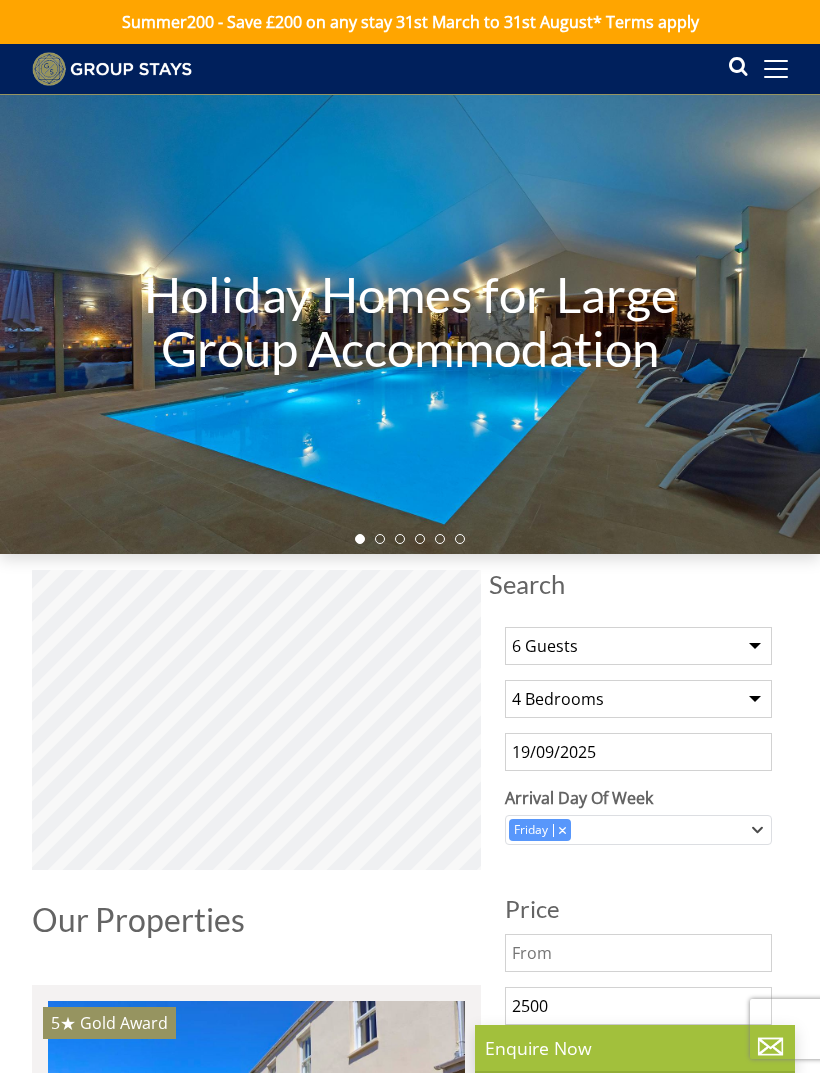 scroll, scrollTop: 2803, scrollLeft: 0, axis: vertical 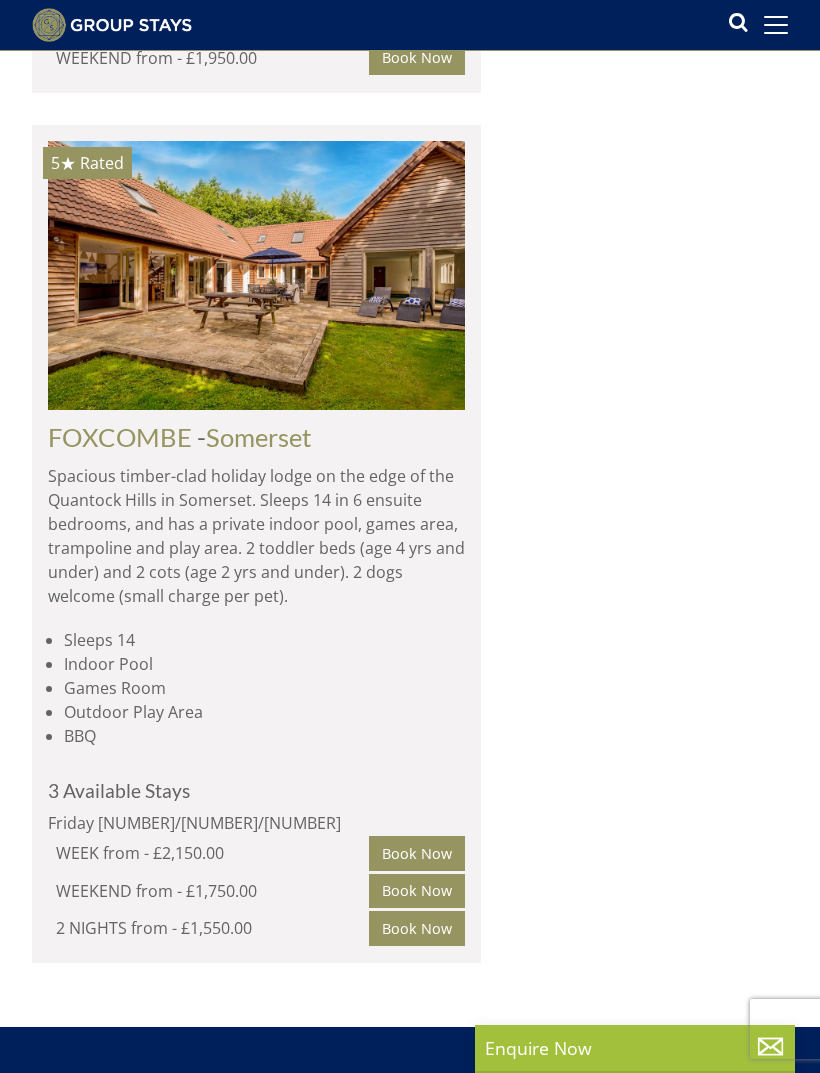 click on "Somerset" at bounding box center (259, 437) 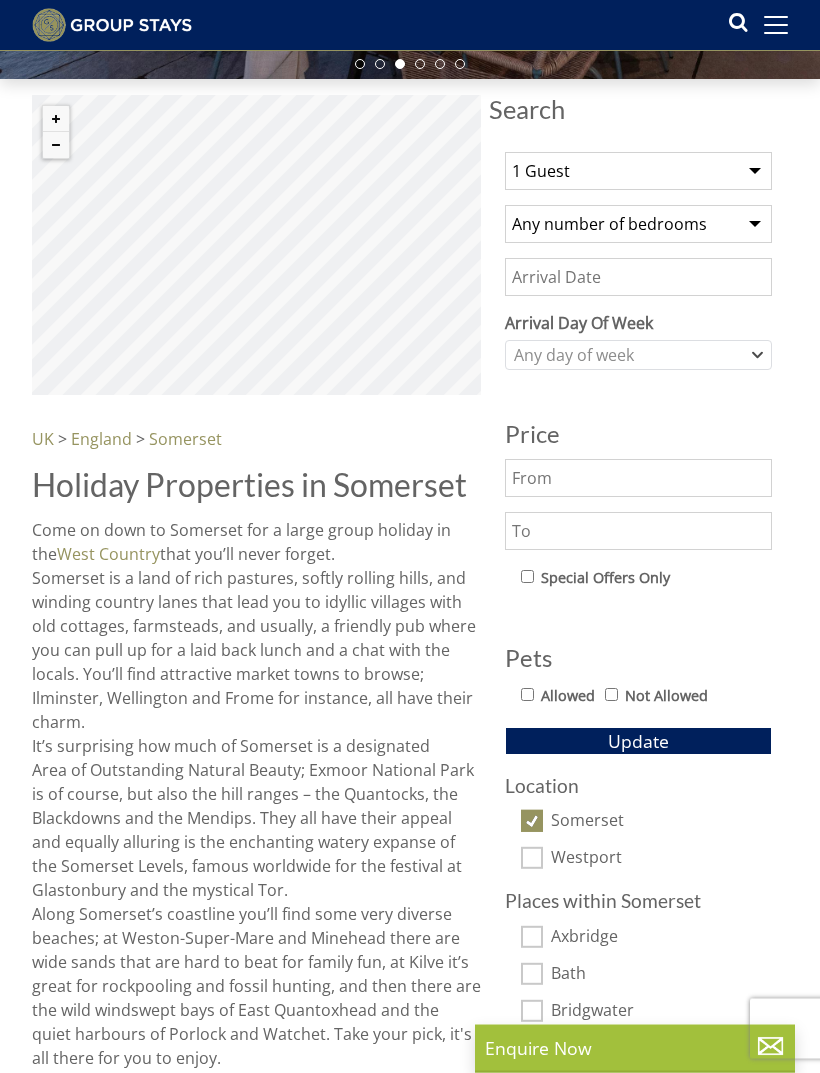 scroll, scrollTop: 468, scrollLeft: 0, axis: vertical 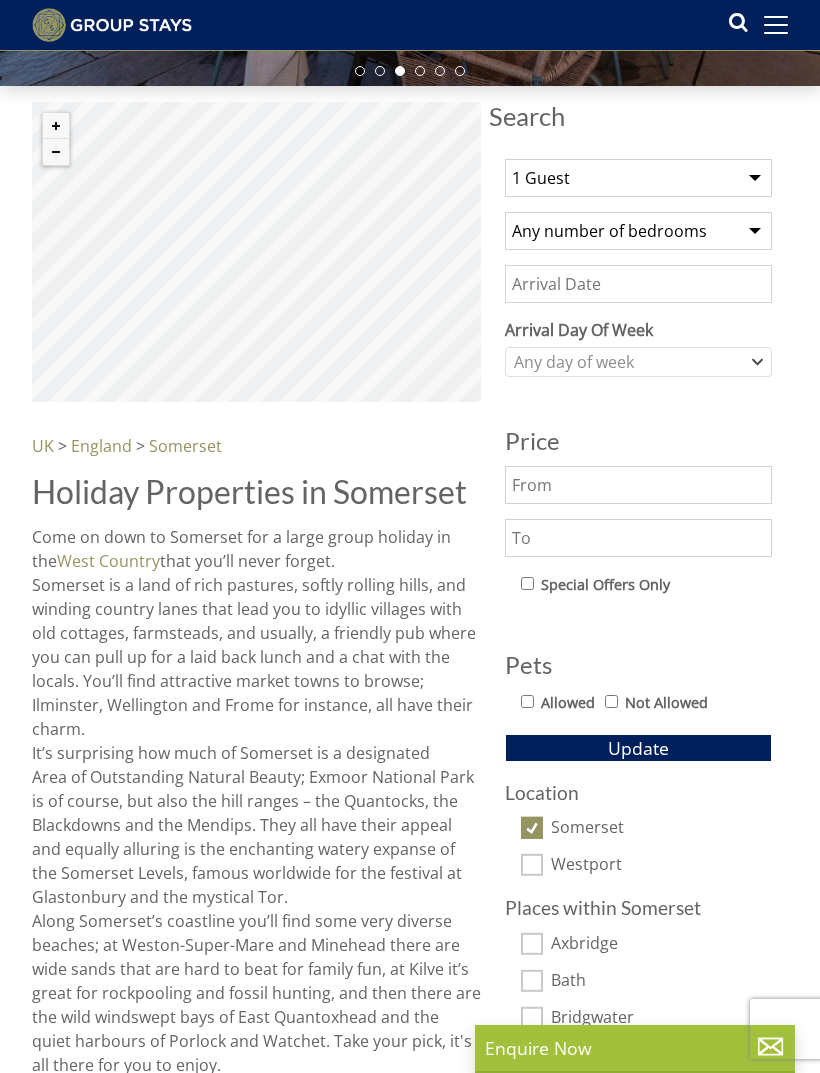click on "1 Guest
2 Guests
3 Guests
4 Guests
5 Guests
6 Guests
7 Guests
8 Guests
9 Guests
10 Guests
11 Guests
12 Guests
13 Guests
14 Guests
15 Guests
16 Guests
17 Guests
18 Guests
19 Guests
20 Guests
21 Guests
22 Guests
23 Guests
24 Guests
25 Guests
26 Guests
27 Guests
28 Guests
29 Guests
30 Guests
31 Guests
32 Guests" at bounding box center (638, 178) 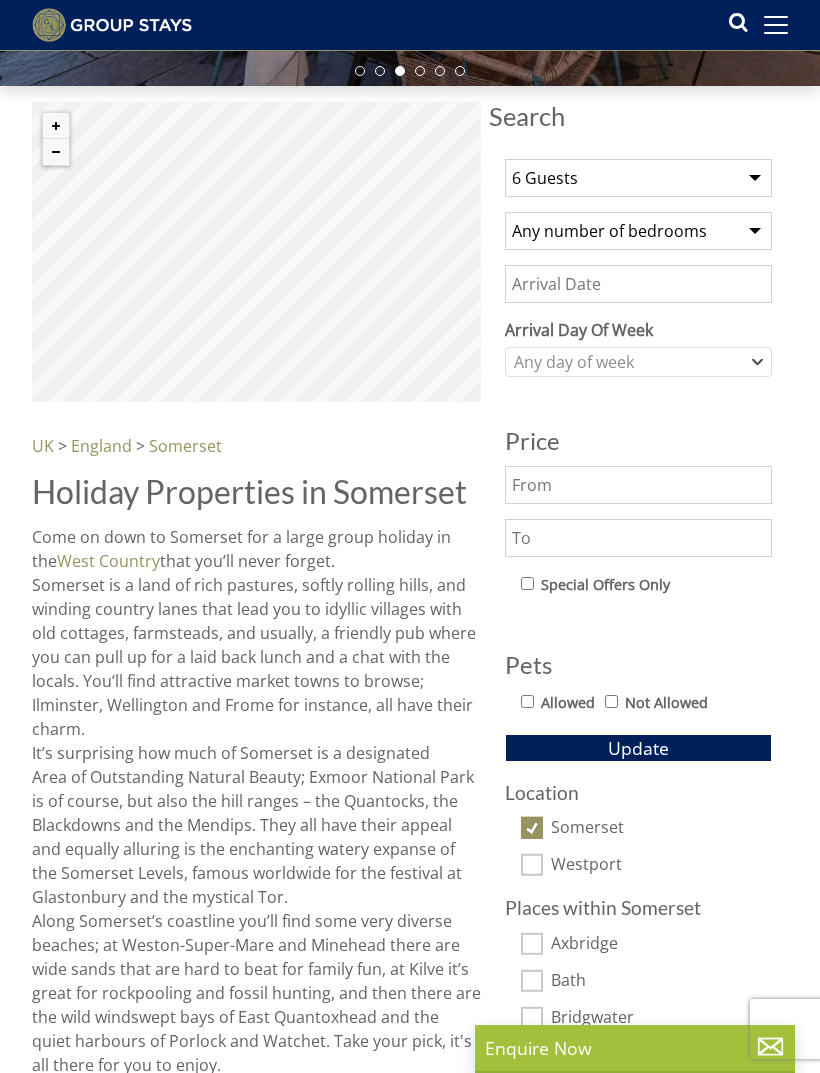 click on "Any number of bedrooms
4 Bedrooms
5 Bedrooms
6 Bedrooms
7 Bedrooms
8 Bedrooms
9 Bedrooms
10 Bedrooms
11 Bedrooms
12 Bedrooms
13 Bedrooms
14 Bedrooms
15 Bedrooms
16 Bedrooms" at bounding box center (638, 231) 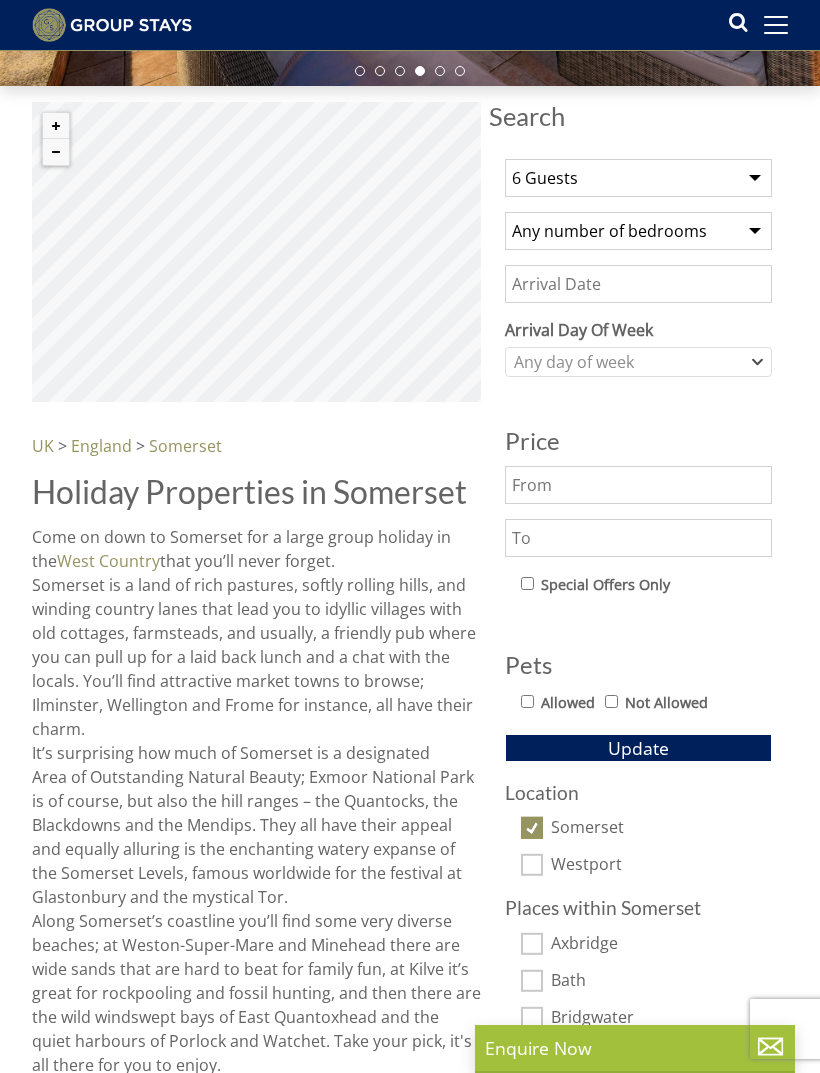 select on "4" 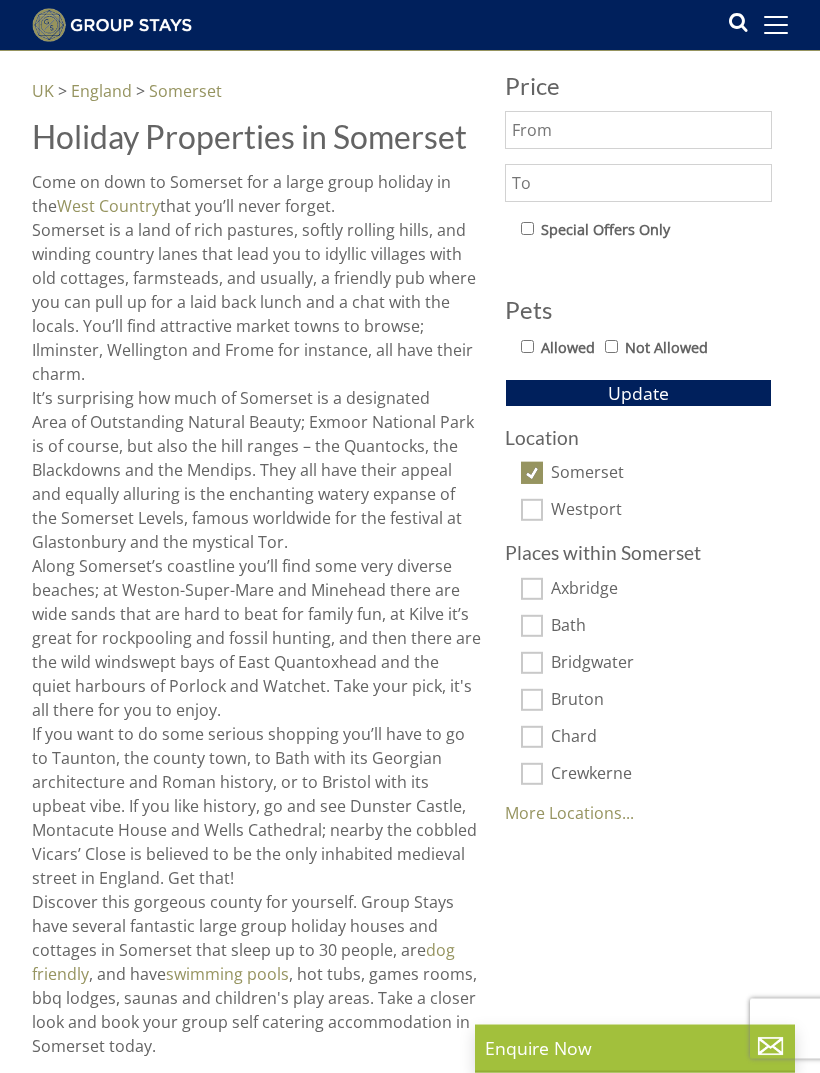 click on "Update" at bounding box center [638, 394] 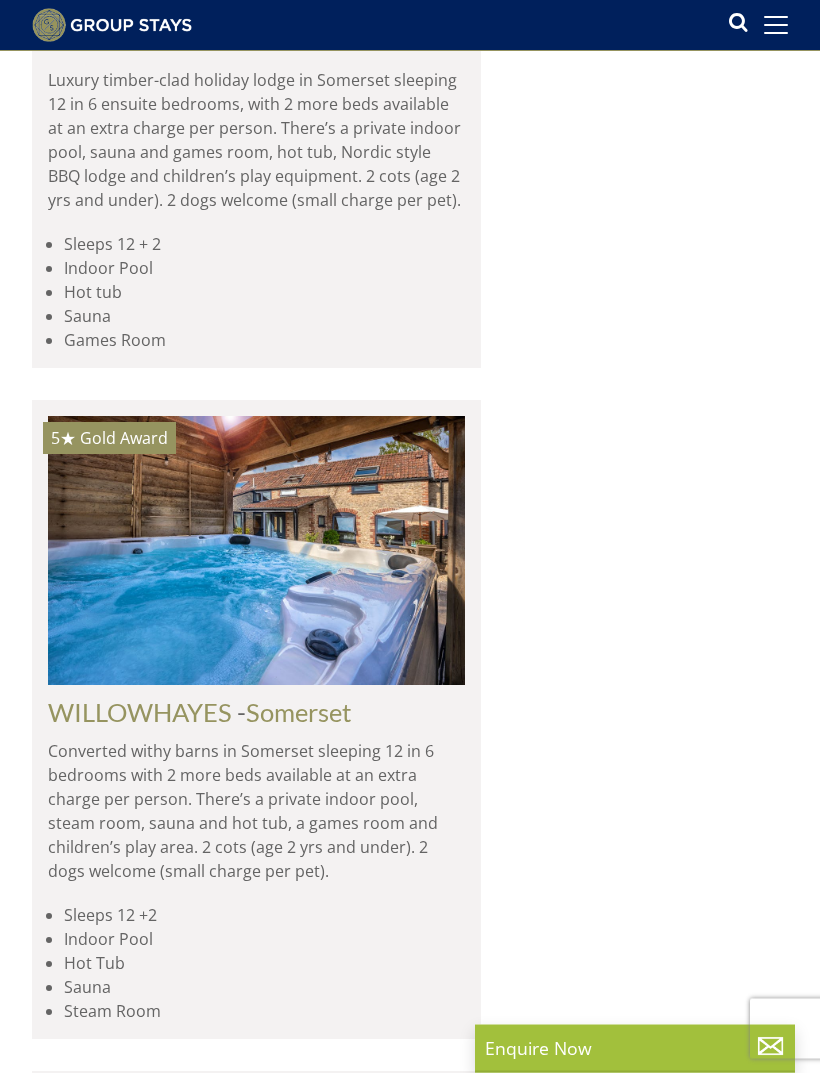 scroll, scrollTop: 5161, scrollLeft: 0, axis: vertical 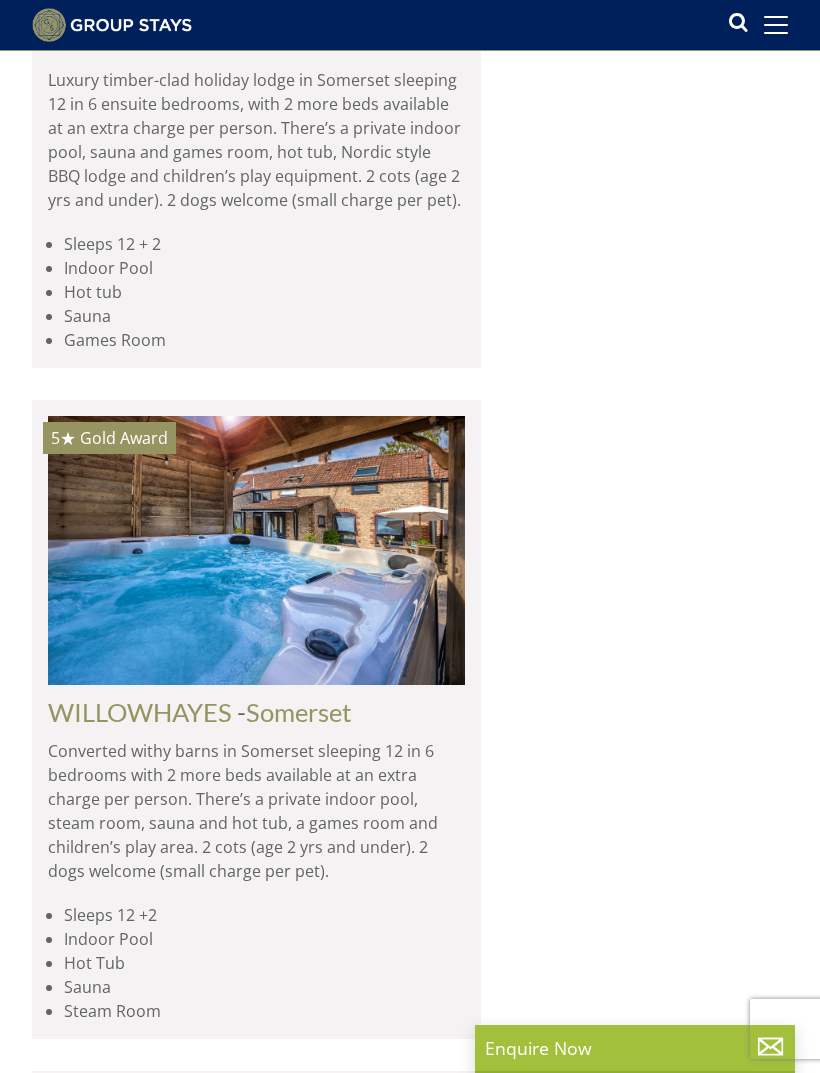 click at bounding box center (256, -121) 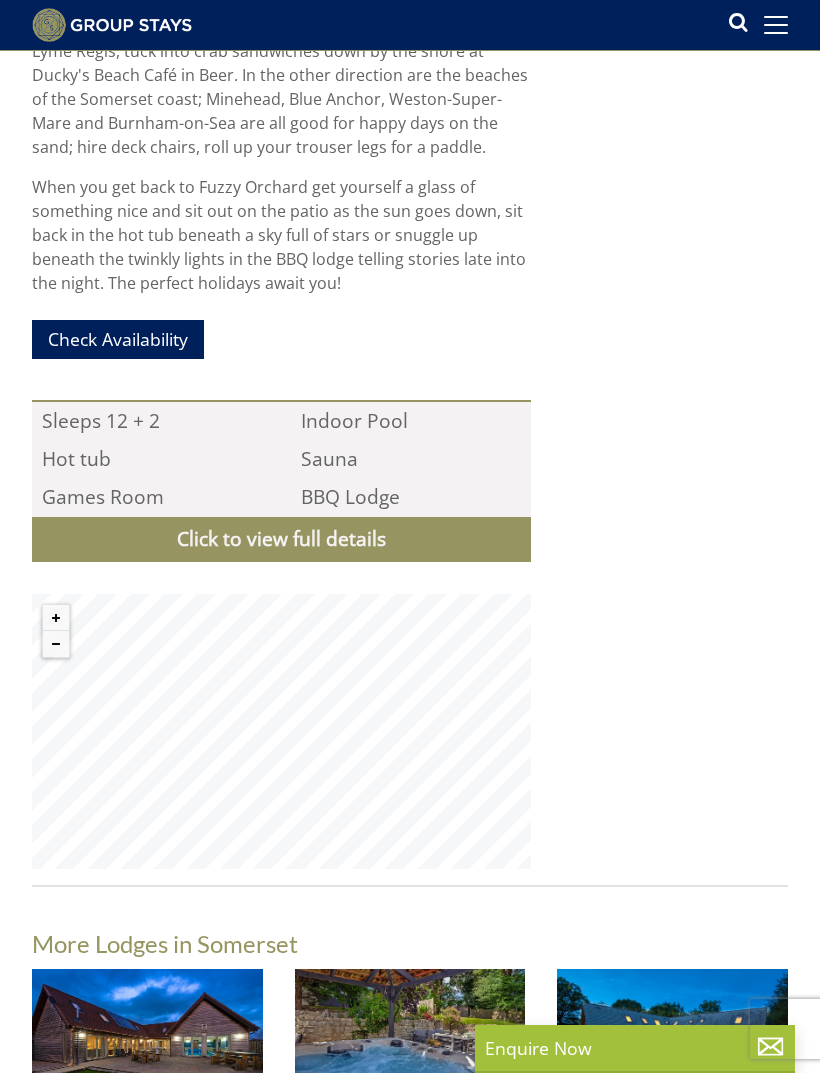 scroll, scrollTop: 1999, scrollLeft: 0, axis: vertical 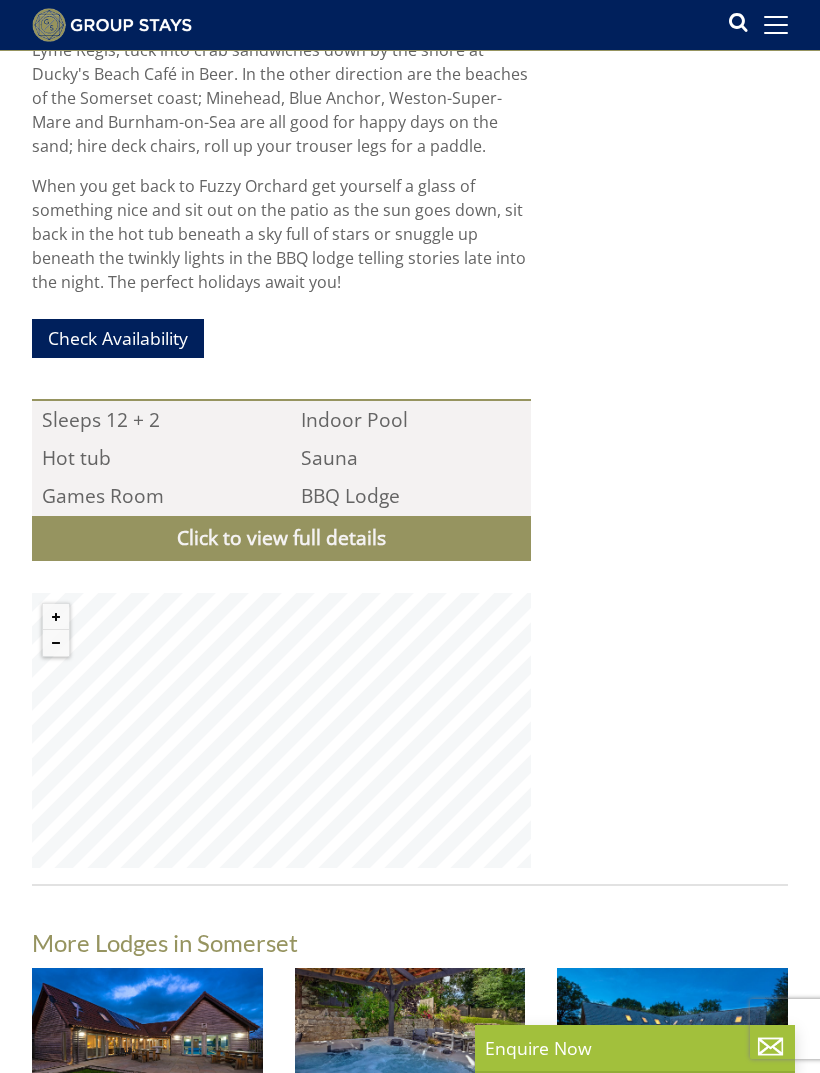 click on "Check Availability" at bounding box center (118, 338) 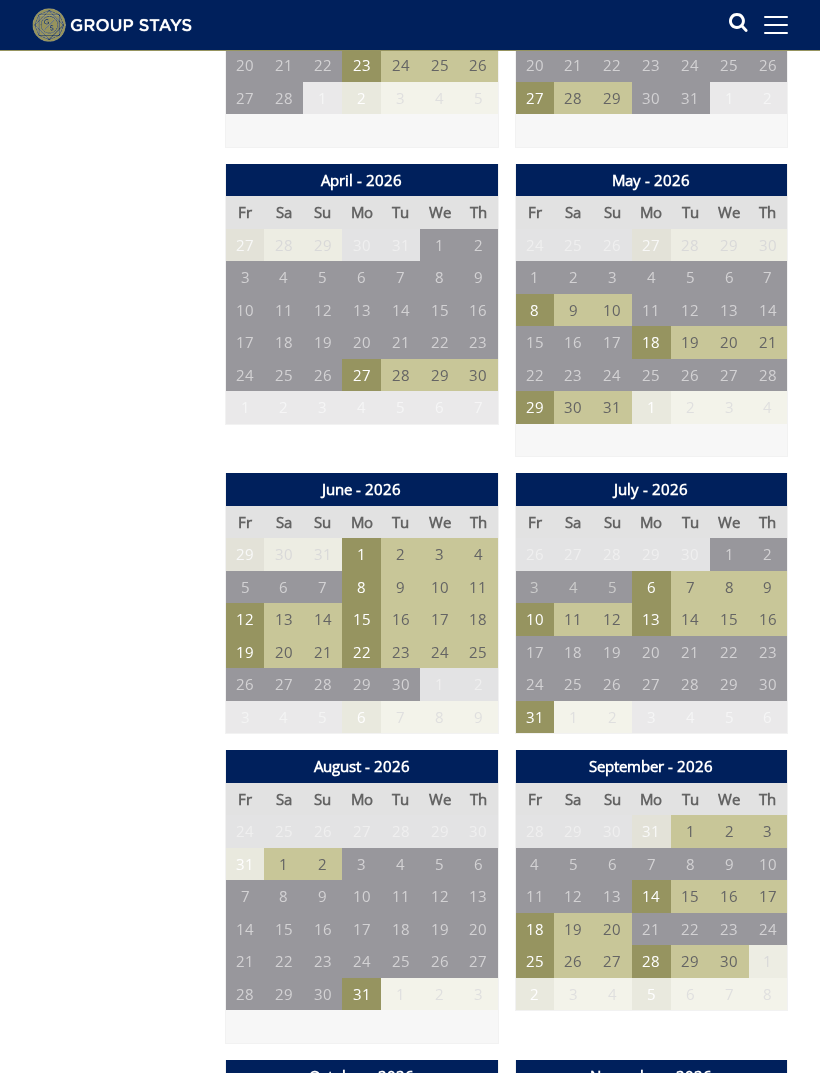 scroll, scrollTop: 1763, scrollLeft: 0, axis: vertical 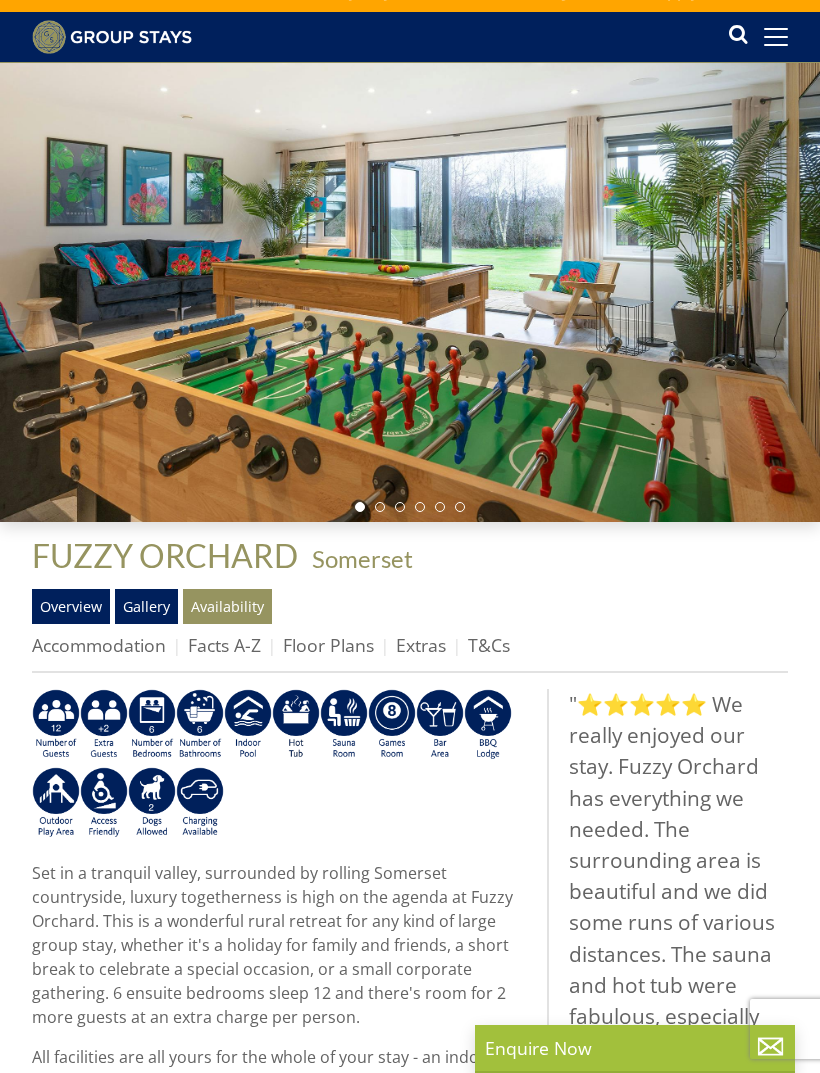 select on "6" 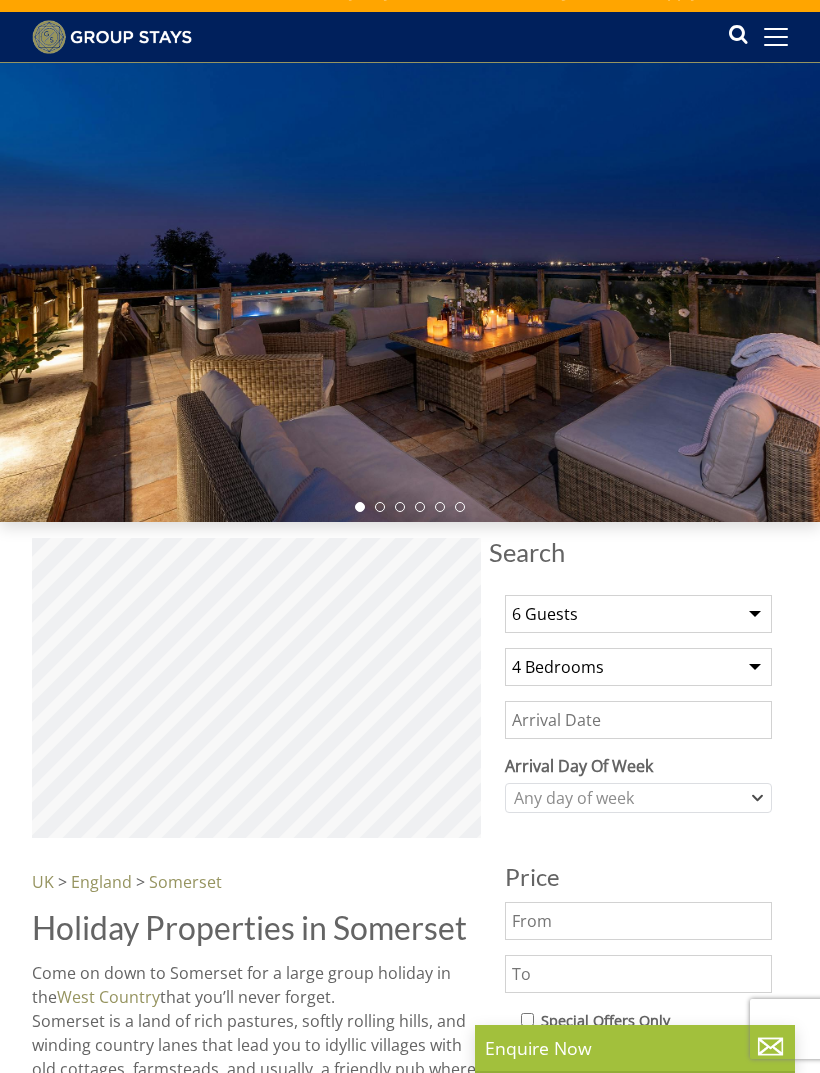 scroll, scrollTop: 5161, scrollLeft: 0, axis: vertical 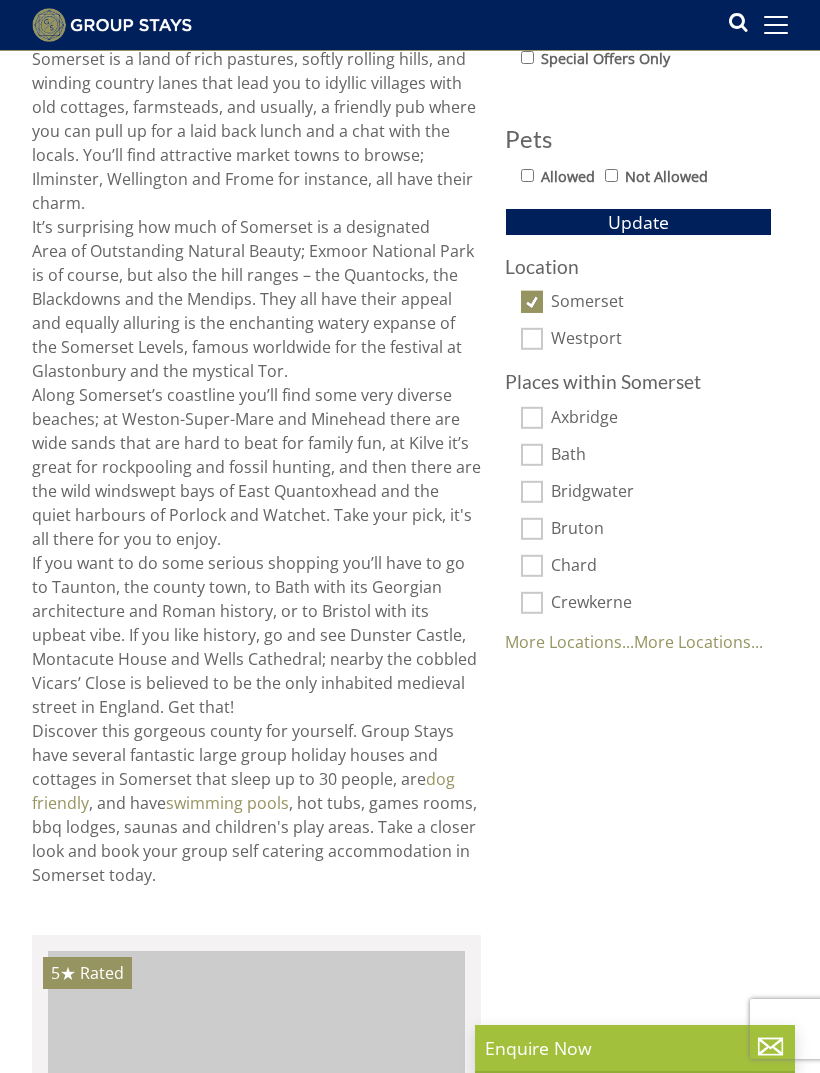 click on "Somerset" at bounding box center [532, 302] 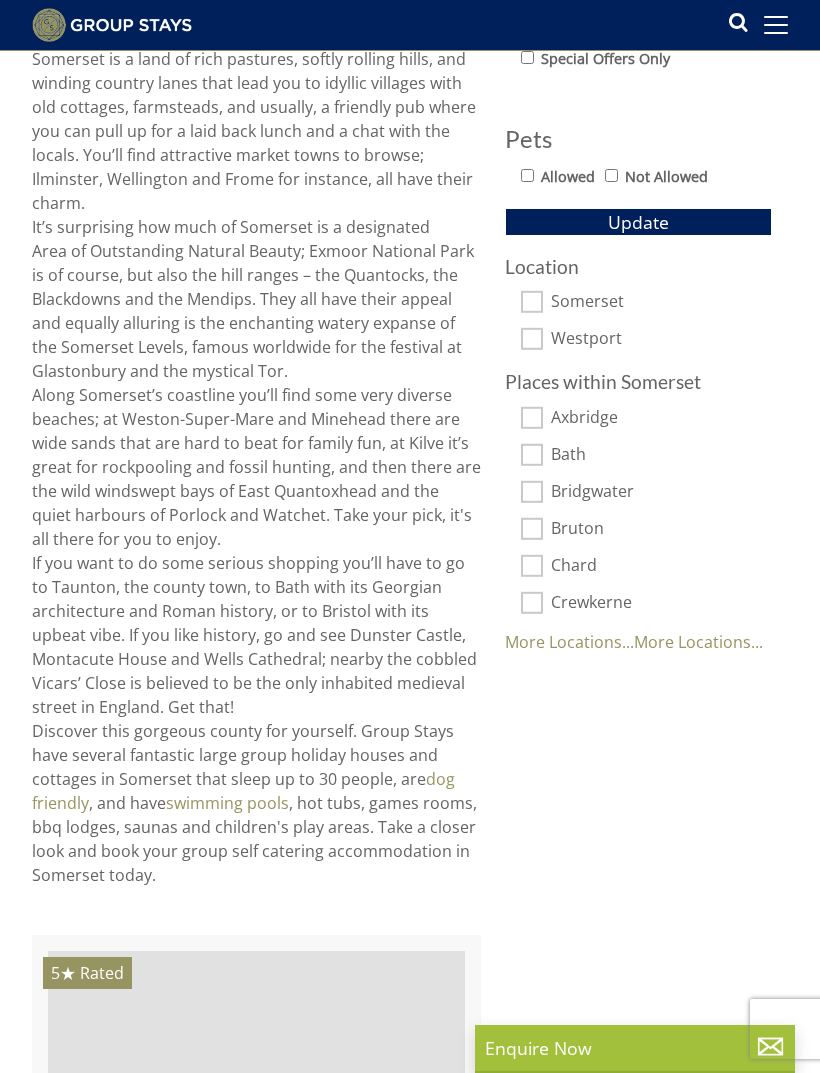 click on "Update" at bounding box center (638, 222) 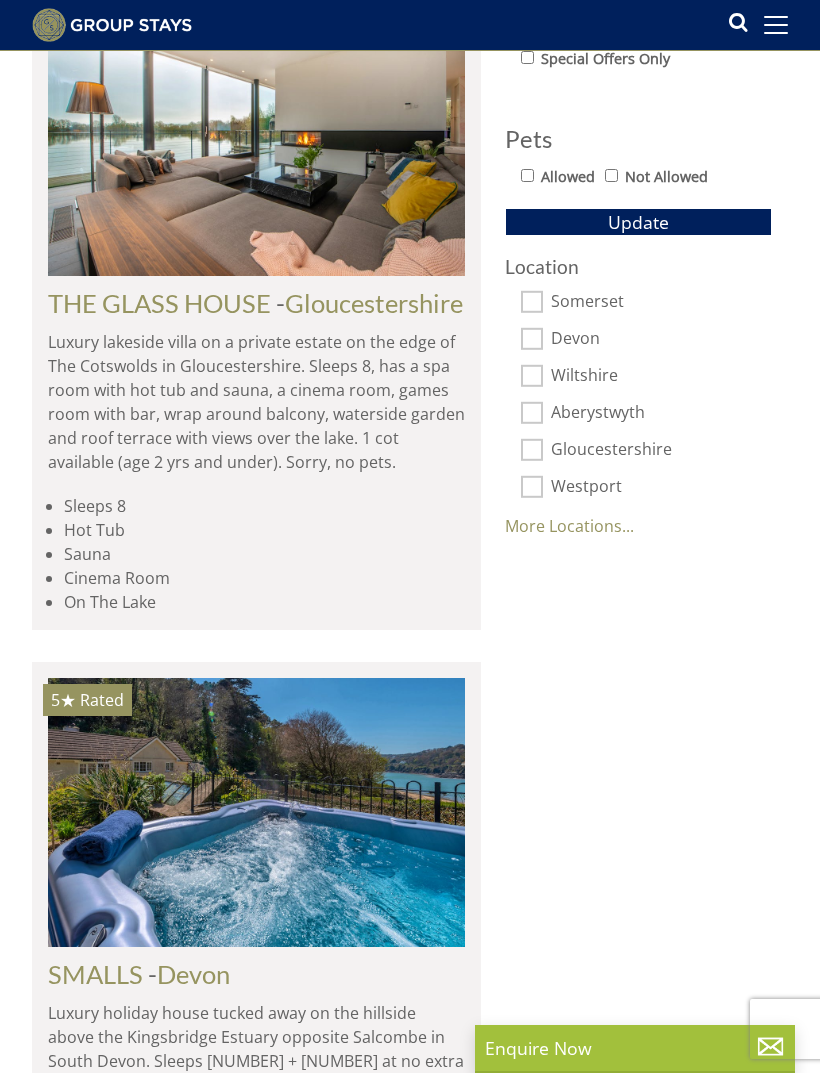 click on "Devon" at bounding box center (661, 340) 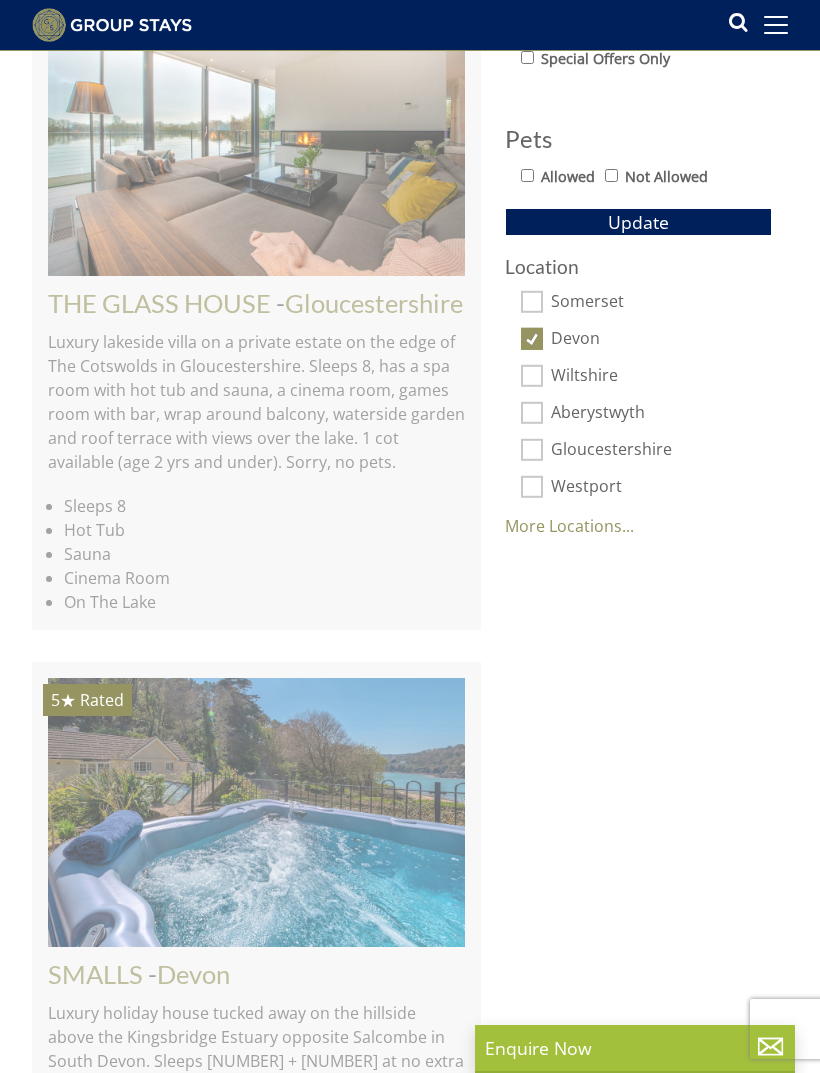 click on "Update" at bounding box center [638, 222] 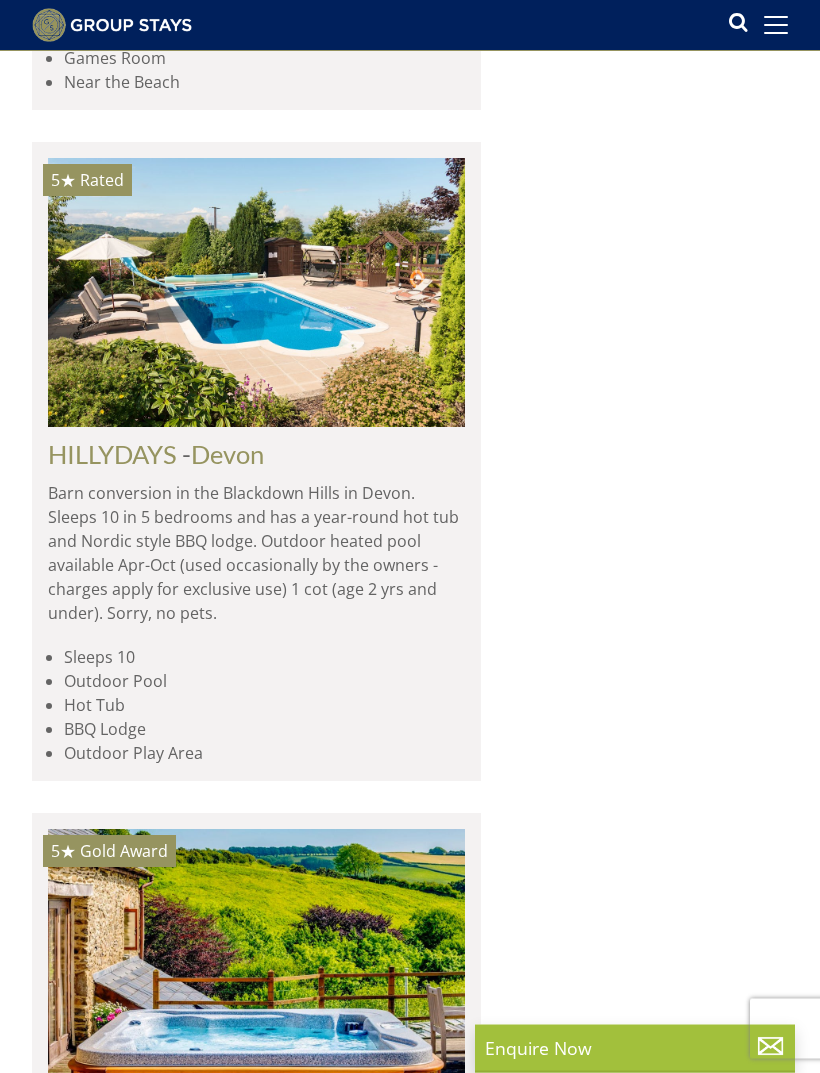 scroll, scrollTop: 2937, scrollLeft: 0, axis: vertical 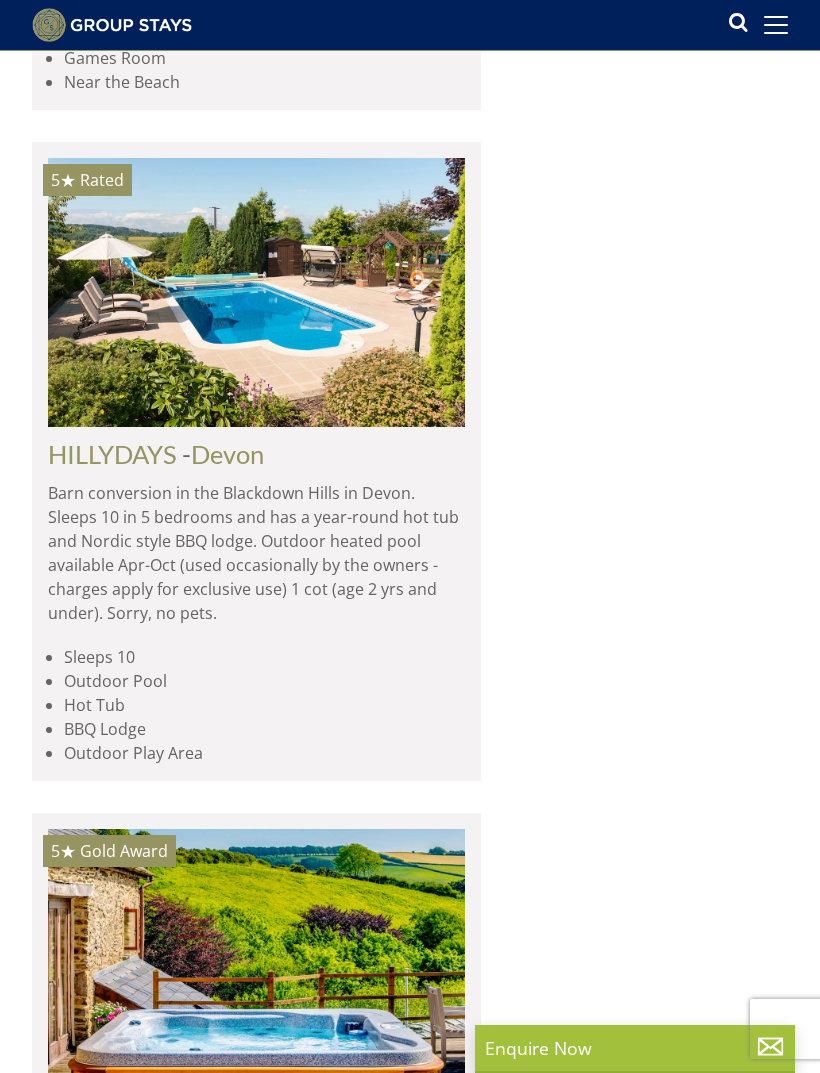 click on "Barn conversion in the Blackdown Hills in Devon. Sleeps 10 in 5 bedrooms and has a year-round hot tub and Nordic style BBQ lodge. Outdoor heated pool available Apr-Oct (used occasionally by the owners - charges apply for exclusive use) 1 cot (age 2 yrs and under). Sorry, no pets." at bounding box center [256, 553] 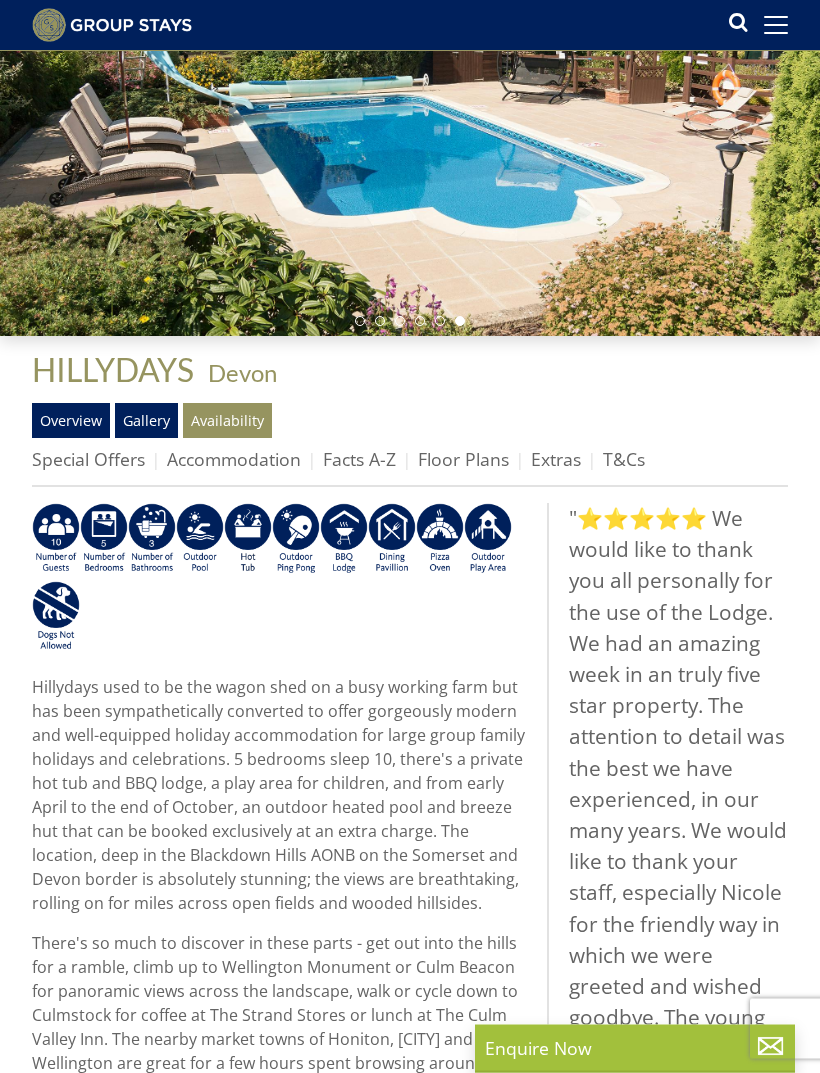 scroll, scrollTop: 0, scrollLeft: 0, axis: both 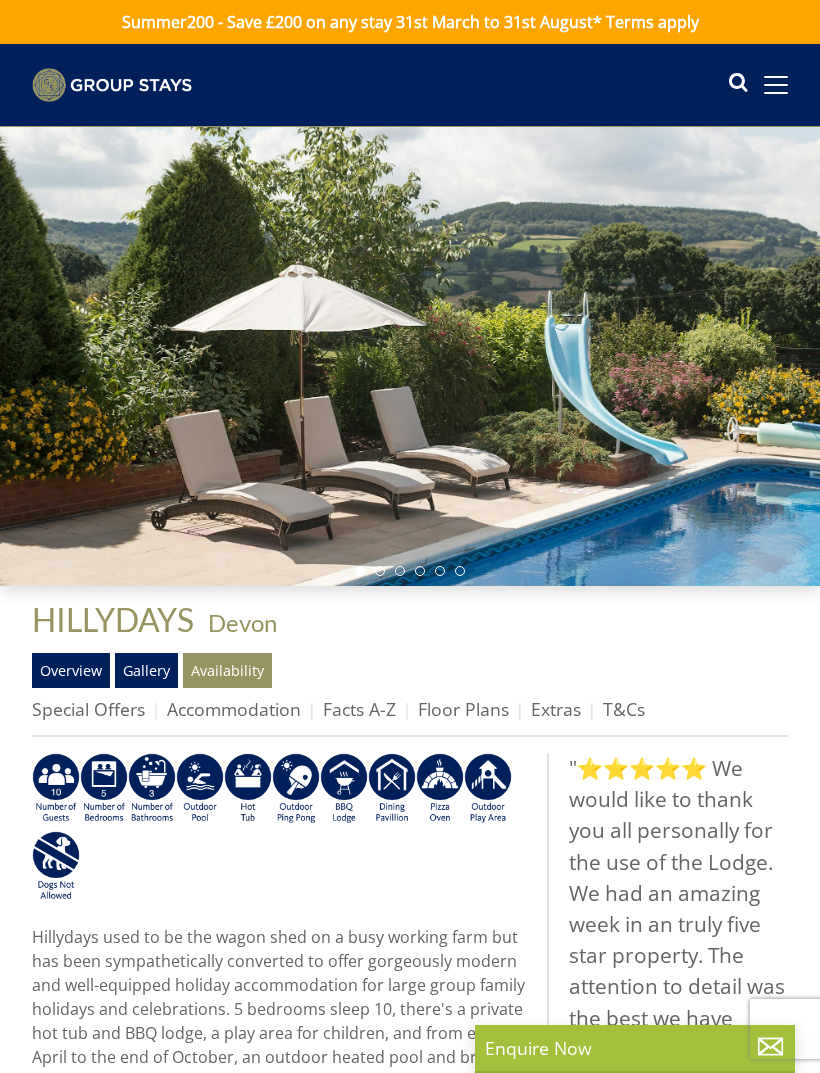 click on ""⭐⭐⭐⭐⭐ We would like to thank you all personally for the use of the Lodge. We had an amazing week in an truly five star property. The attention to detail was the best we have experienced, in our many years. We would like to thank your staff, especially Nicole for the friendly way in which we were greeted and wished goodbye. The young man who attended the farm animals was very polite and friendly, answering all our questions from "town folk" and what a delight to hear the cows.
Once again, Thank You "" at bounding box center (667, 1158) 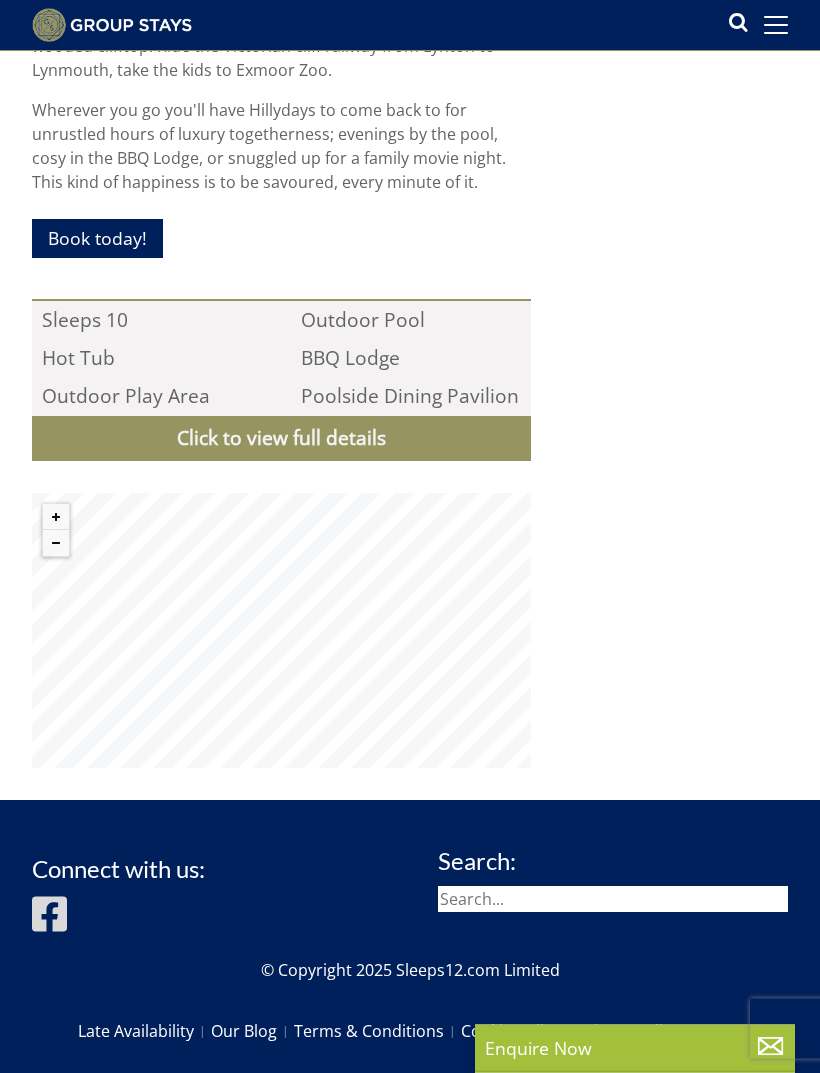 scroll, scrollTop: 2209, scrollLeft: 0, axis: vertical 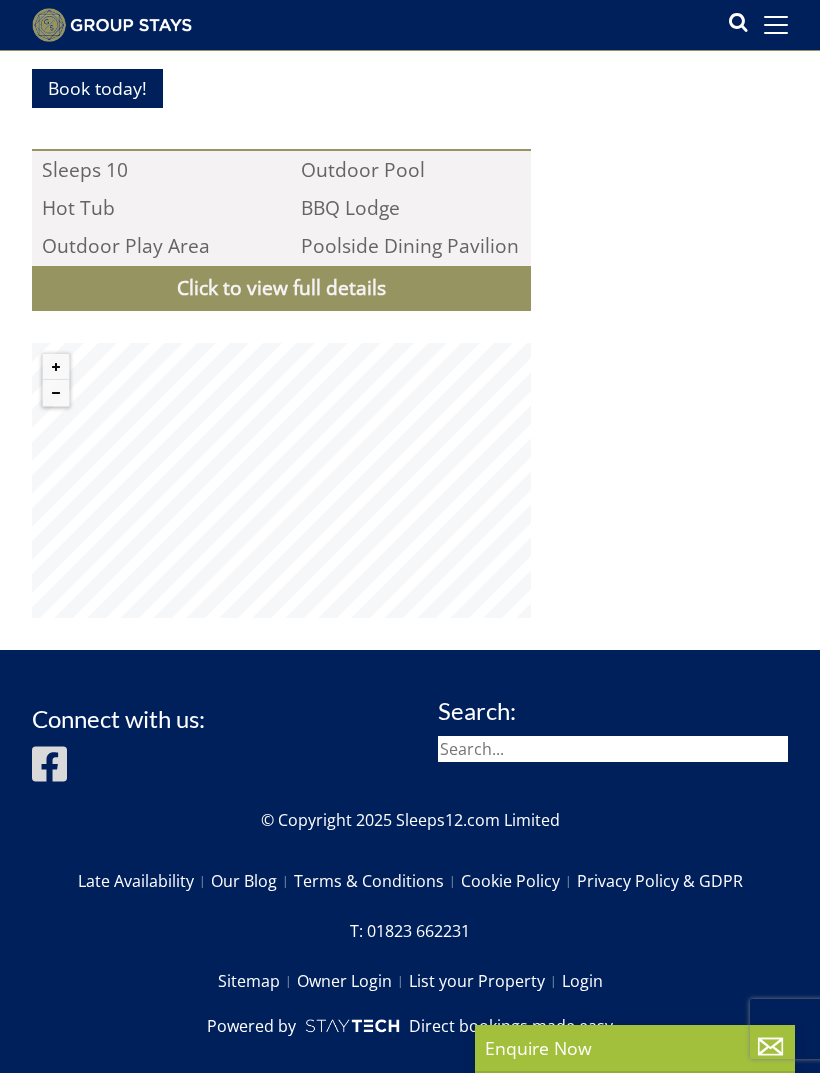 click on "Click to view full details" at bounding box center [281, 288] 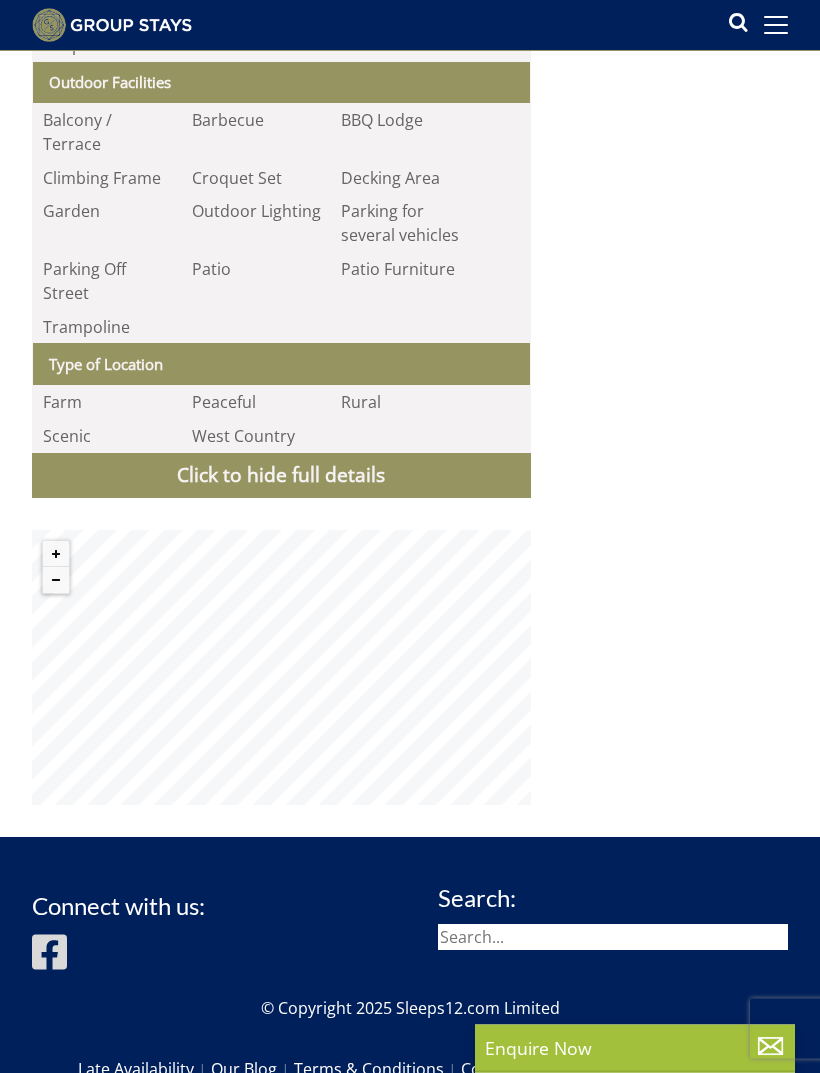 scroll, scrollTop: 3774, scrollLeft: 0, axis: vertical 